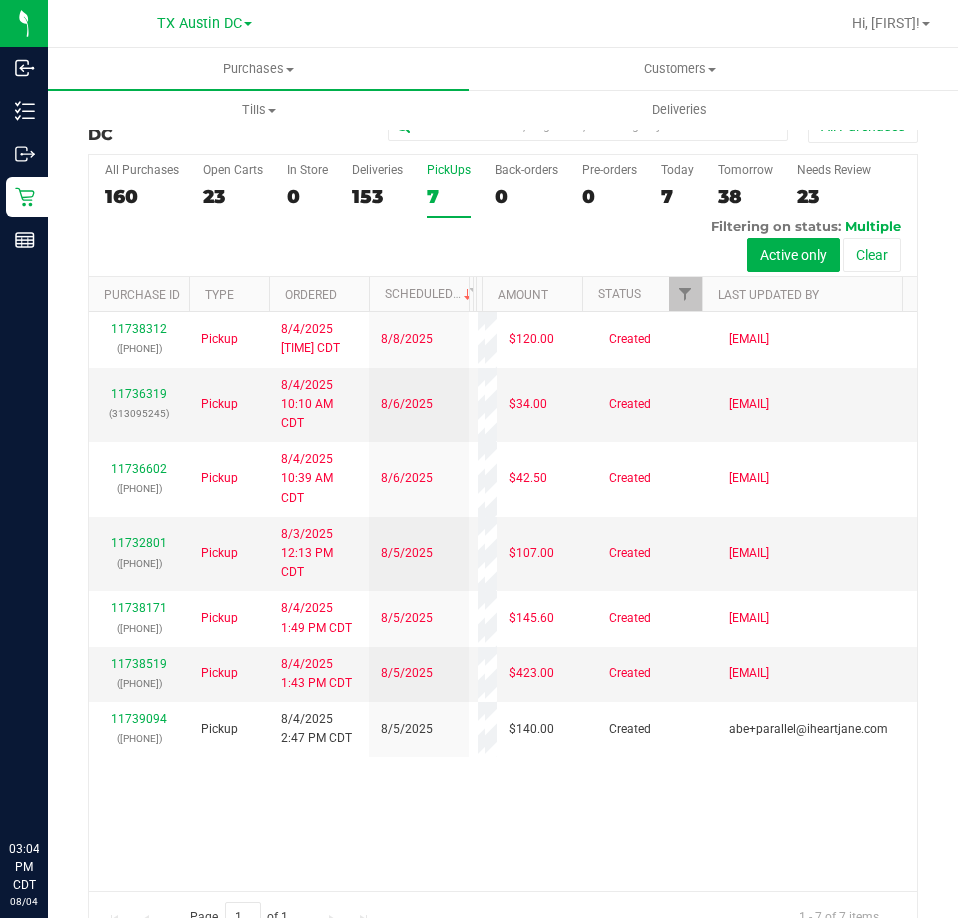 scroll, scrollTop: 0, scrollLeft: 0, axis: both 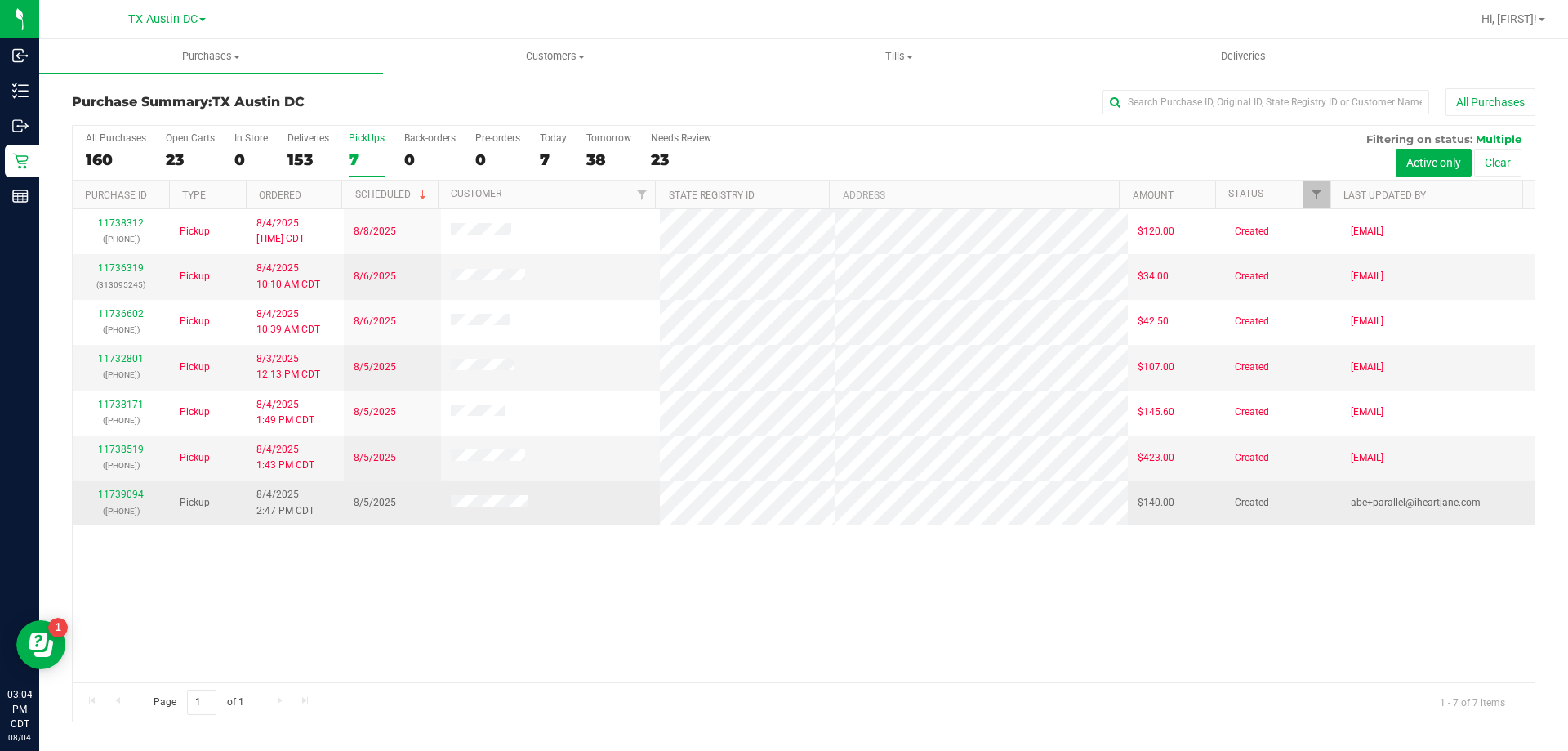 click on "[NUMBER]
([NUMBER])" at bounding box center (121, 503) 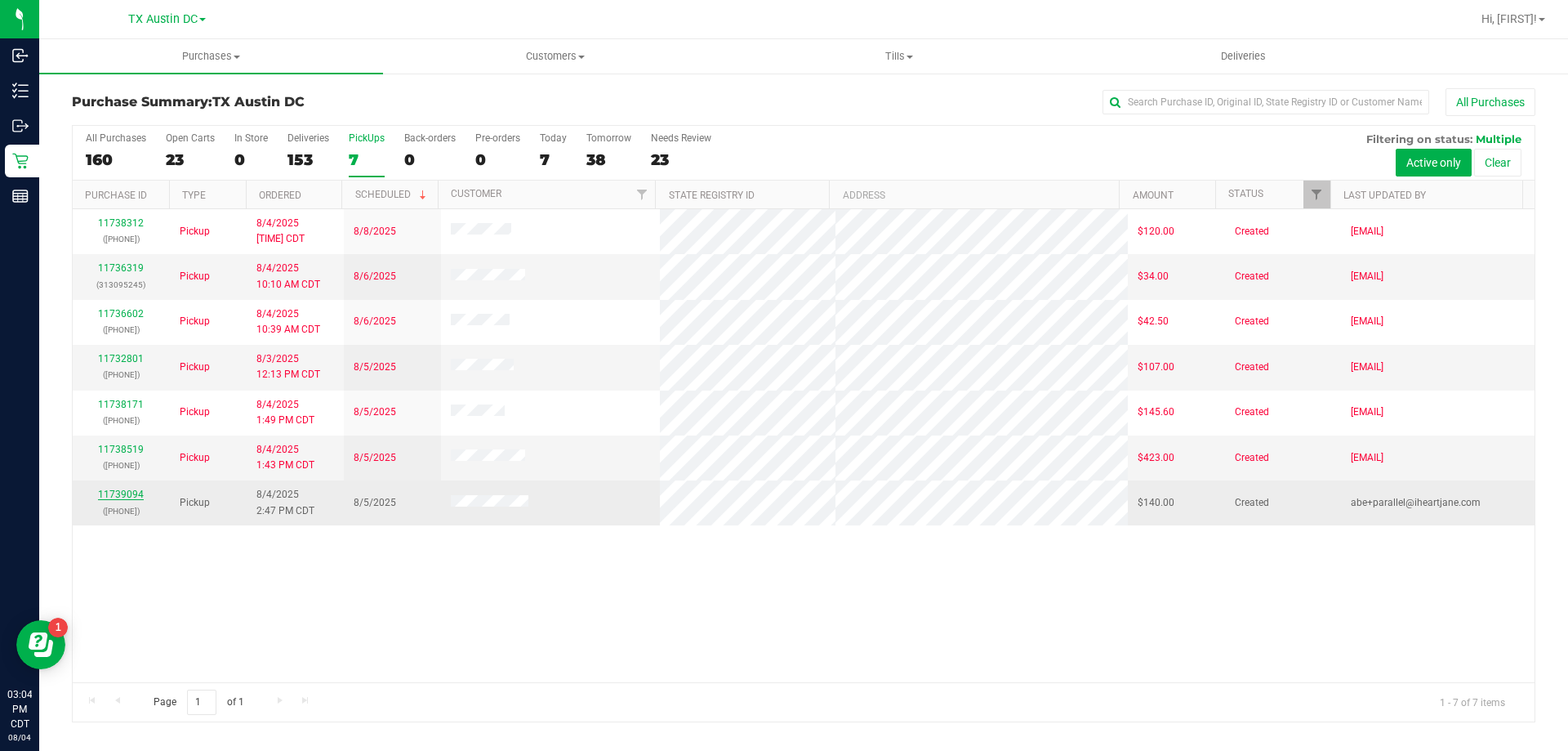 click on "11739094" at bounding box center (121, 494) 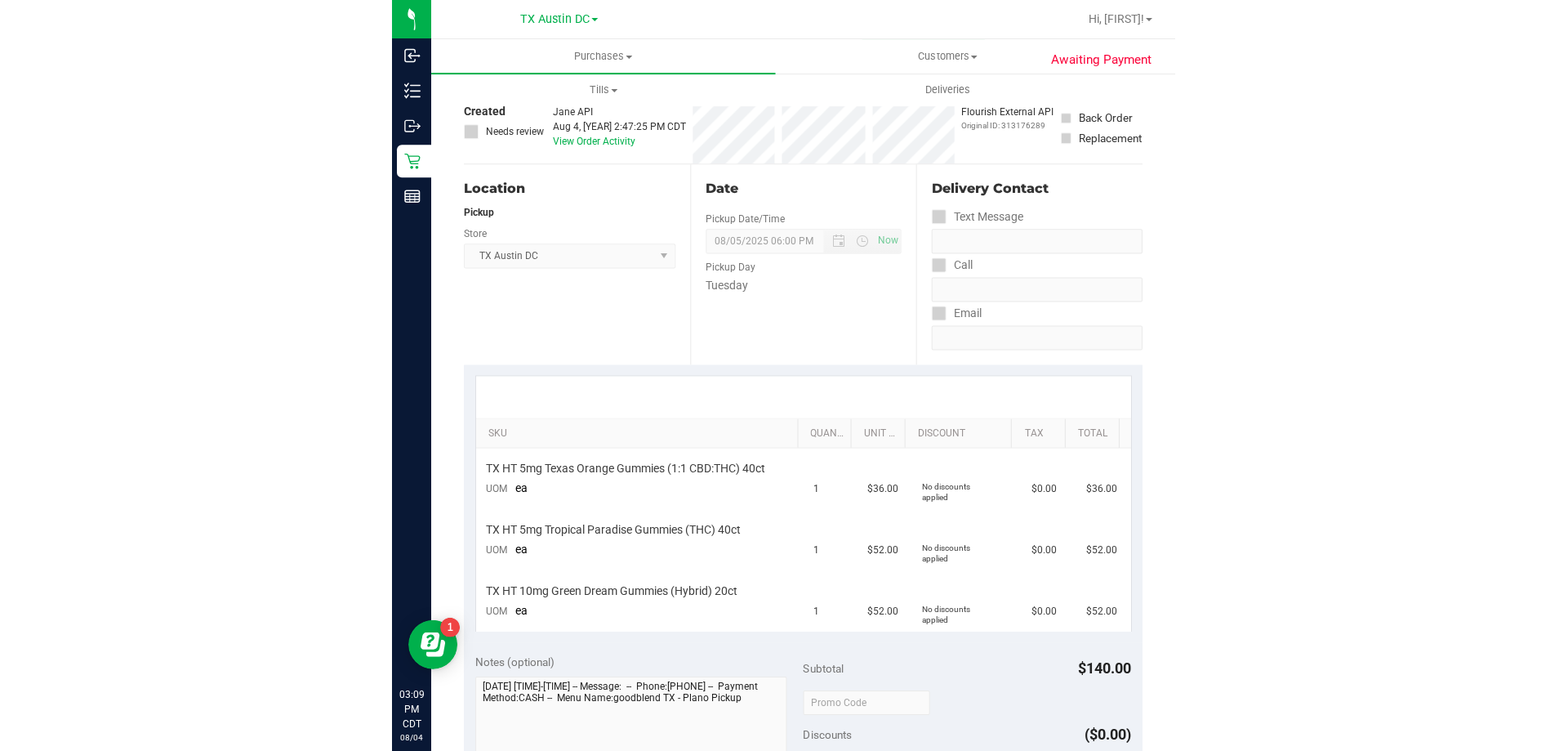 scroll, scrollTop: 0, scrollLeft: 0, axis: both 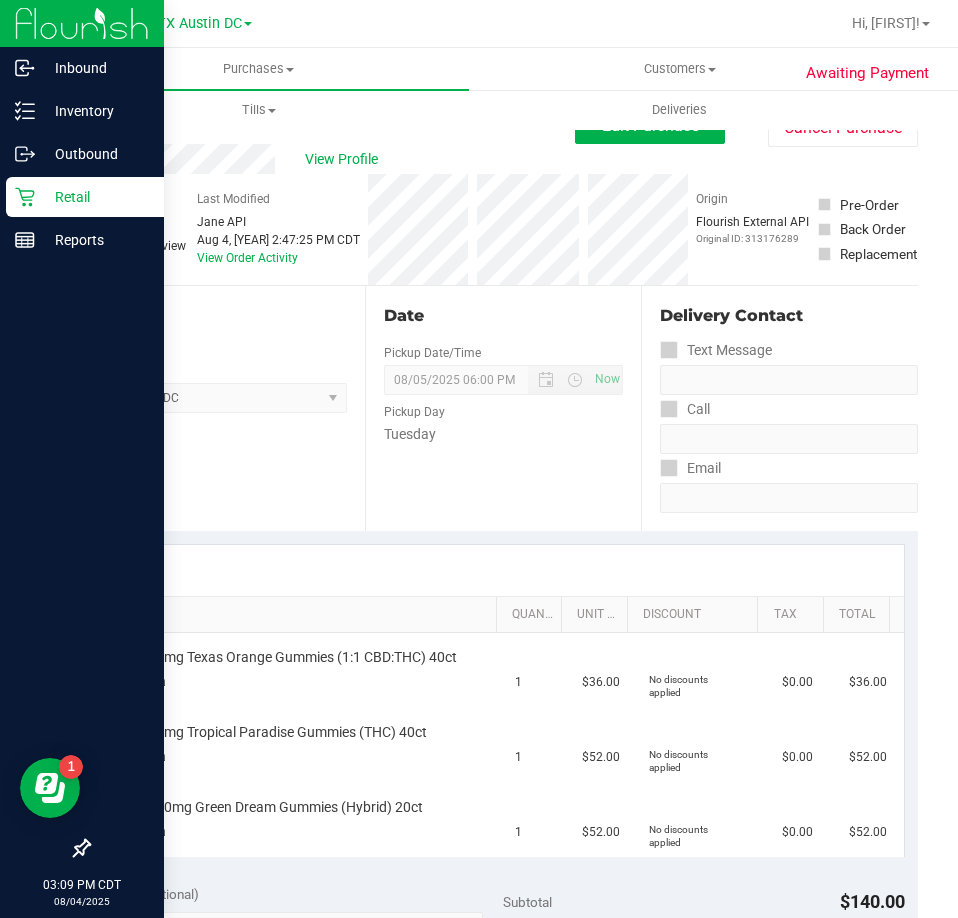 click on "Retail" at bounding box center [95, 197] 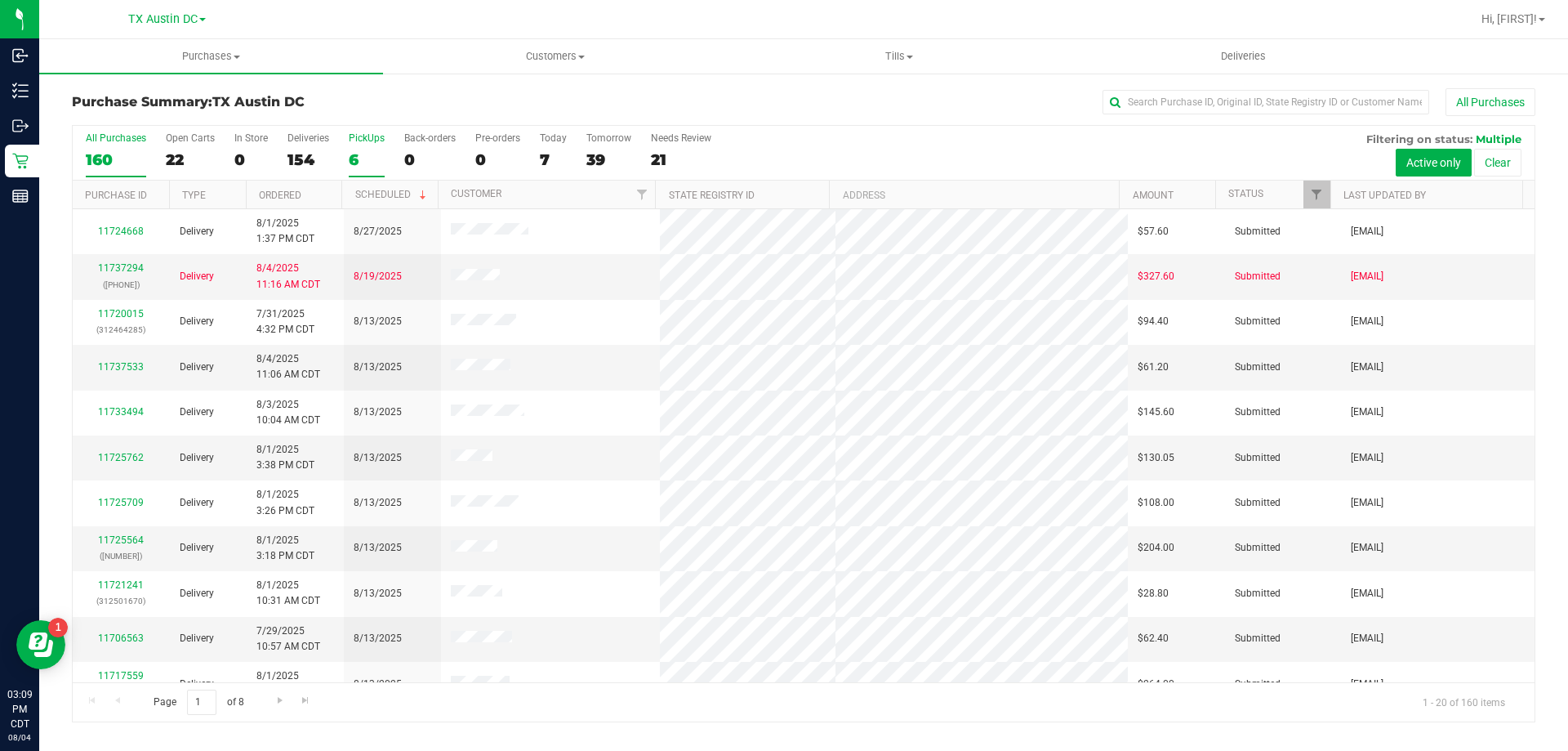 click on "6" at bounding box center (367, 159) 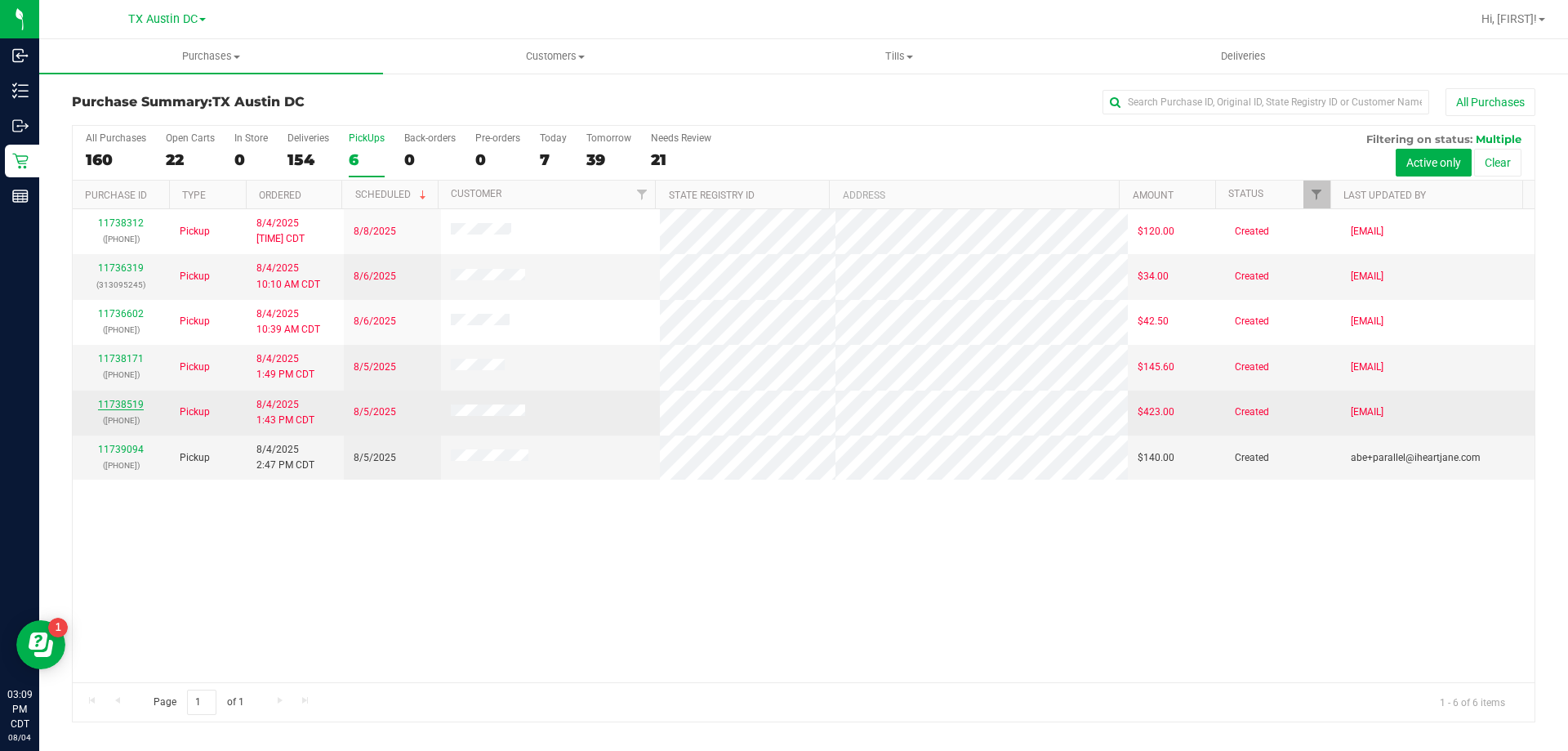 click on "11738519" at bounding box center (121, 405) 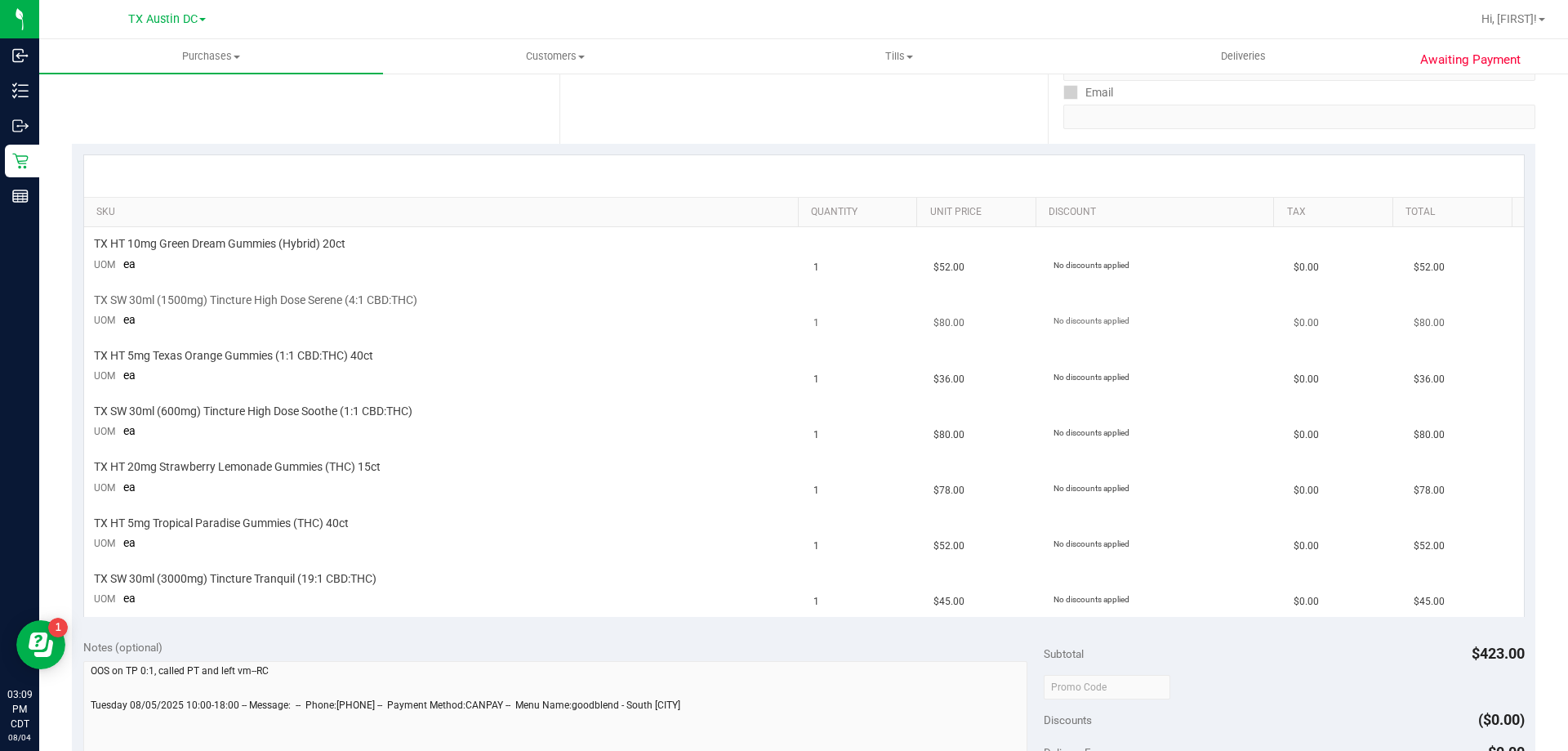 scroll, scrollTop: 327, scrollLeft: 0, axis: vertical 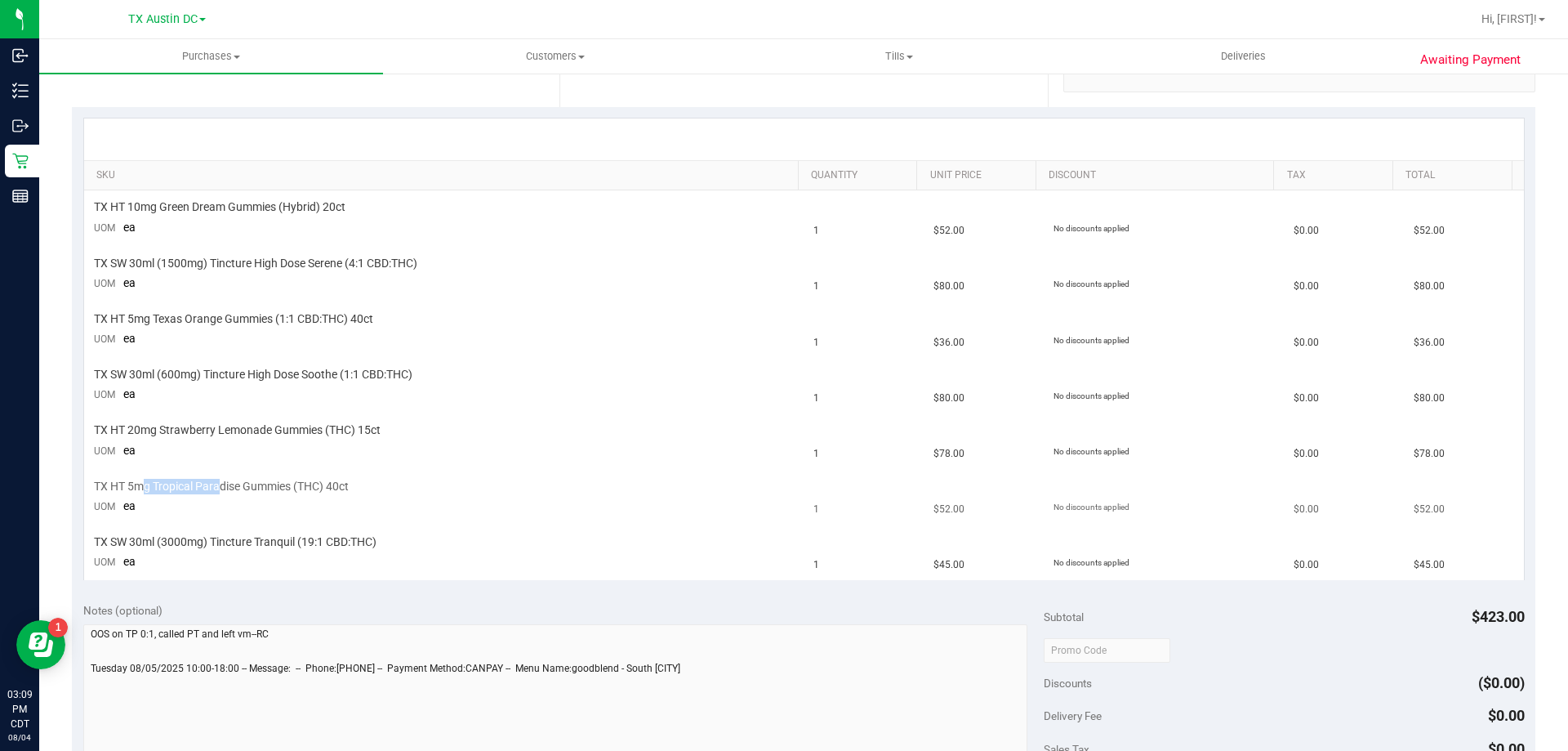 drag, startPoint x: 145, startPoint y: 485, endPoint x: 223, endPoint y: 485, distance: 78 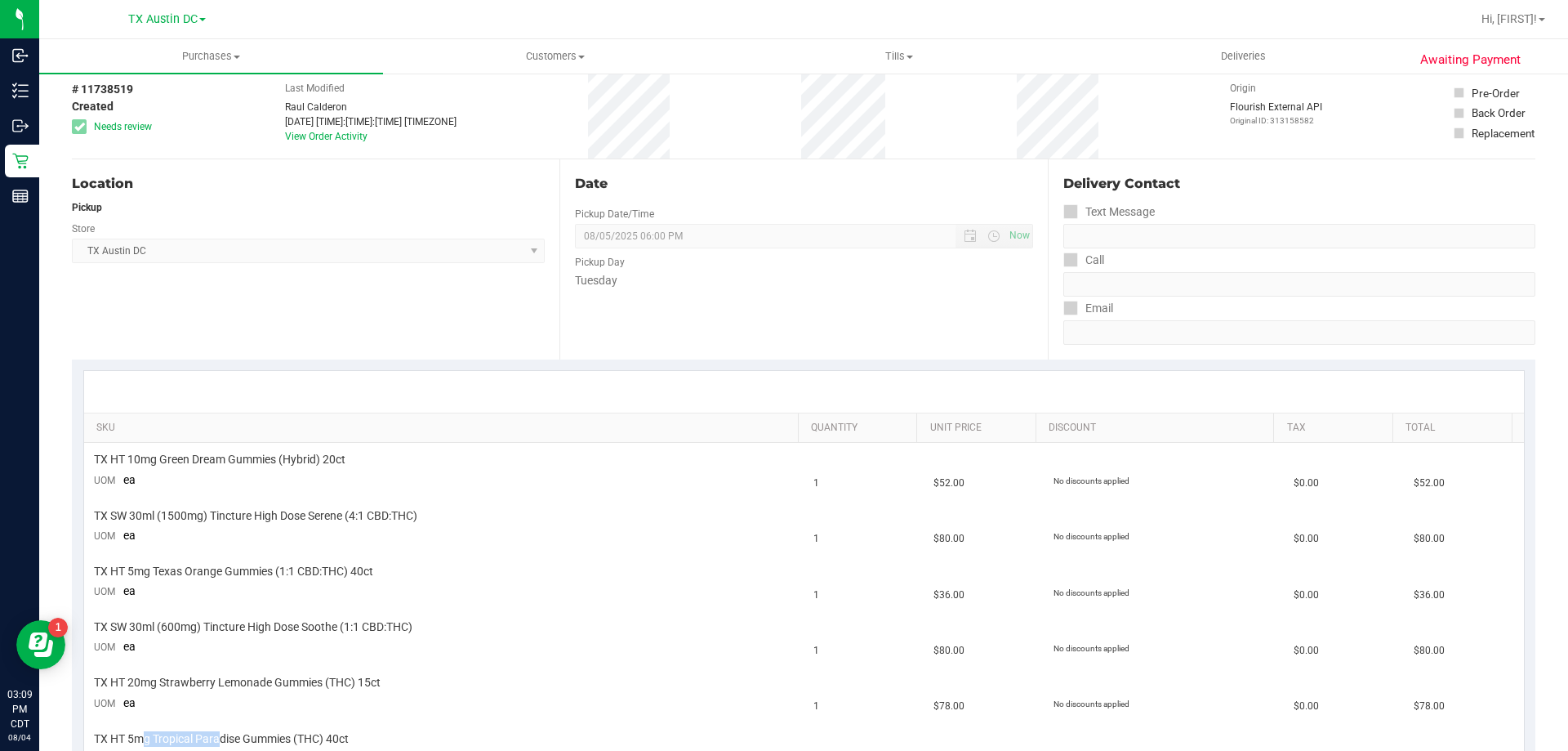 scroll, scrollTop: 0, scrollLeft: 0, axis: both 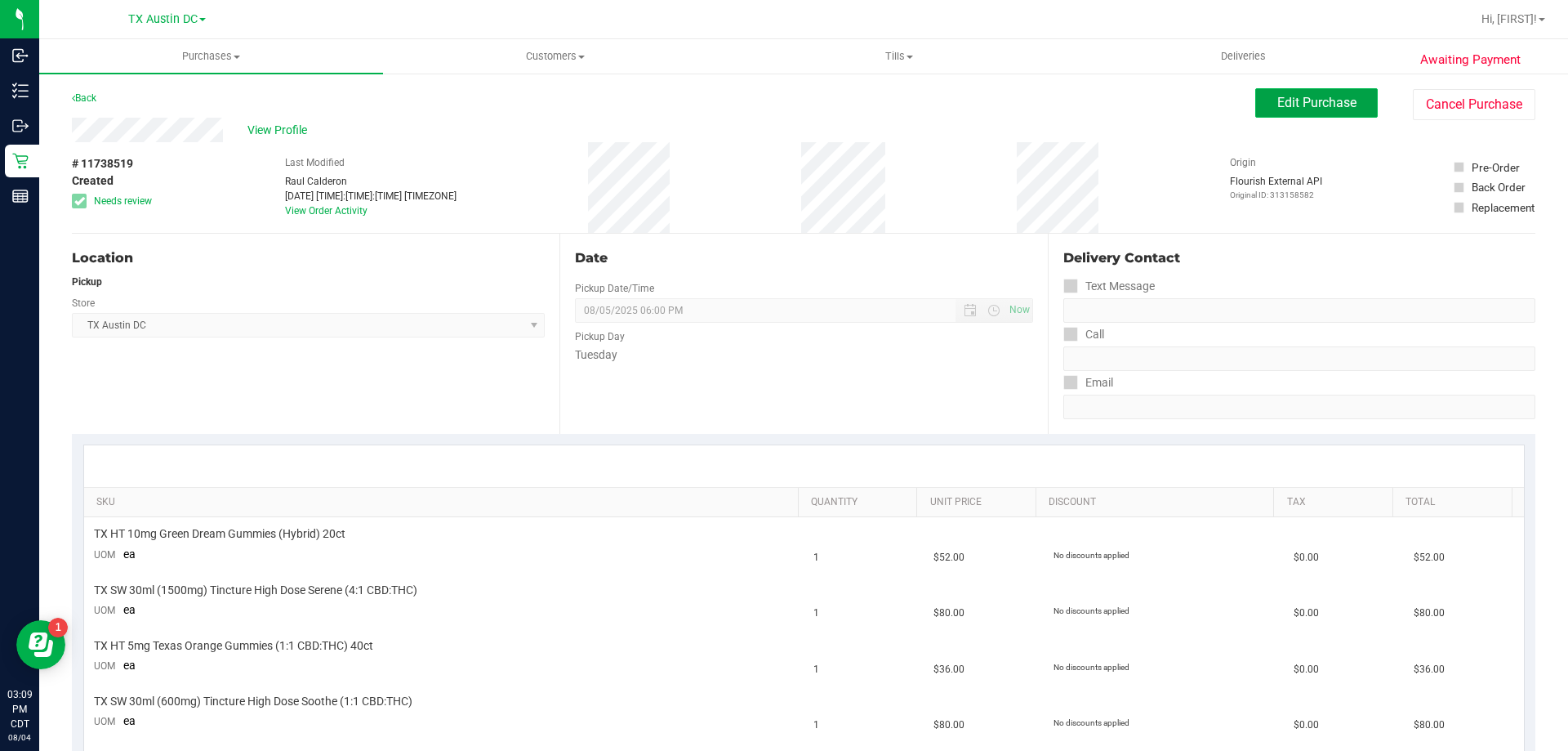 click on "Edit Purchase" at bounding box center (1316, 102) 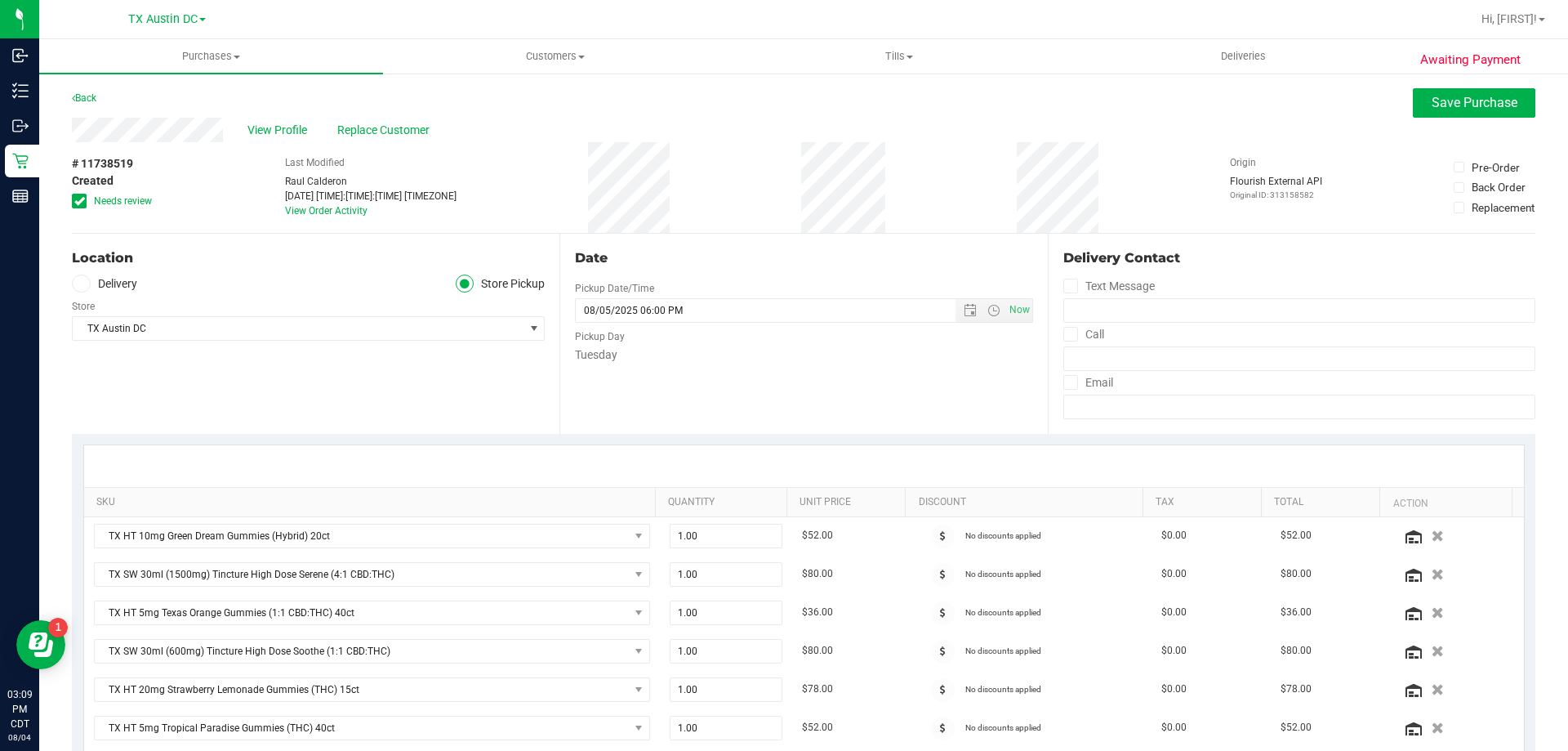 click at bounding box center (81, 284) 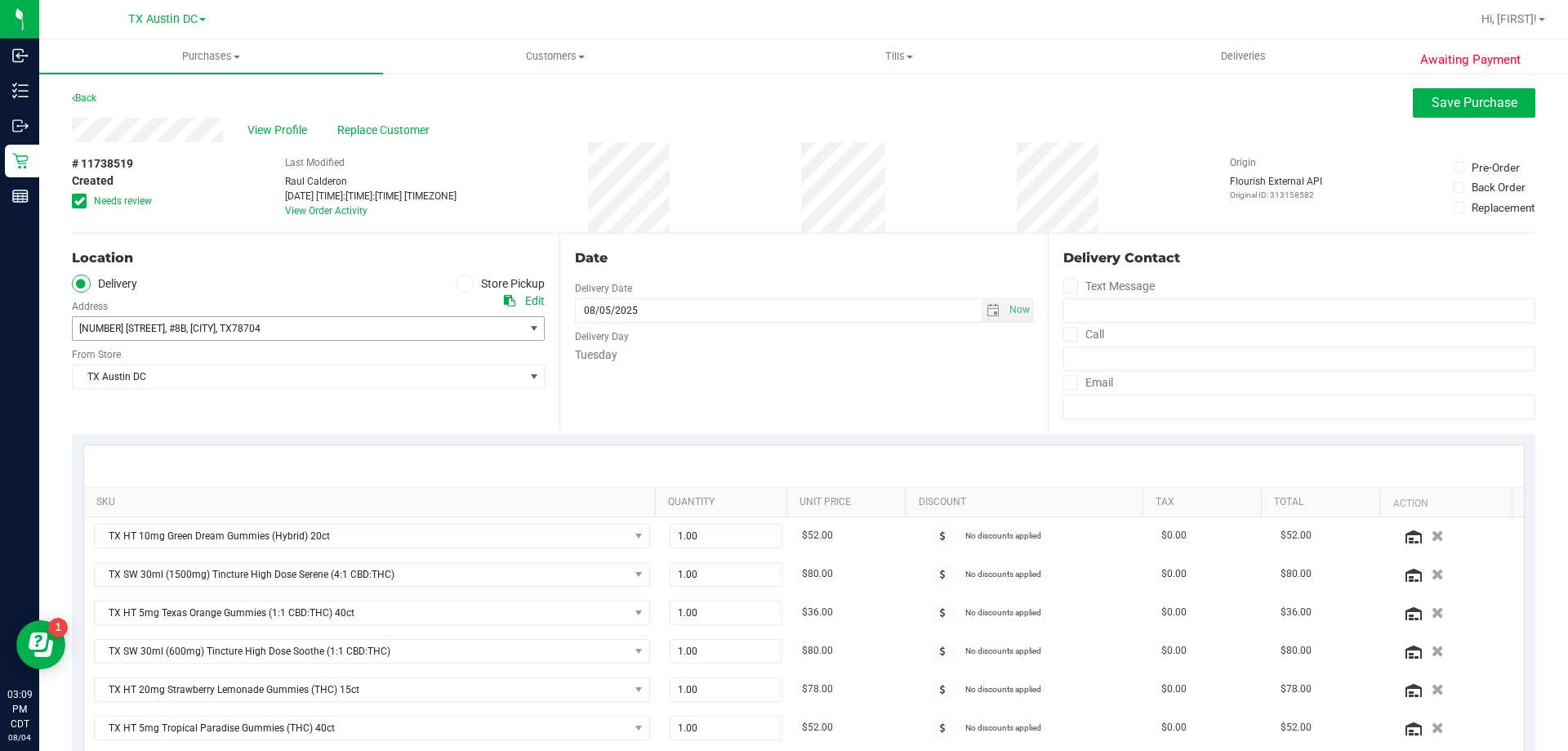 click on "[NUMBER] [STREET]
, #8B
, [CITY]
, TX
[POSTAL_CODE]" at bounding box center [287, 329] 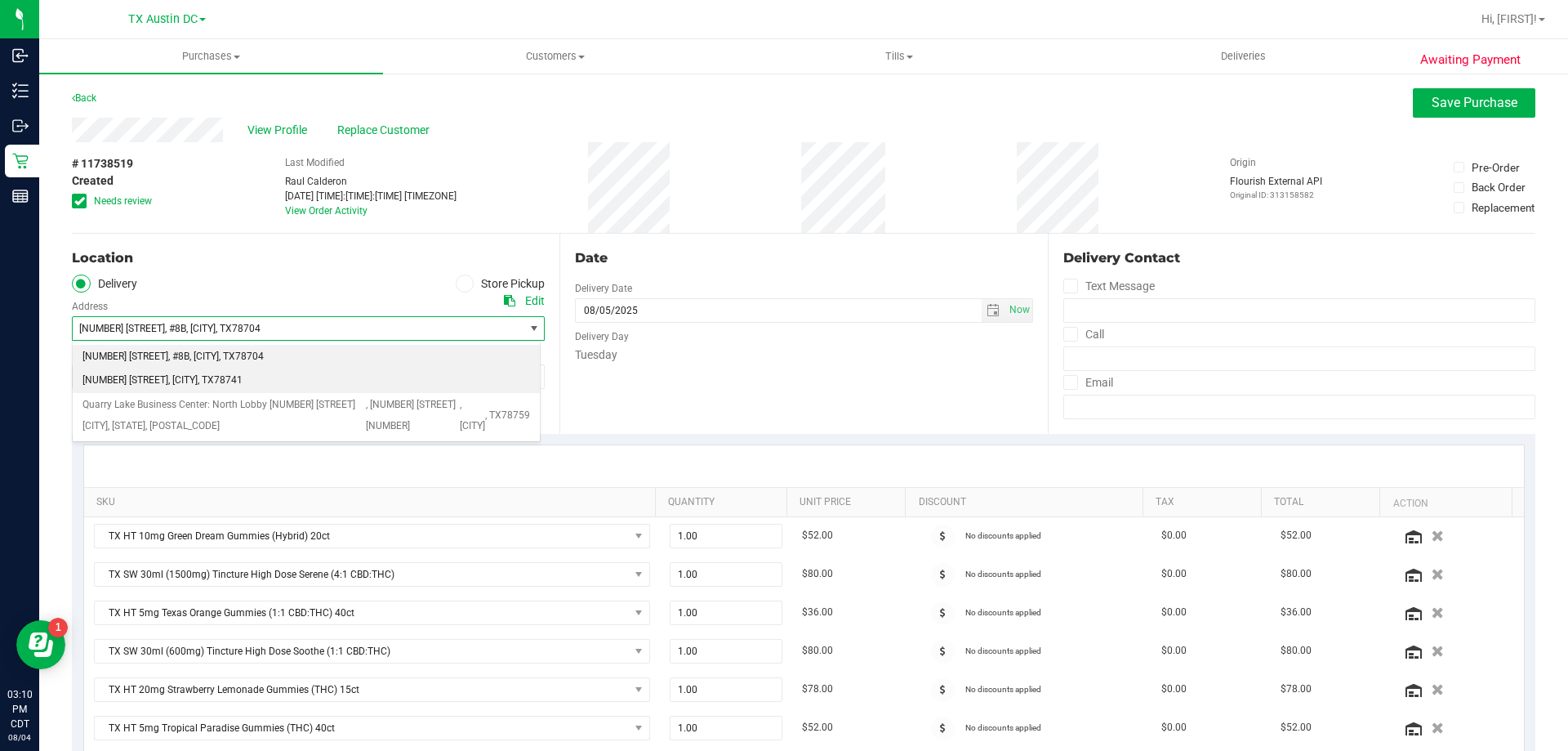 click on ", [CITY]" at bounding box center [183, 381] 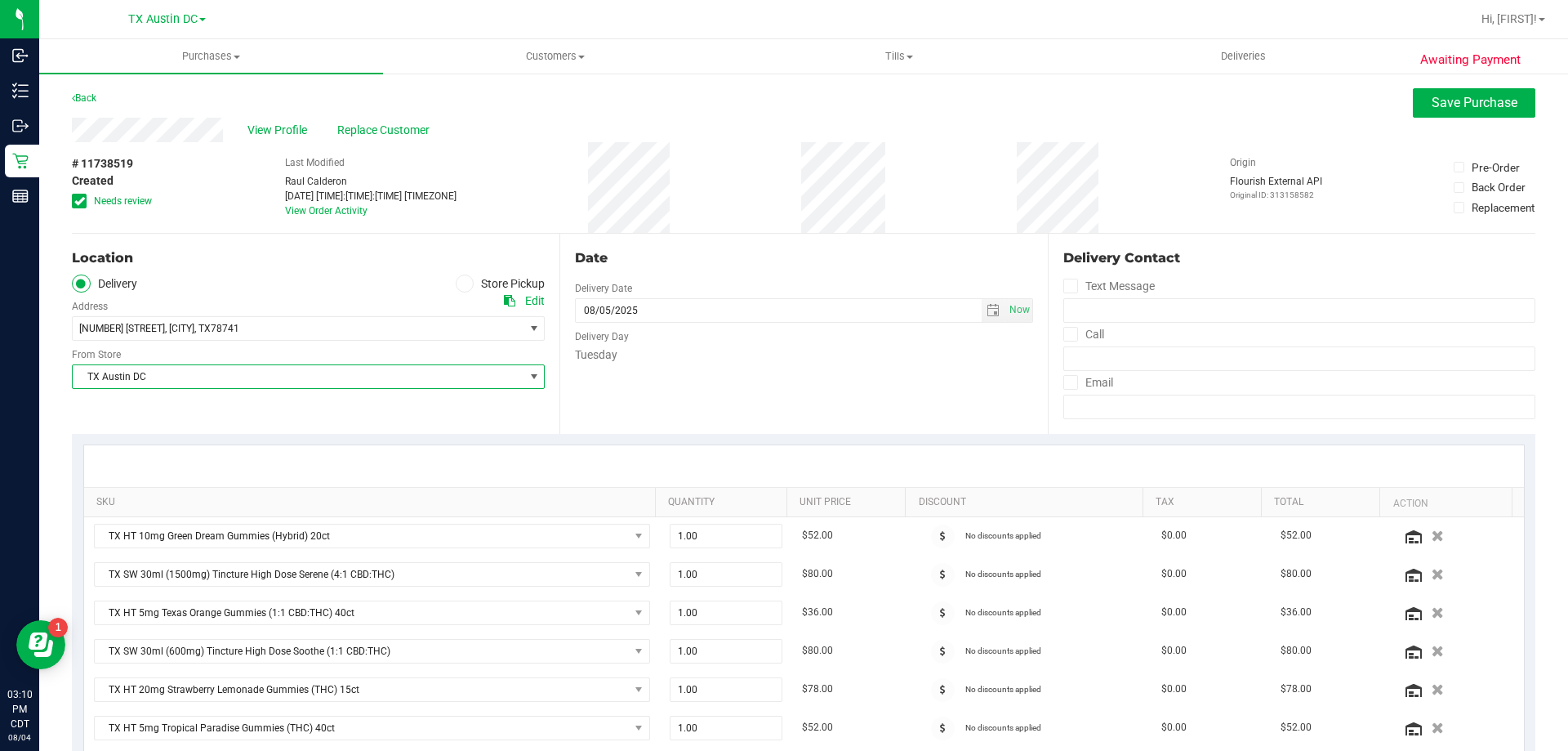 click on "TX Austin DC" at bounding box center (298, 377) 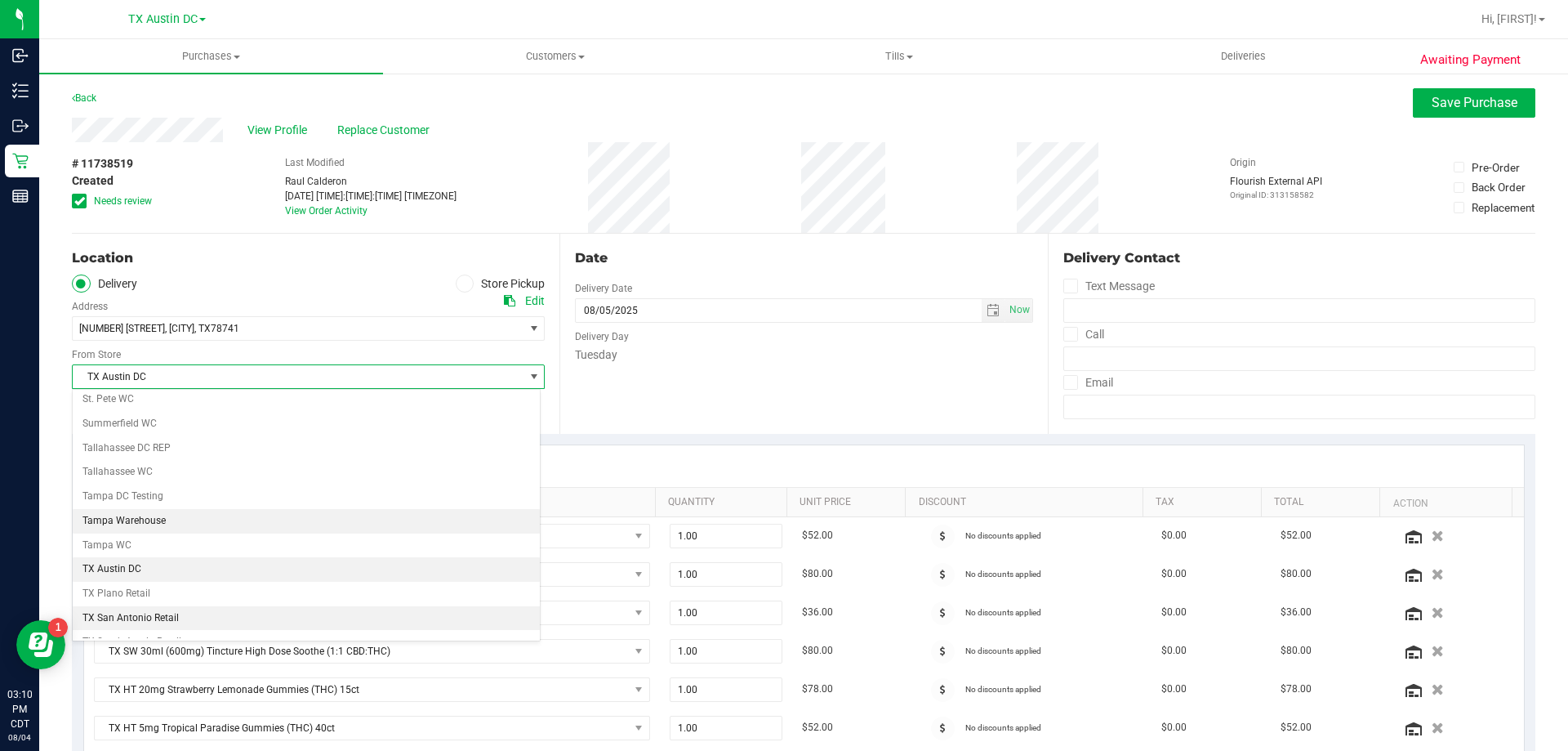 scroll, scrollTop: 1100, scrollLeft: 0, axis: vertical 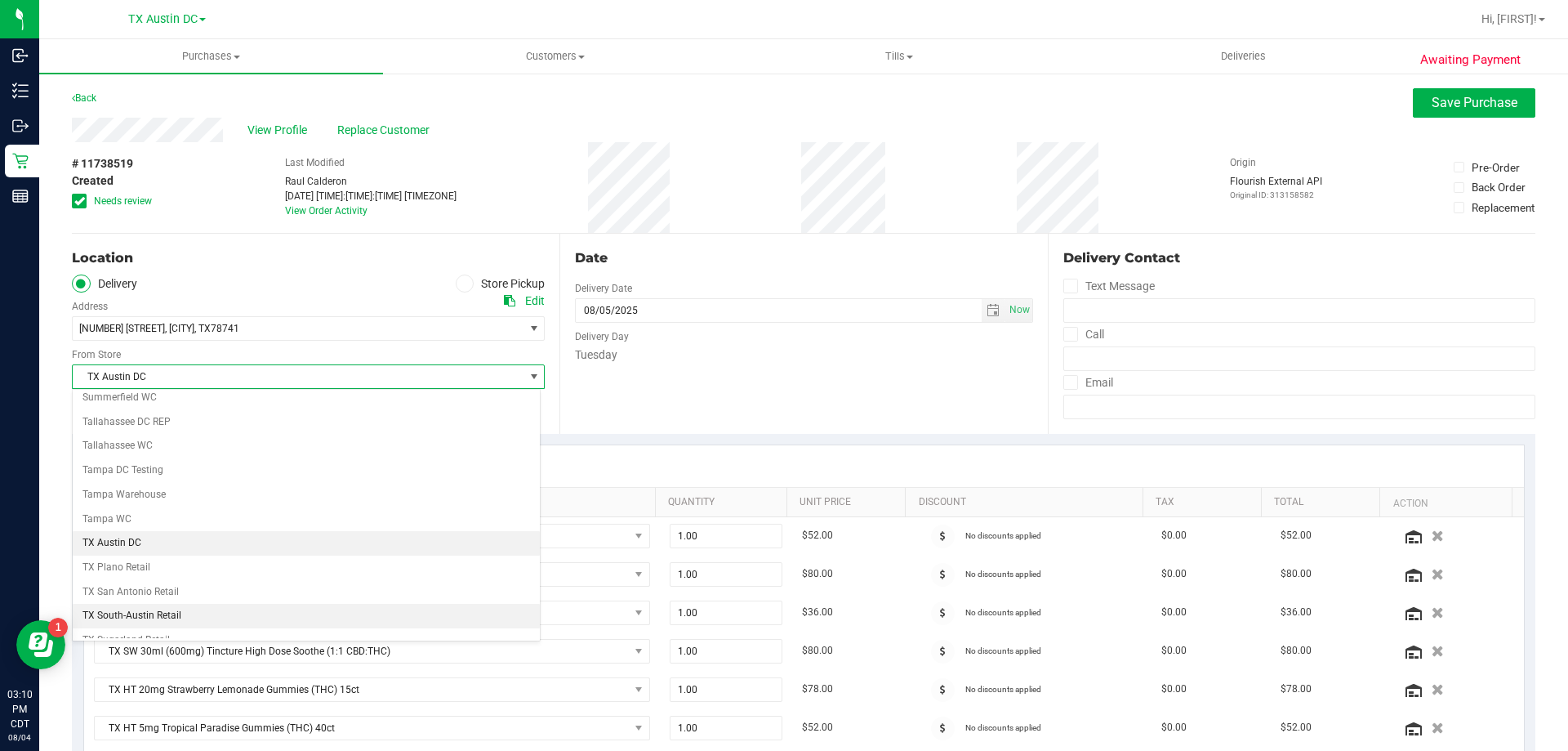 click on "TX South-Austin Retail" at bounding box center (306, 616) 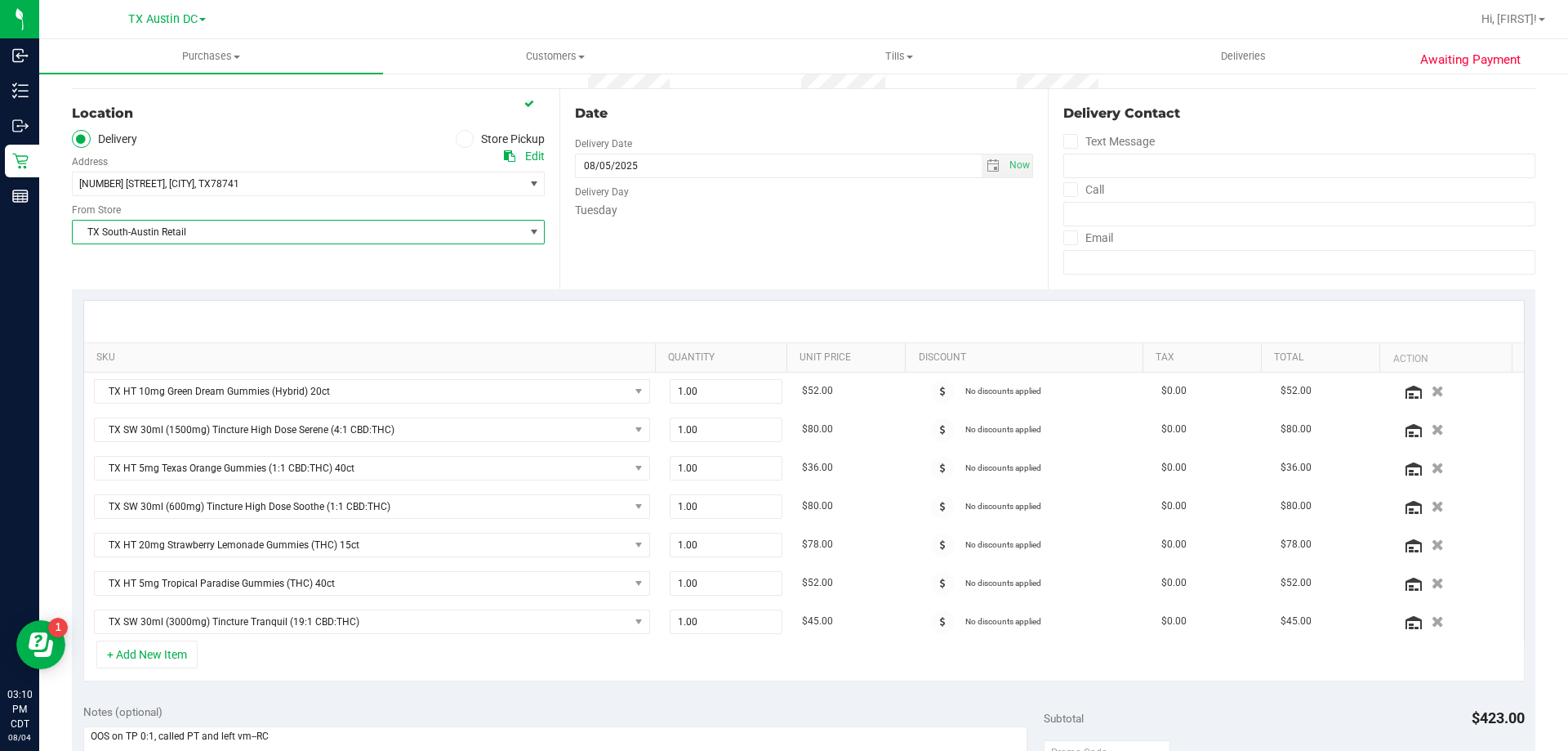 scroll, scrollTop: 163, scrollLeft: 0, axis: vertical 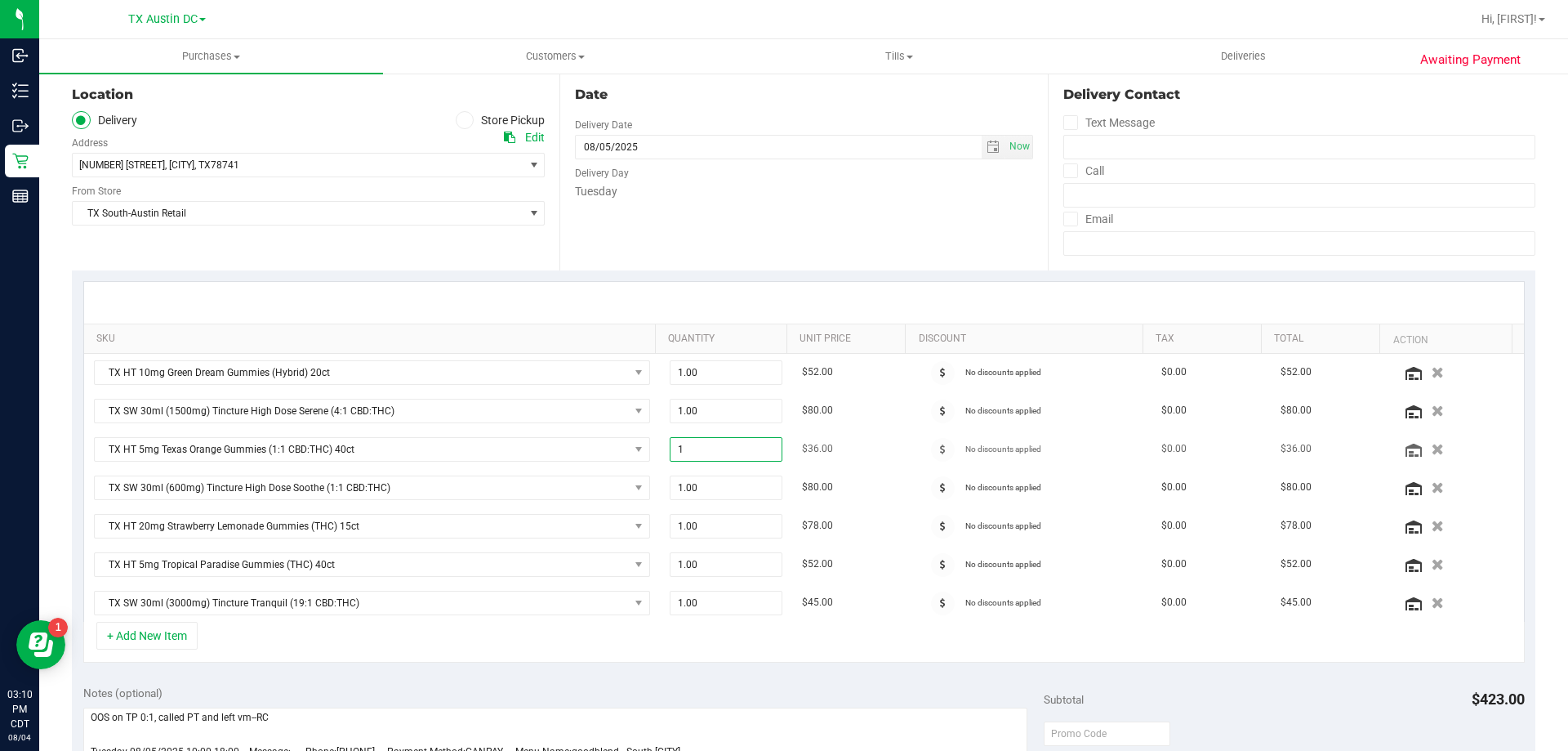 click on "1.00 1" at bounding box center (726, 449) 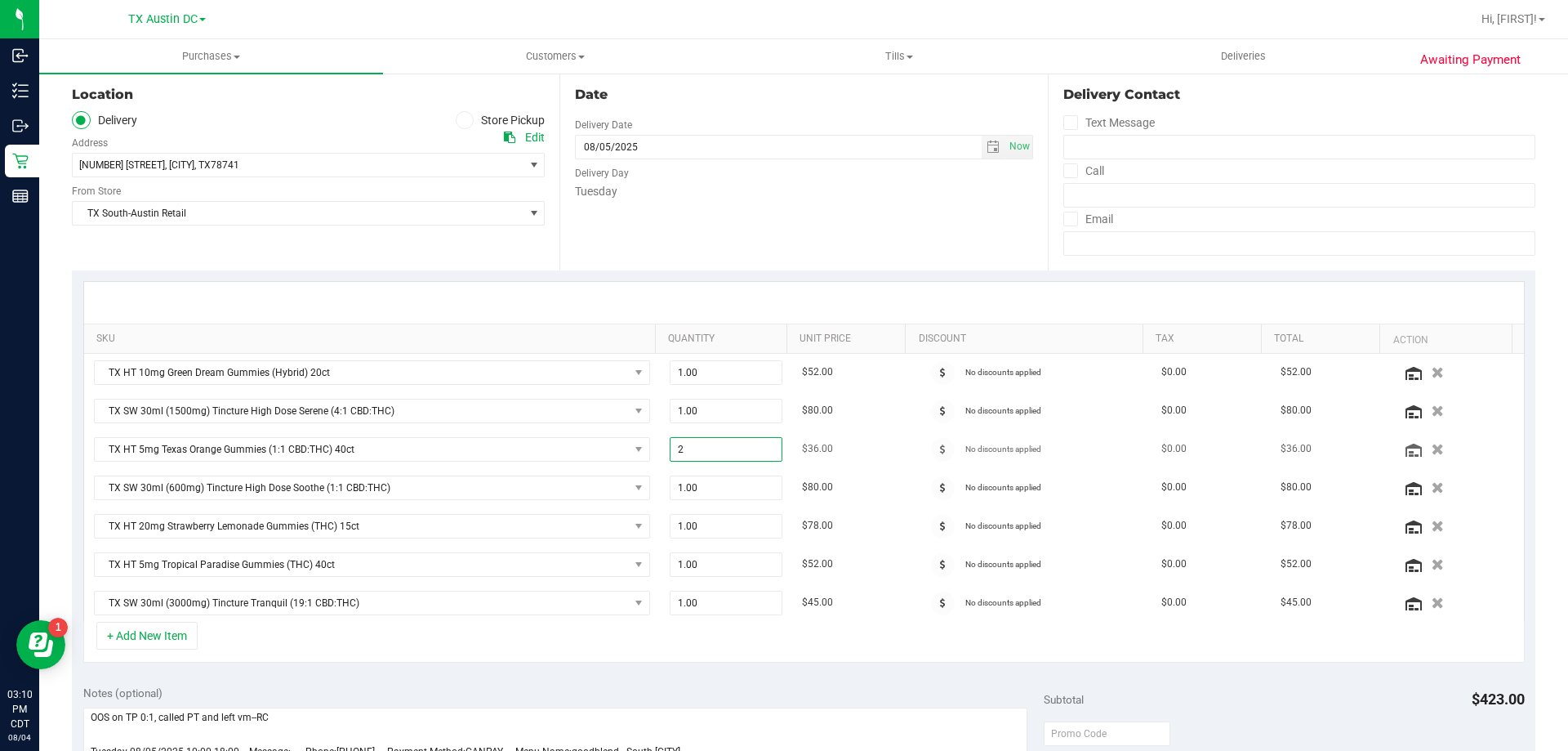type on "2" 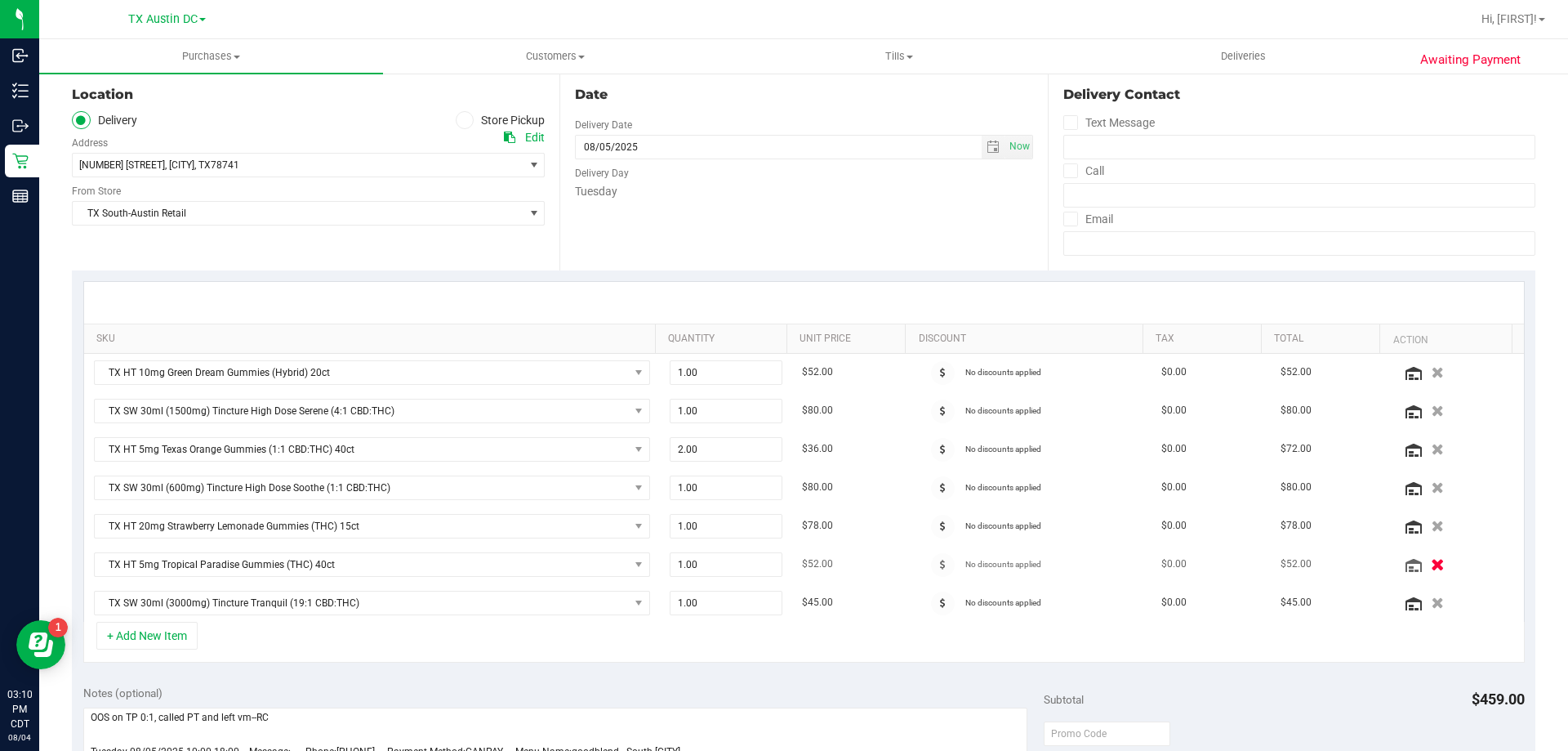click at bounding box center [1437, 564] 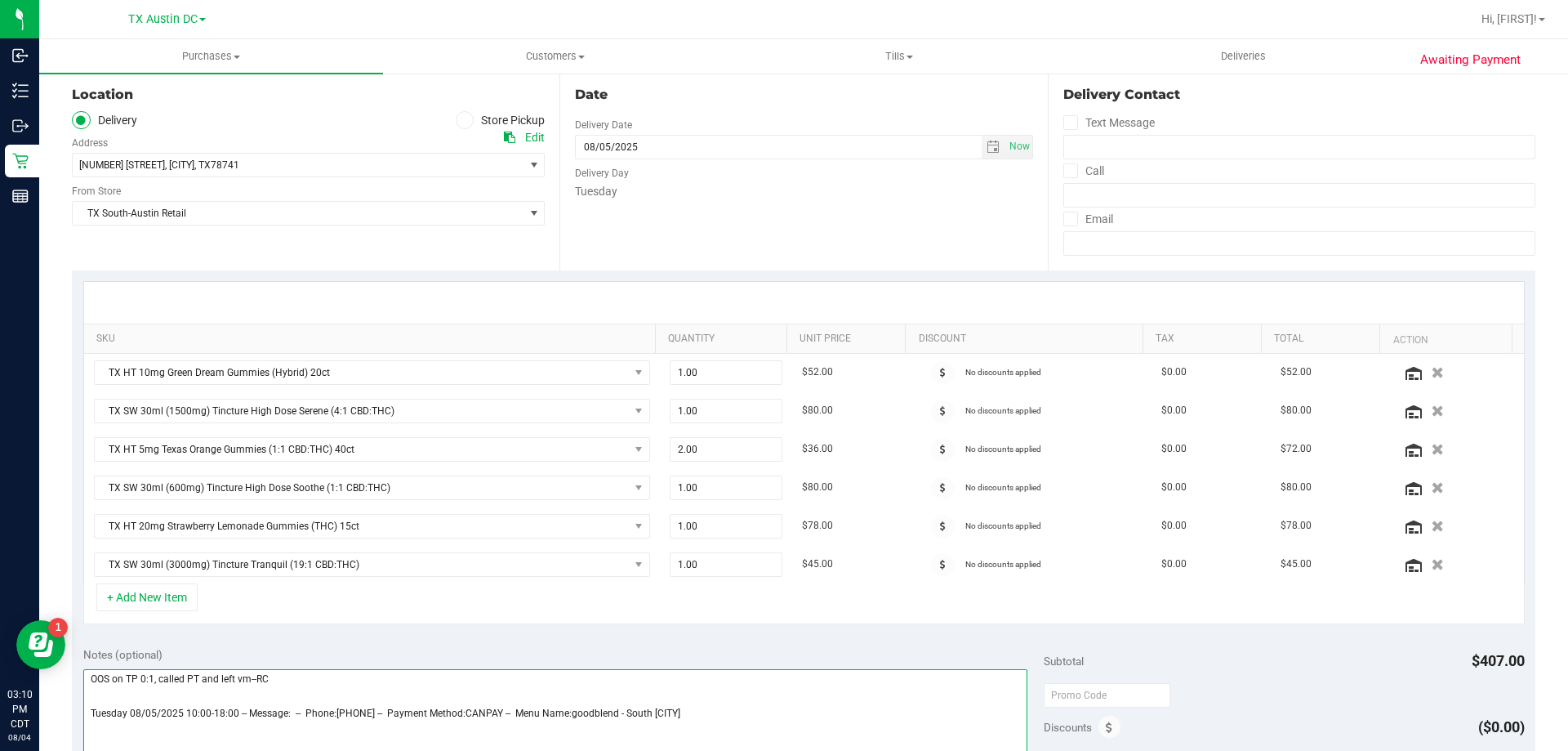 click at bounding box center (555, 748) 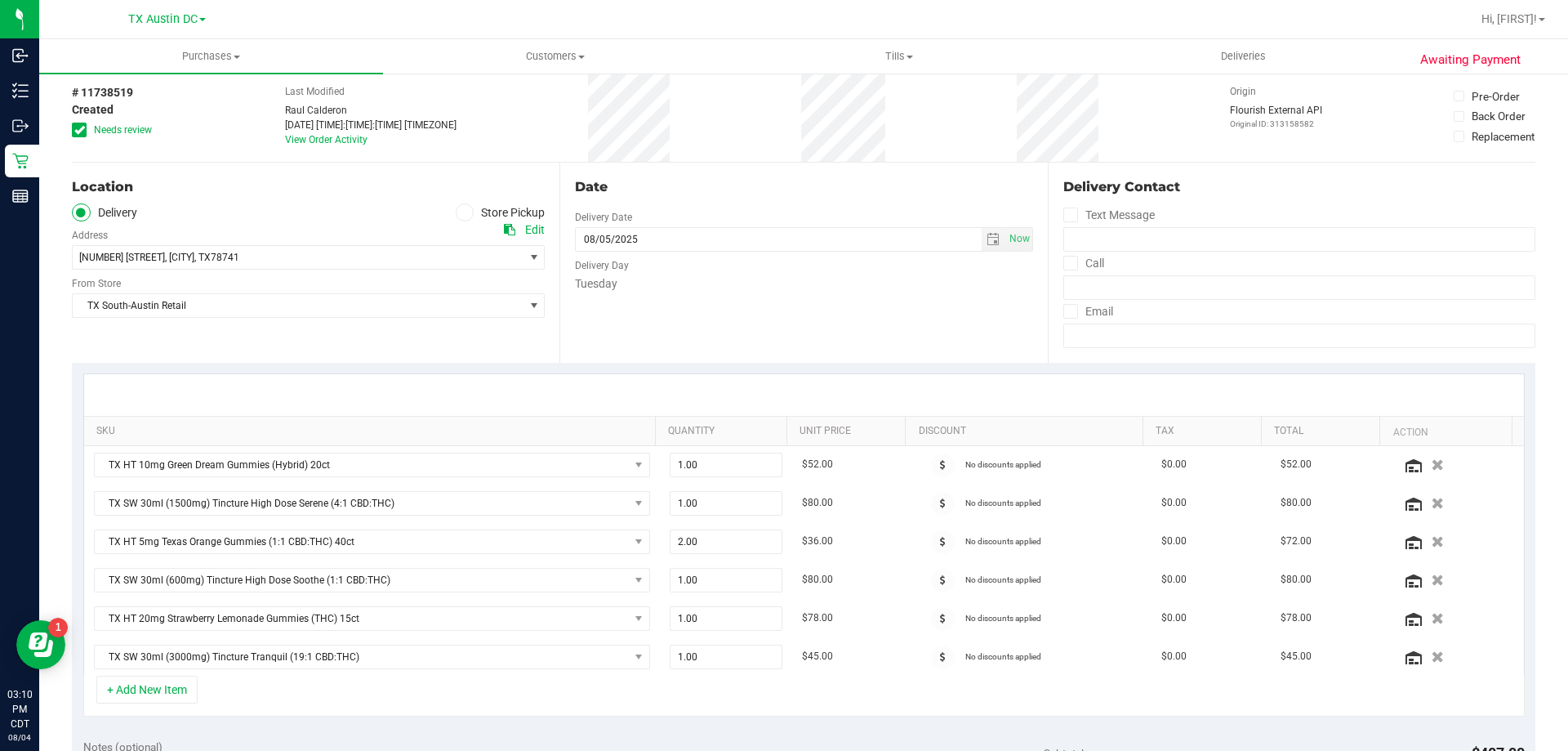 scroll, scrollTop: 0, scrollLeft: 0, axis: both 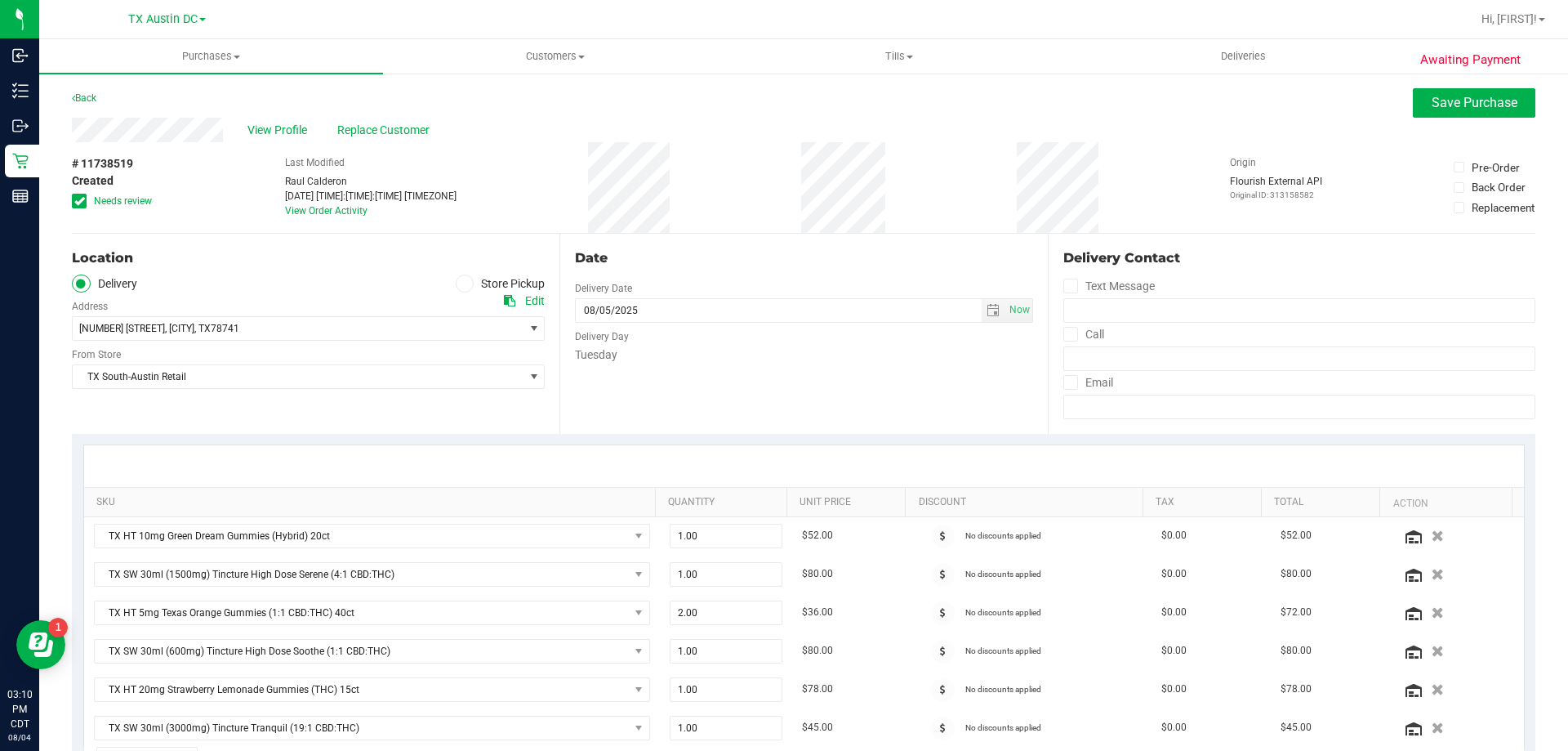 type on "PT called back and order was amended. 08/04 S. Austin PU confirmed--RC
OOS on TP 0:1, called PT and left vm--RC
Tuesday 08/05/2025 10:00-18:00 -- Message:  --  Phone:[PHONE] --  Payment Method:CANPAY --  Menu Name:goodblend - South Austin" 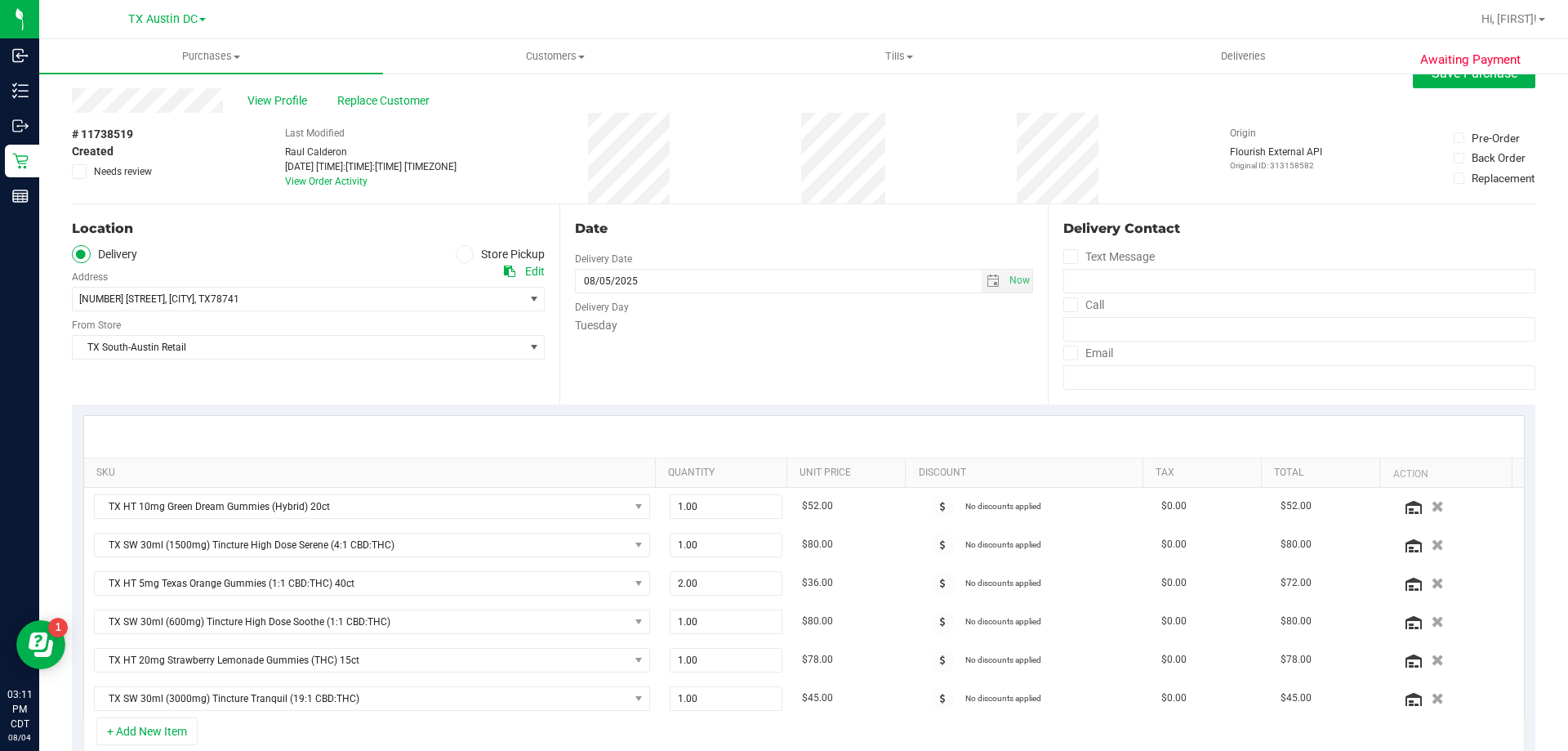 scroll, scrollTop: 0, scrollLeft: 0, axis: both 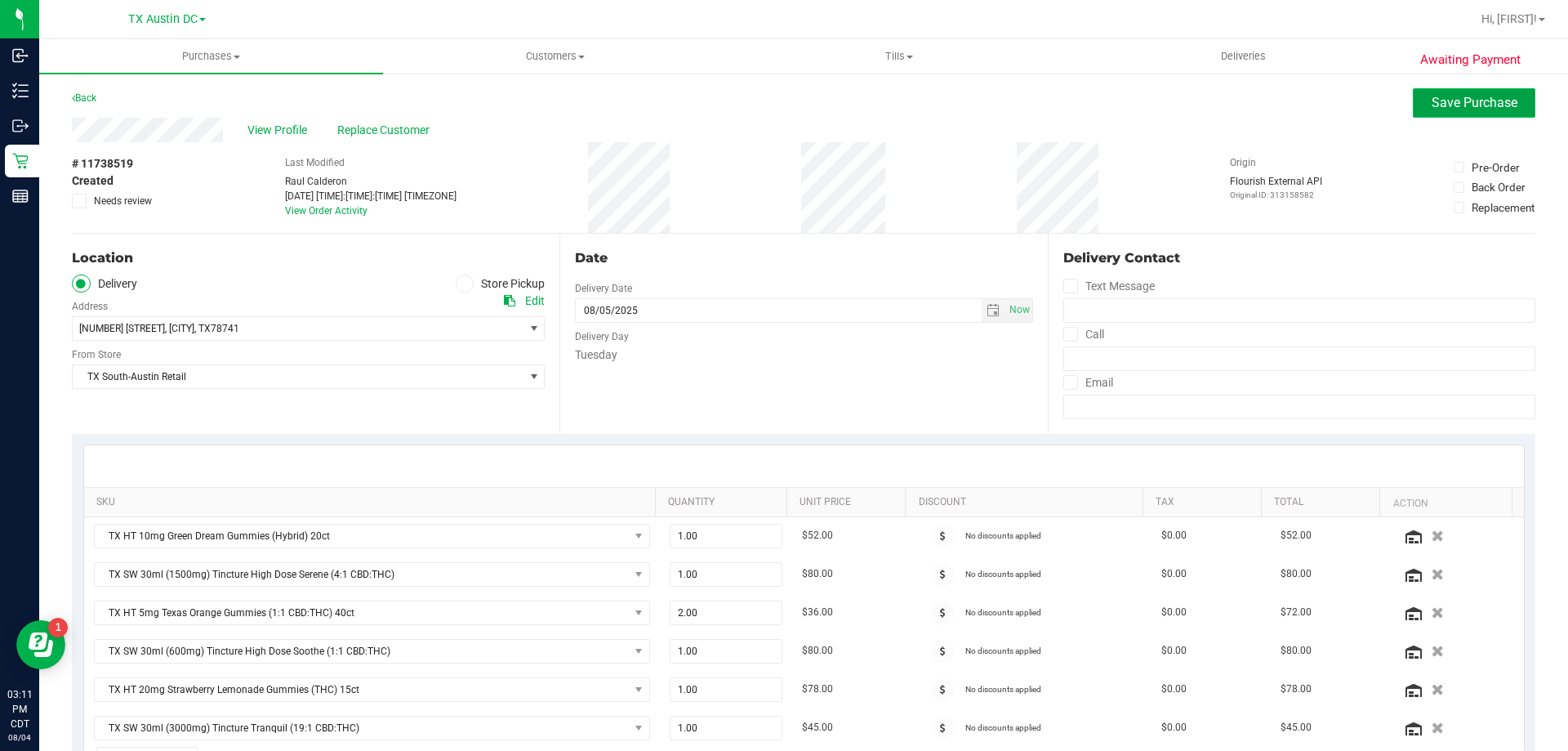 click on "Save Purchase" at bounding box center (1474, 103) 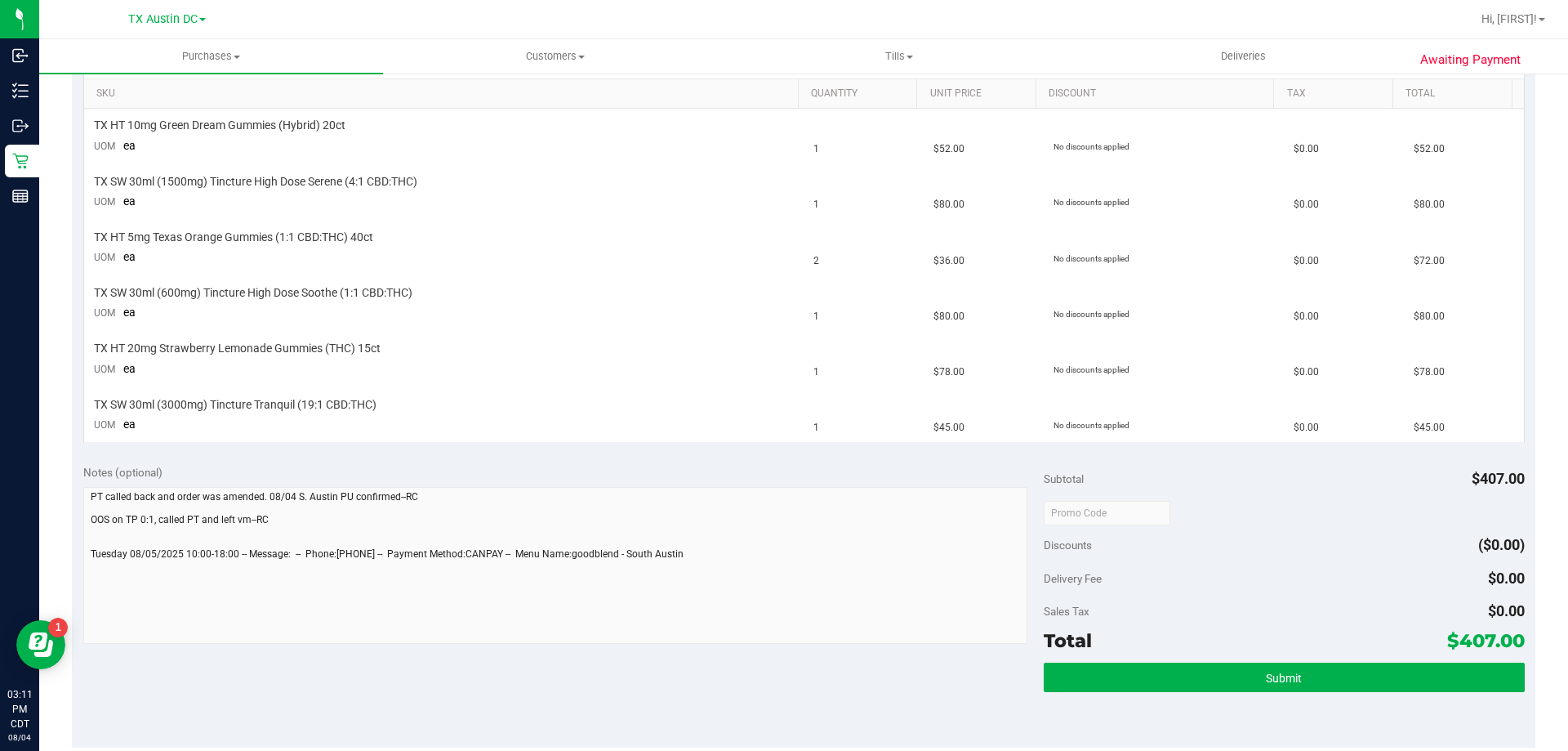 scroll, scrollTop: 490, scrollLeft: 0, axis: vertical 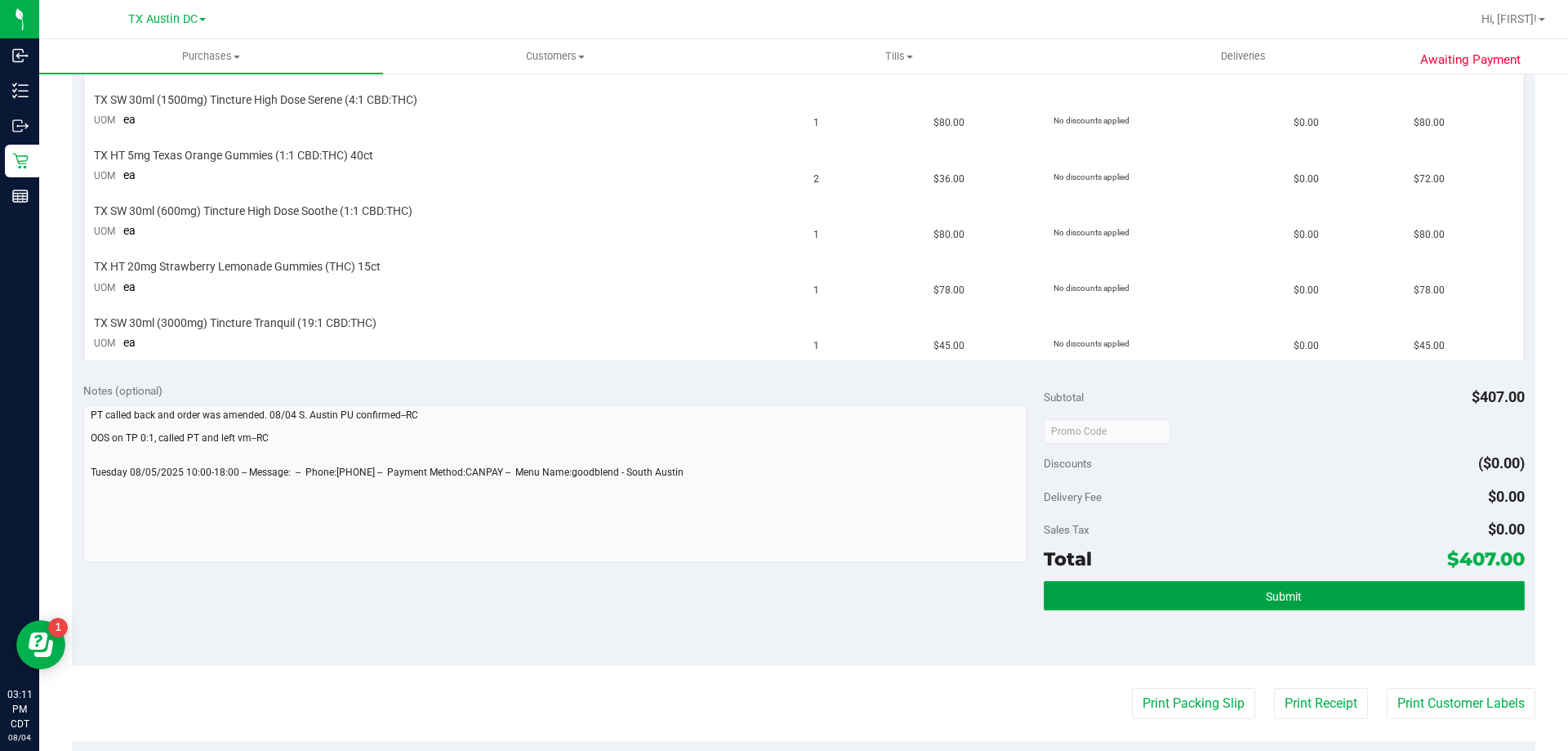 click on "Submit" at bounding box center [1284, 596] 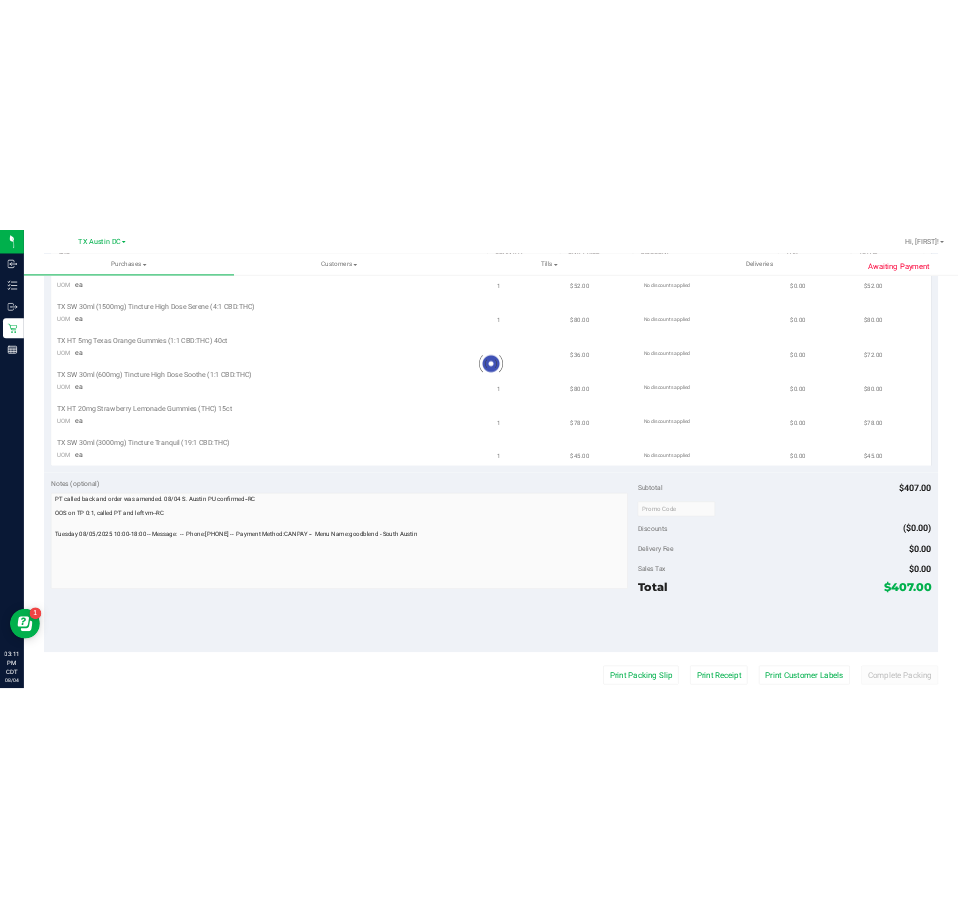 scroll, scrollTop: 0, scrollLeft: 0, axis: both 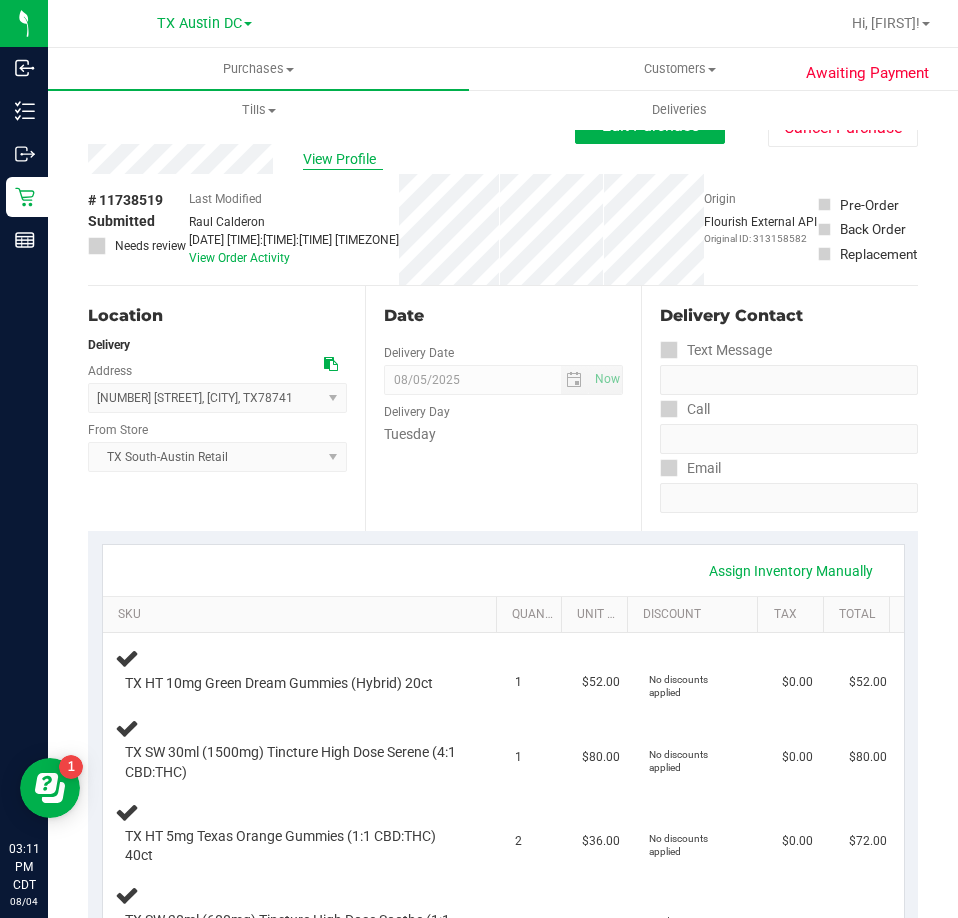 click on "View Profile" at bounding box center [343, 159] 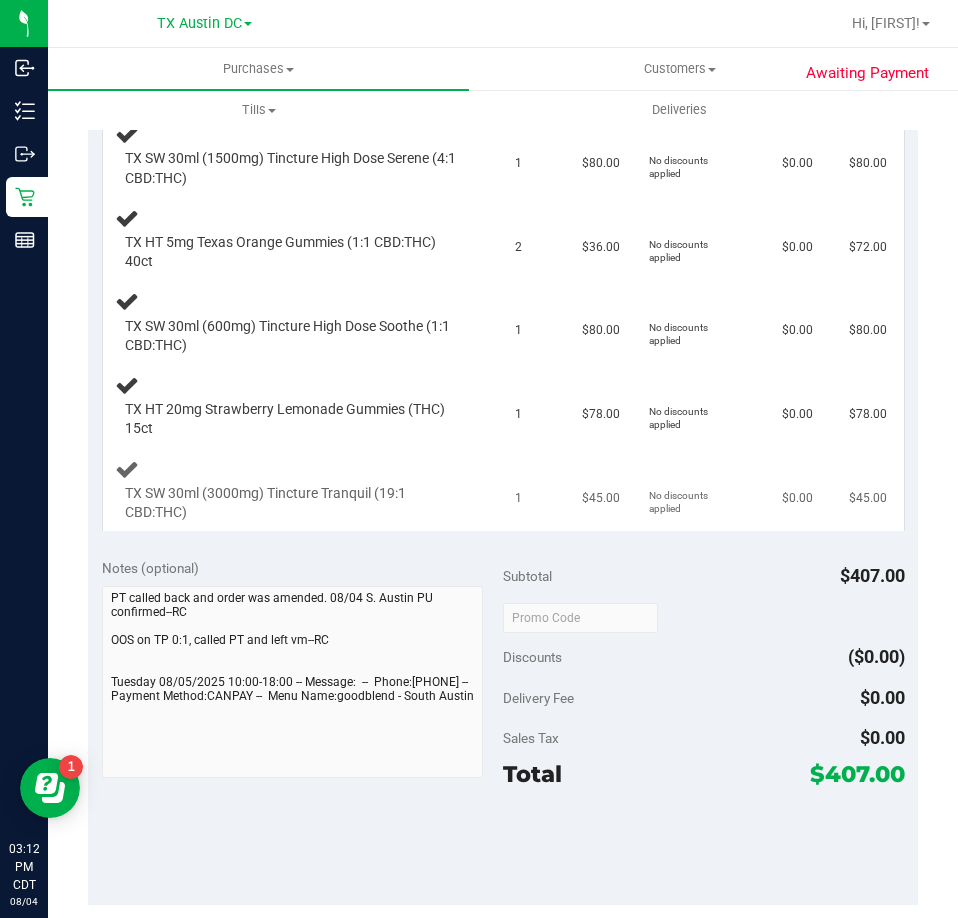 scroll, scrollTop: 600, scrollLeft: 0, axis: vertical 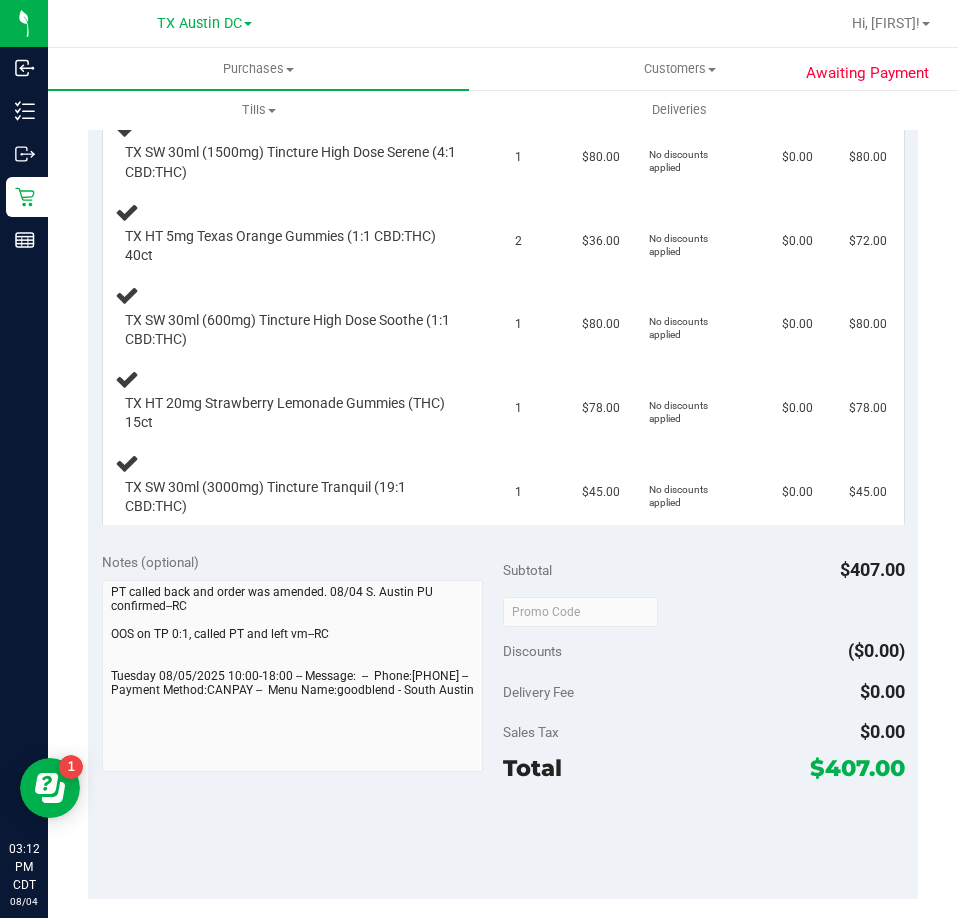 click on "Notes (optional)
Subtotal
$407.00
Discounts
($0.00)
Delivery Fee
$0.00
Sales Tax
$0.00
Total
$407.00" at bounding box center [503, 719] 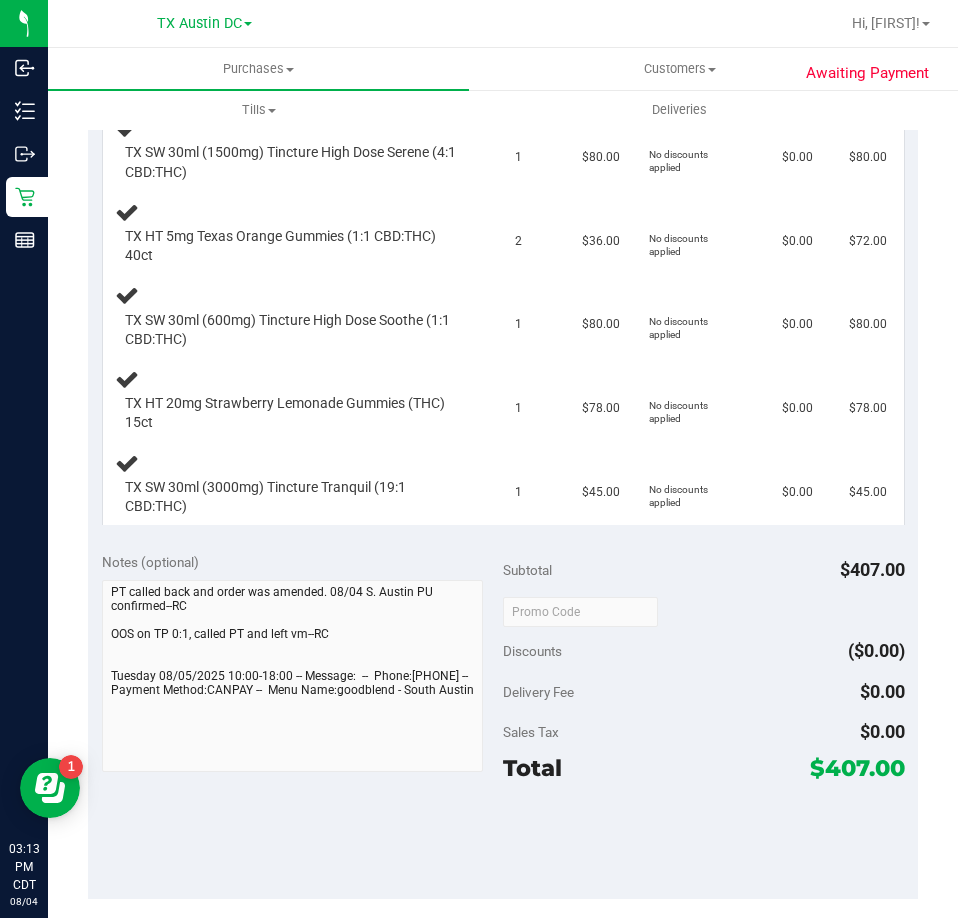scroll, scrollTop: 0, scrollLeft: 0, axis: both 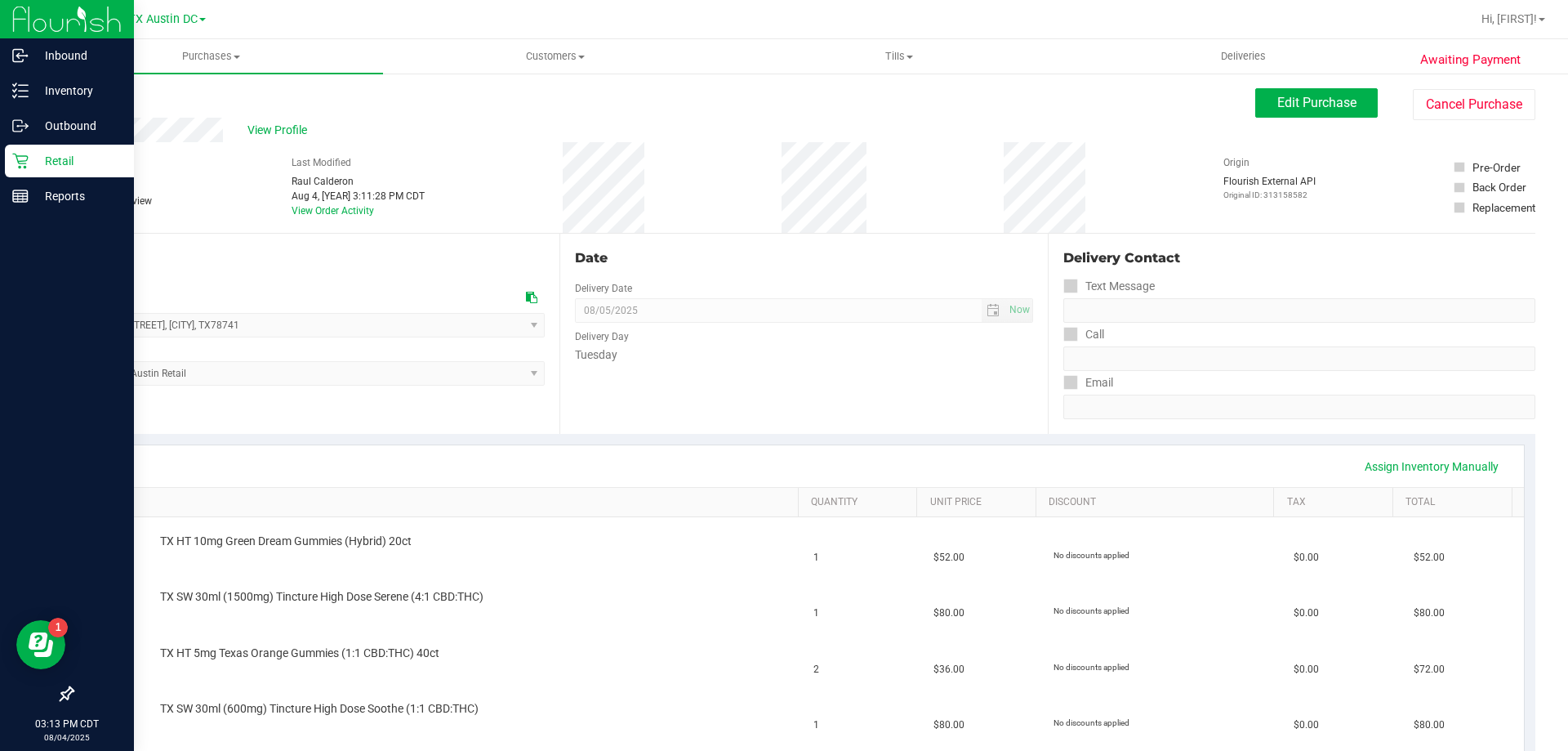click on "Retail" at bounding box center [78, 161] 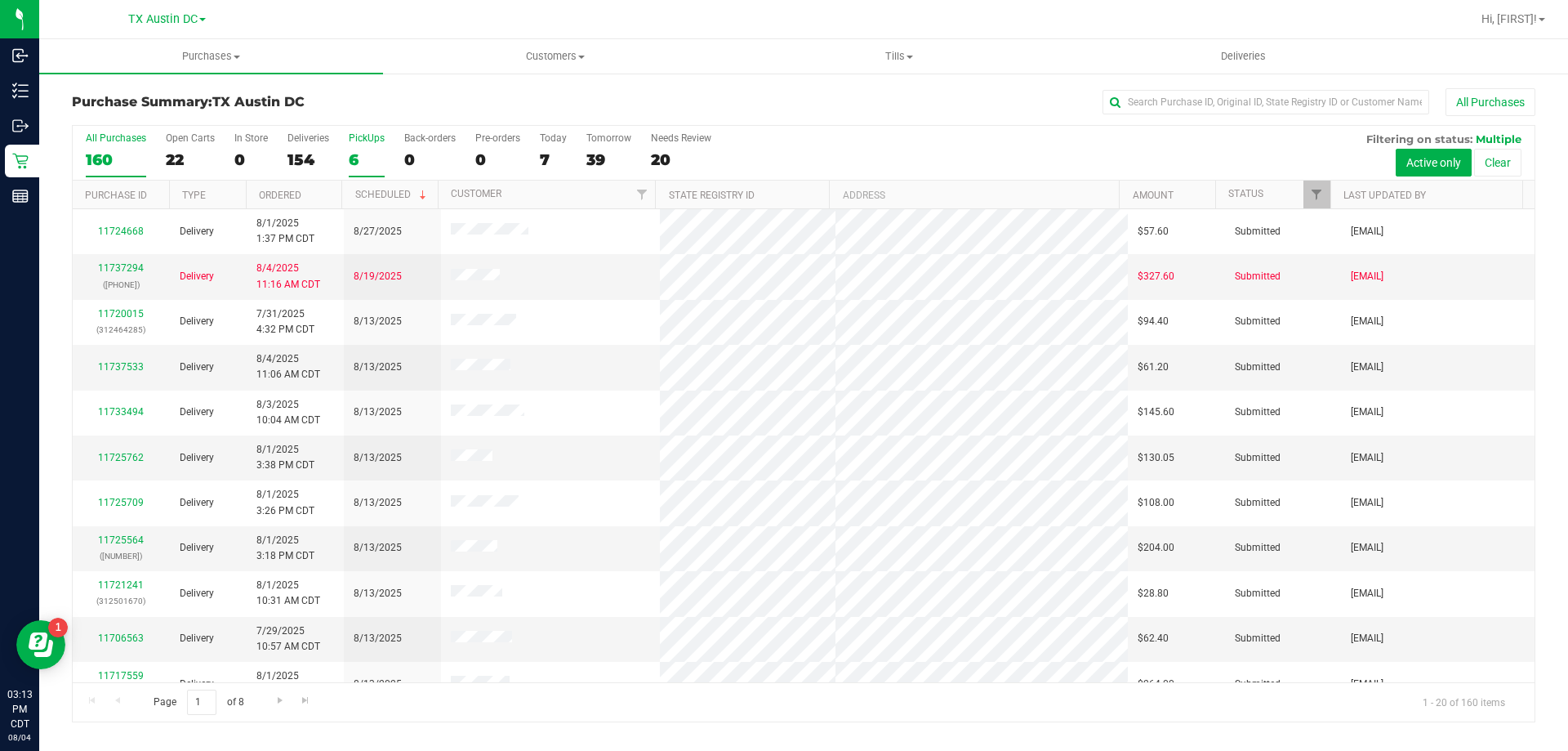 click on "6" at bounding box center (367, 159) 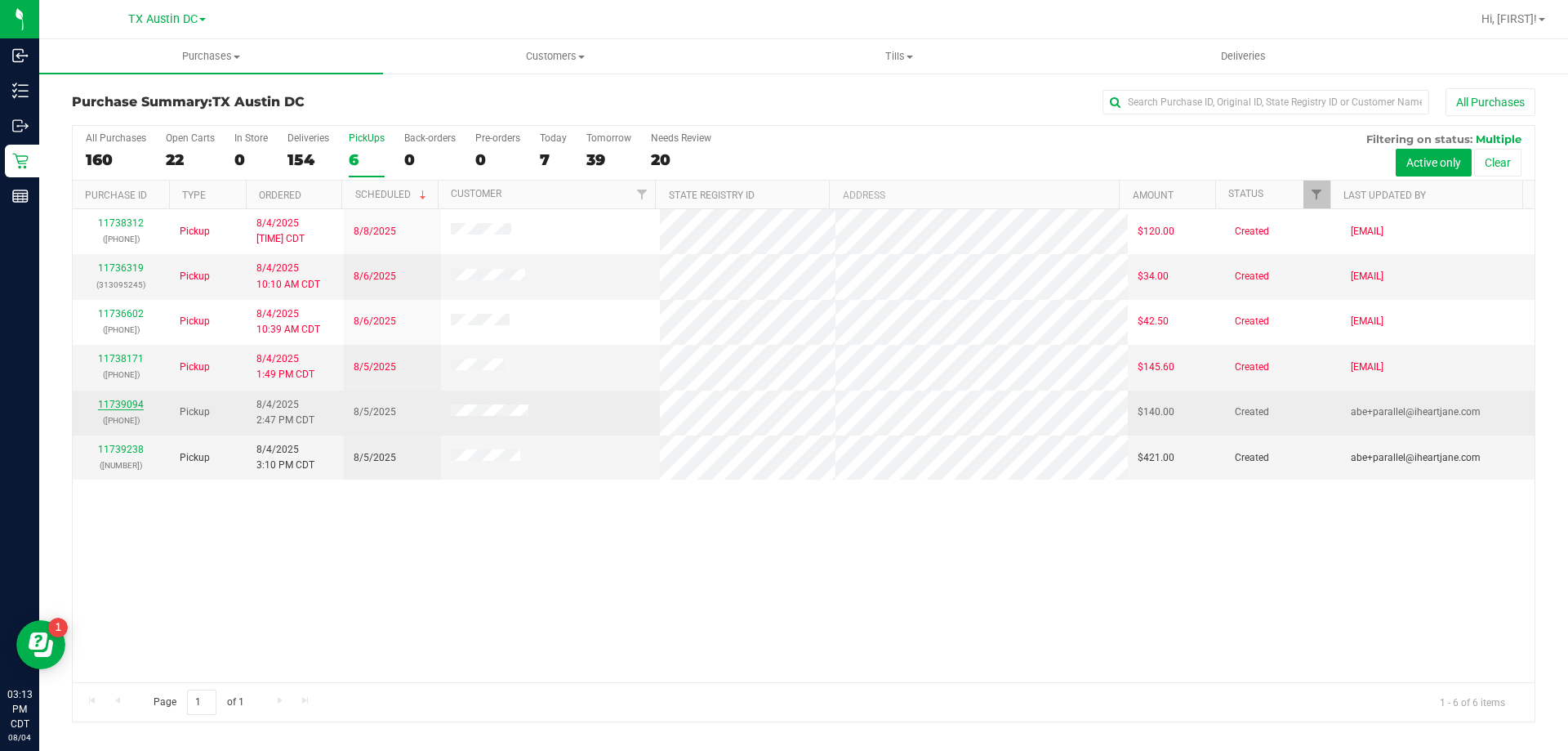 click on "11739094" at bounding box center (121, 405) 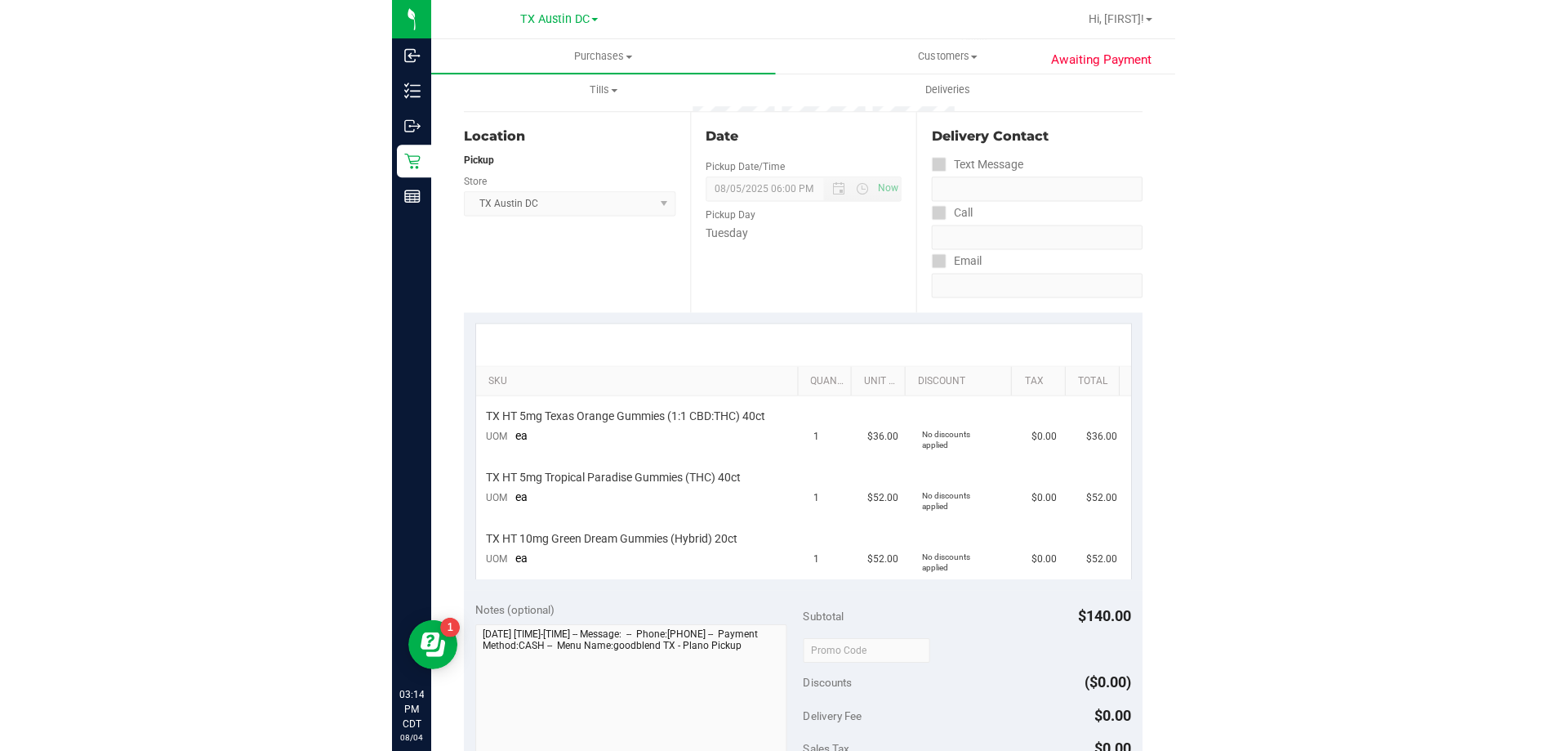 scroll, scrollTop: 0, scrollLeft: 0, axis: both 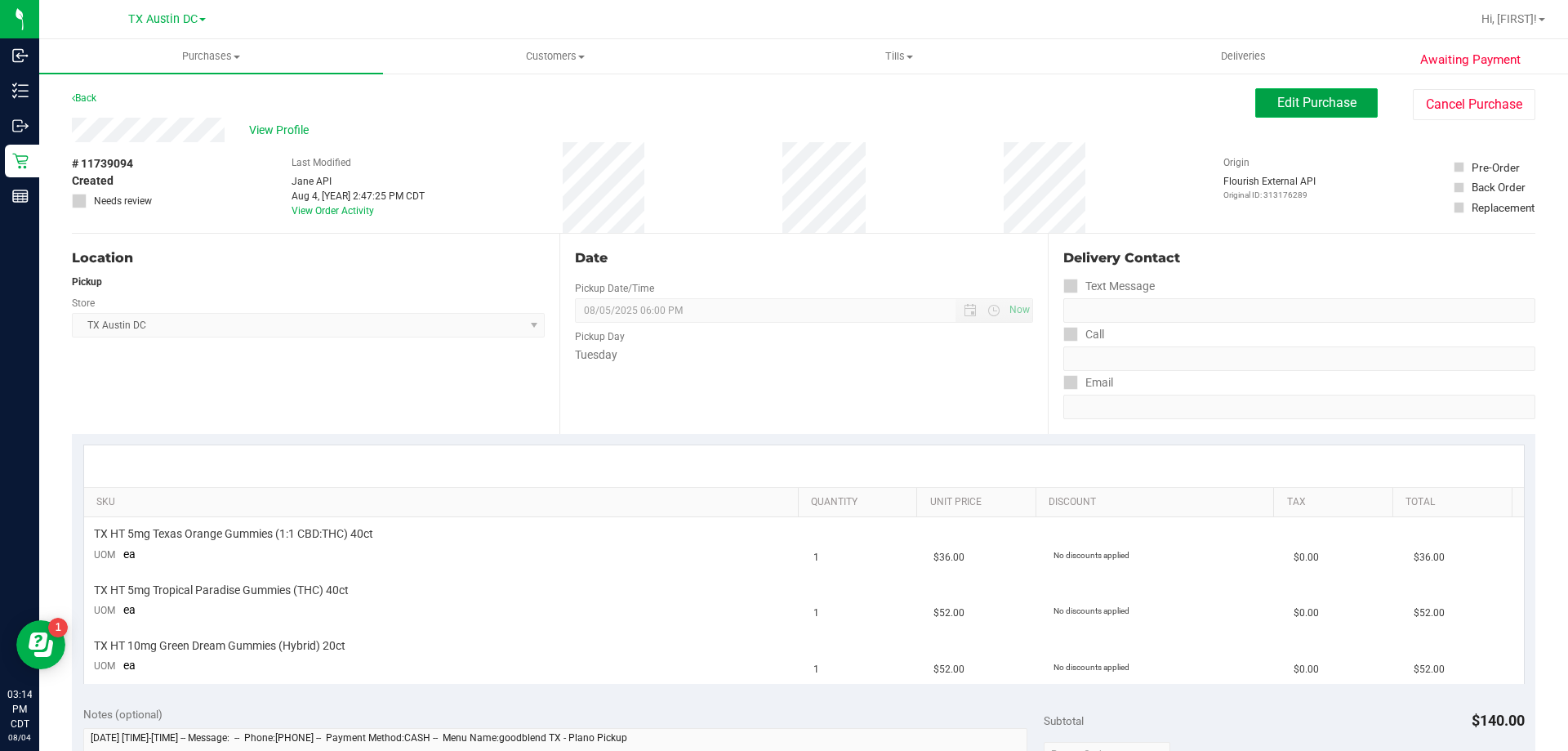 click on "Edit Purchase" at bounding box center (1316, 102) 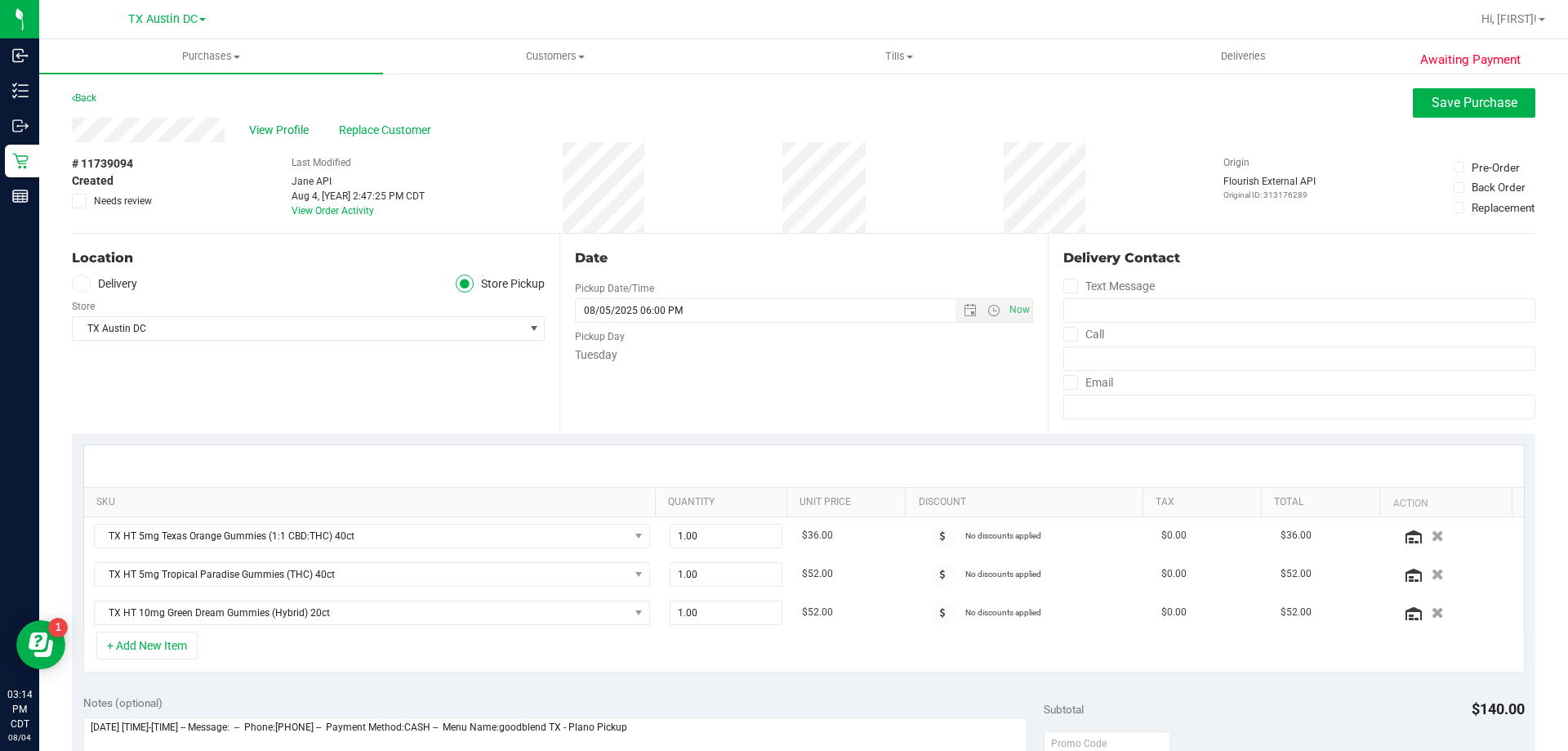 scroll, scrollTop: 82, scrollLeft: 0, axis: vertical 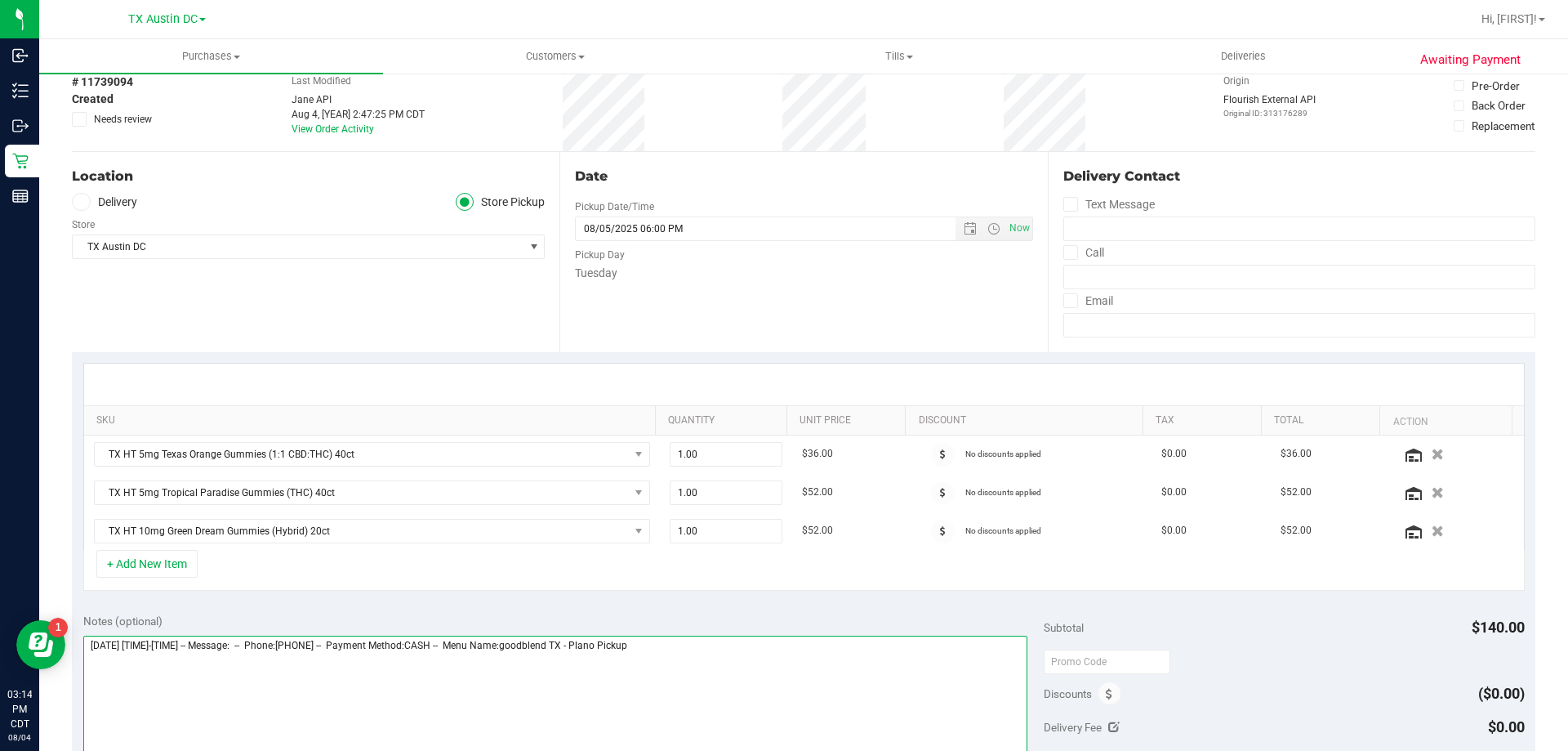 click at bounding box center [555, 714] 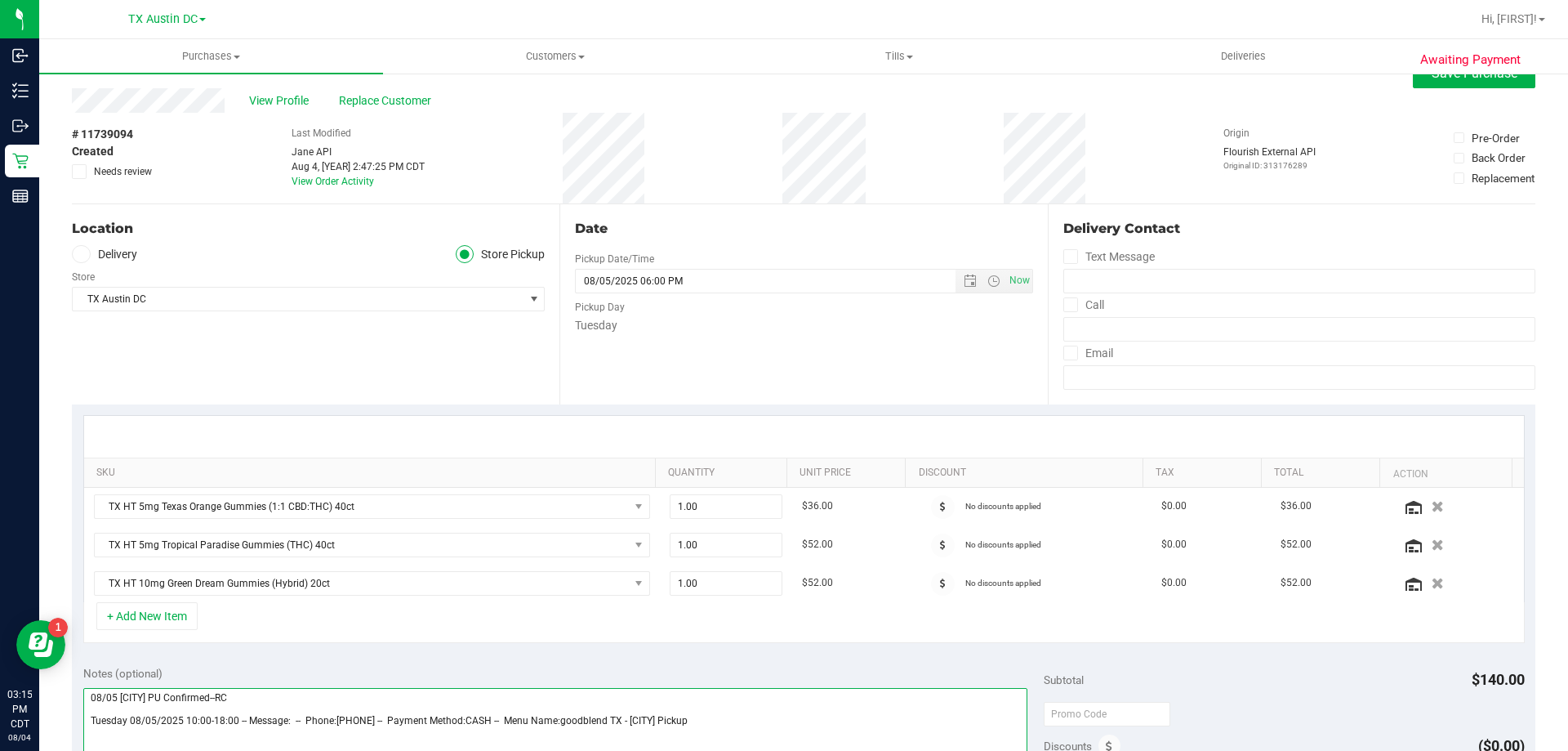 scroll, scrollTop: 0, scrollLeft: 0, axis: both 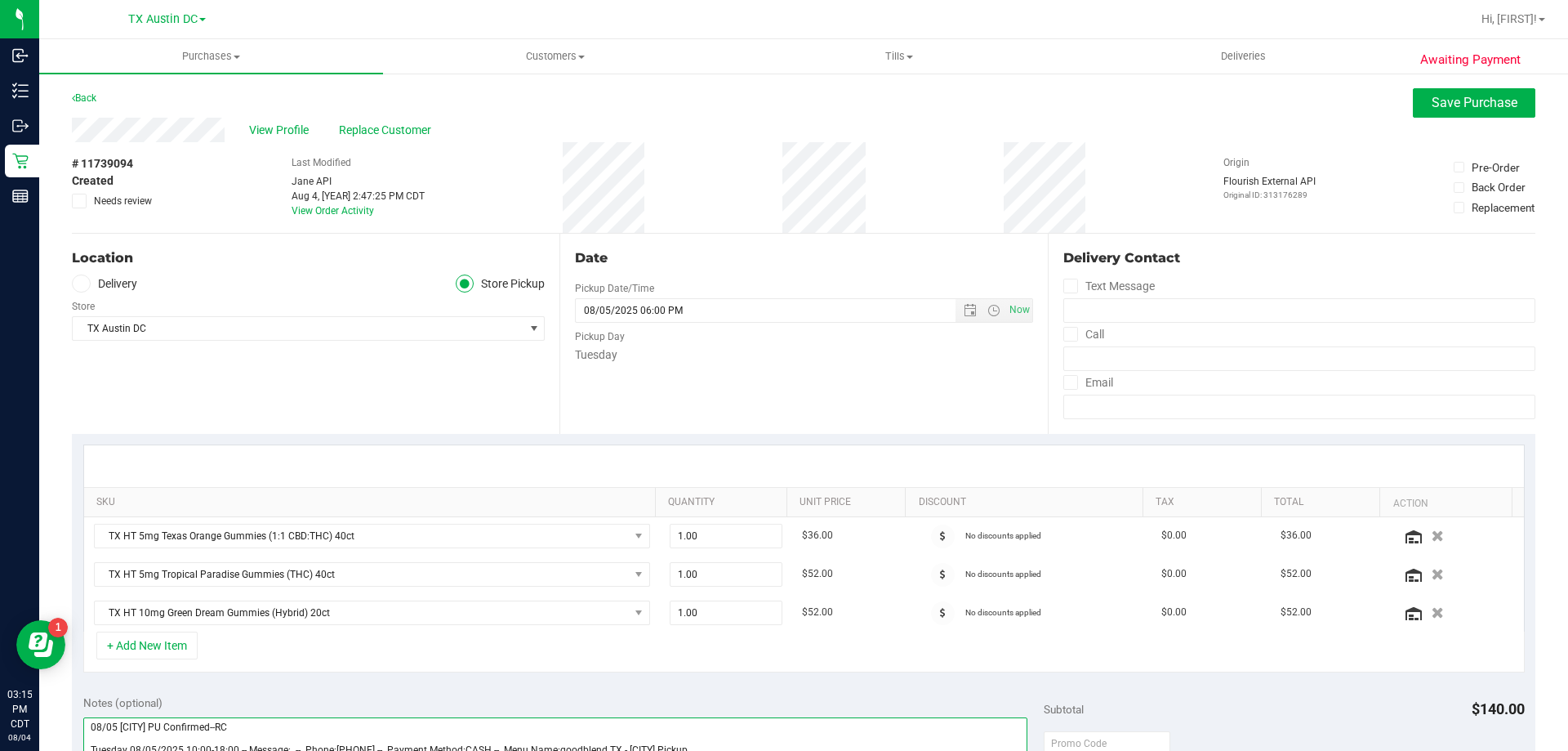 type on "08/05 [CITY] PU Confirmed--RC
Tuesday 08/05/2025 10:00-18:00 -- Message:  --  Phone:[PHONE] --  Payment Method:CASH --  Menu Name:goodblend TX - [CITY] Pickup" 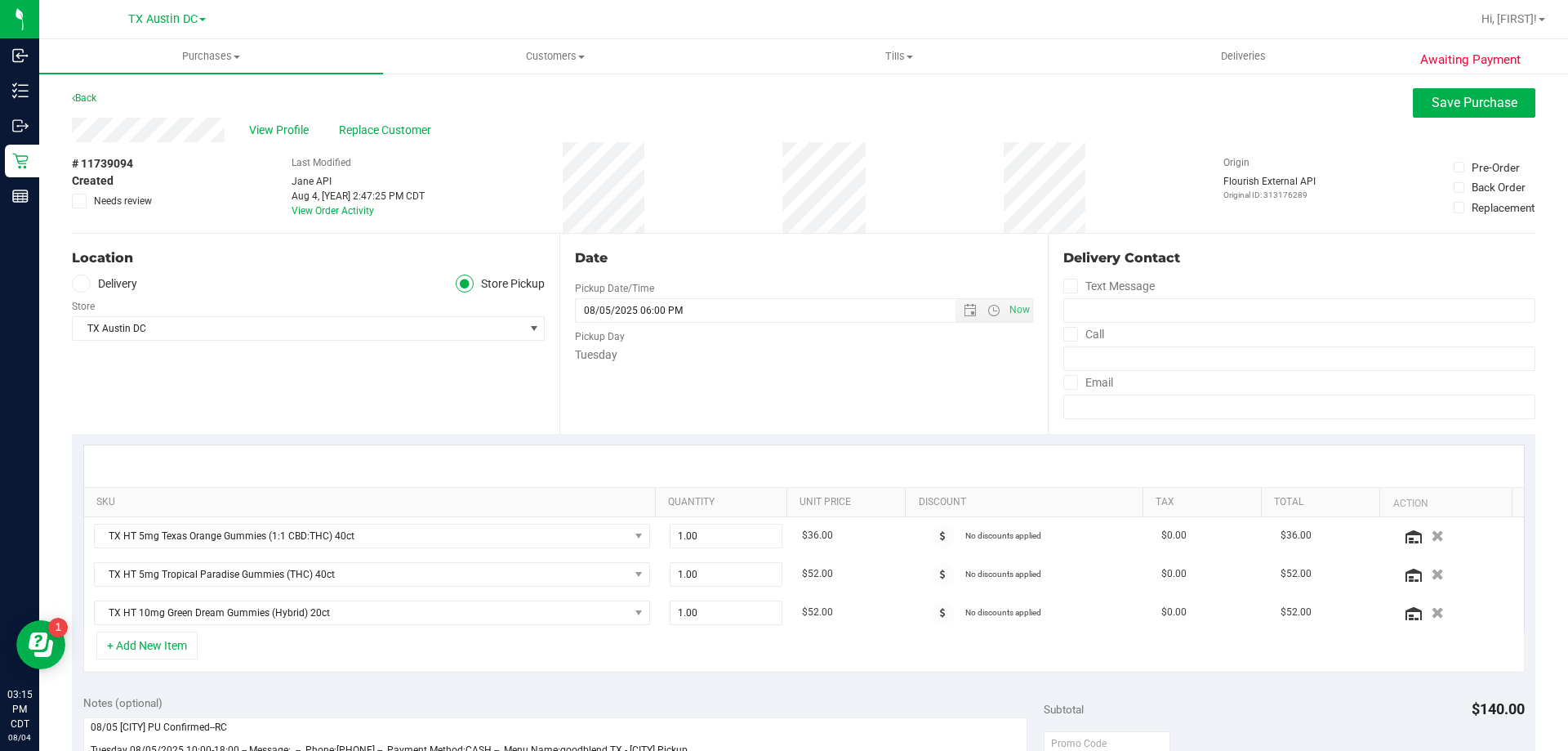 click at bounding box center [81, 284] 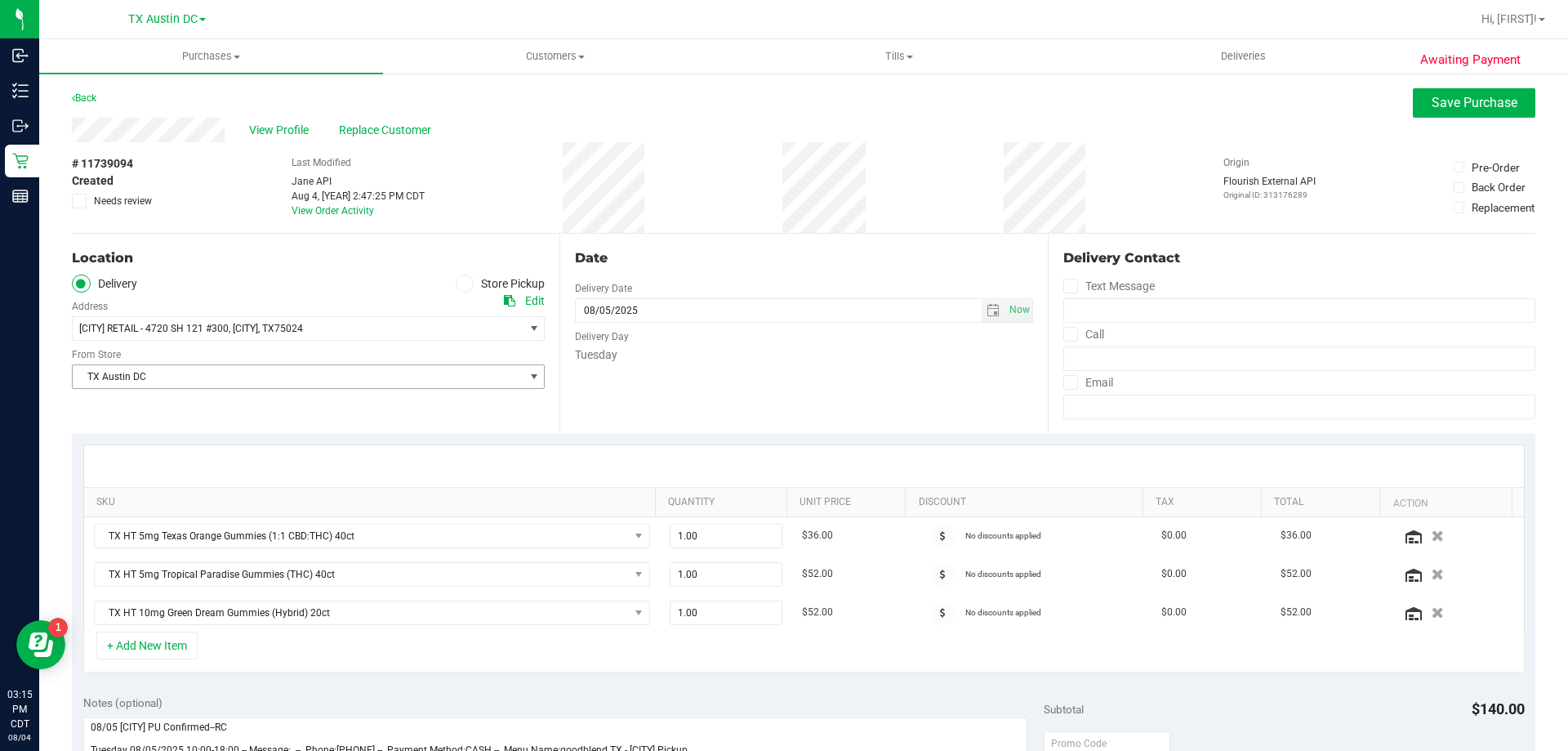 click on "TX Austin DC" at bounding box center (298, 377) 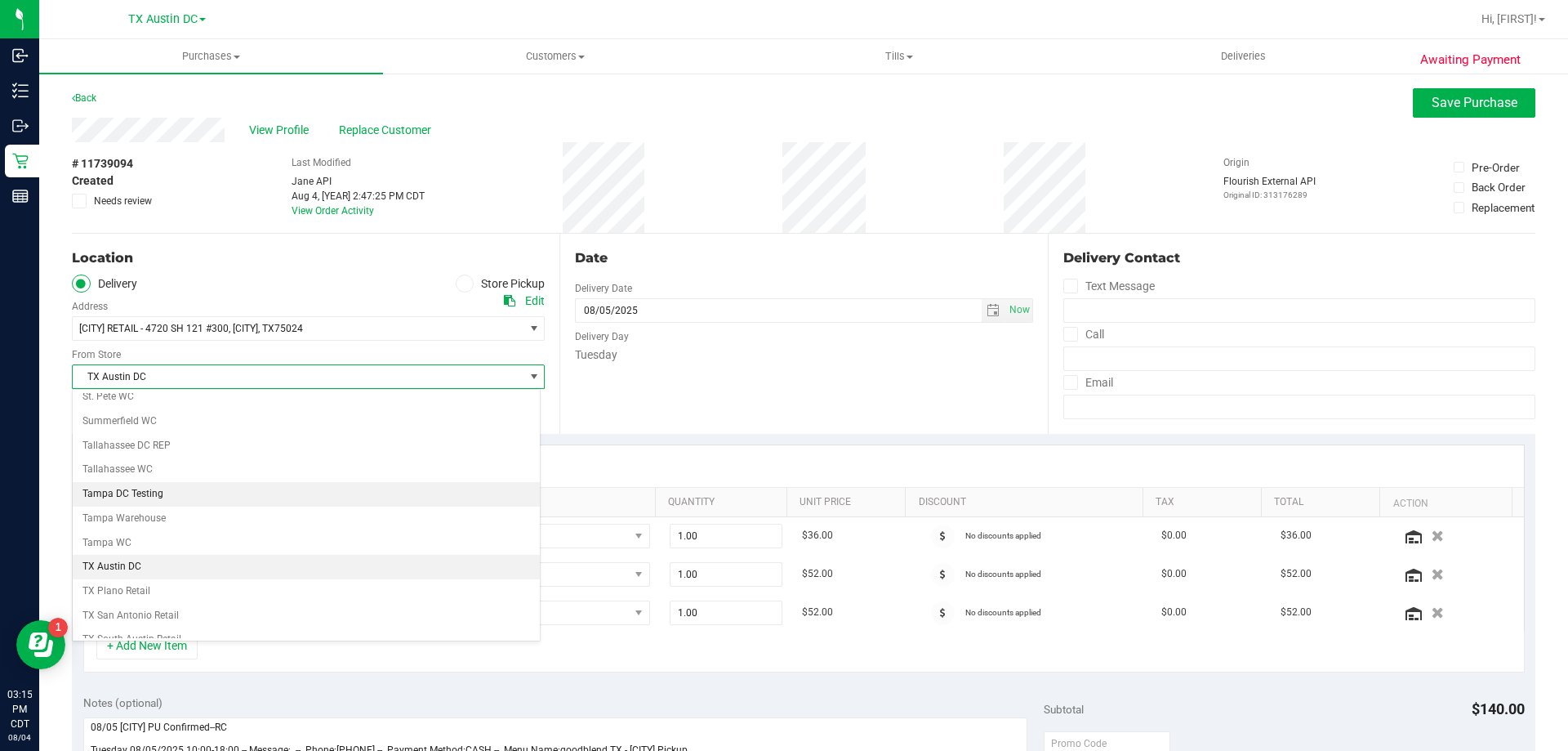 scroll, scrollTop: 1100, scrollLeft: 0, axis: vertical 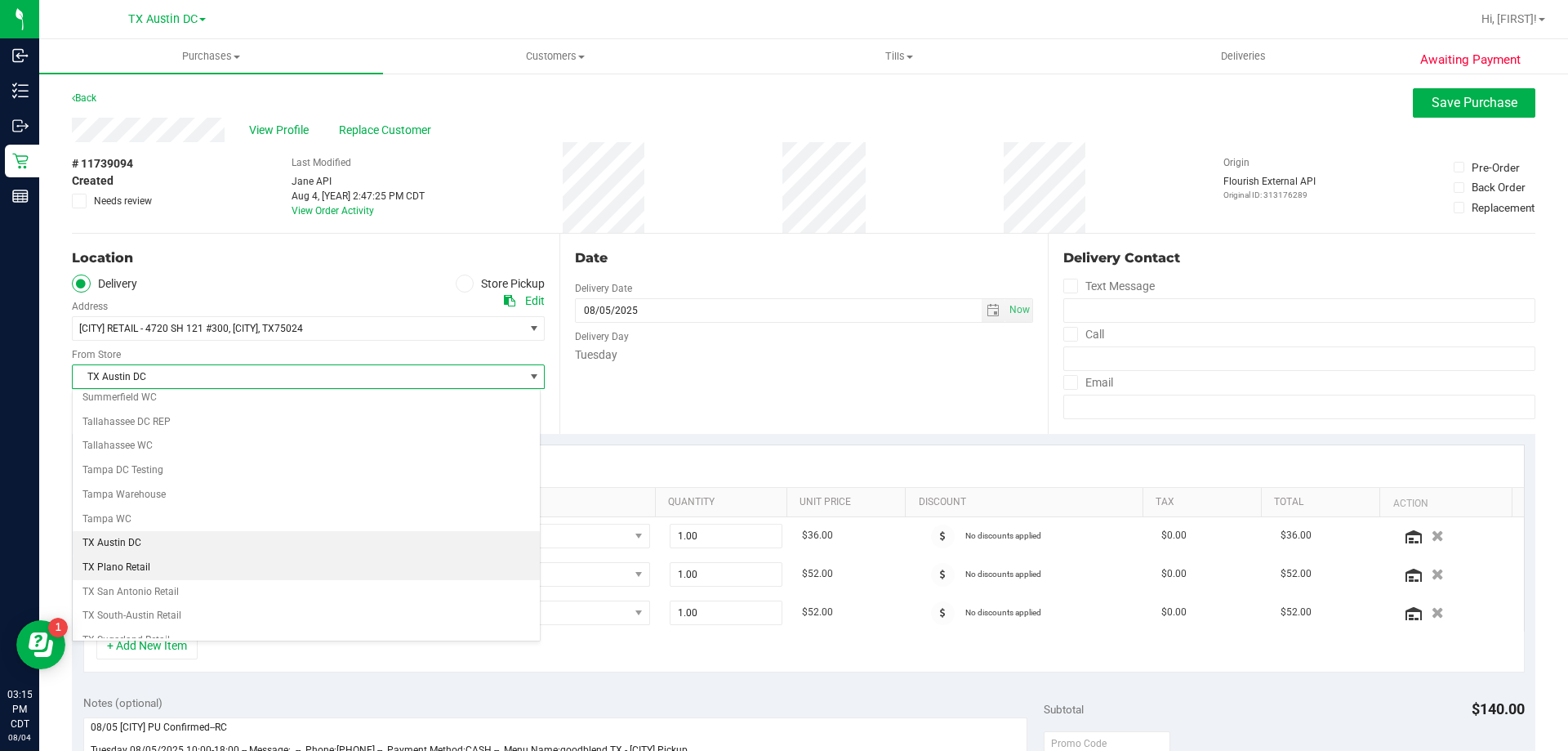 click on "TX Plano Retail" at bounding box center (306, 568) 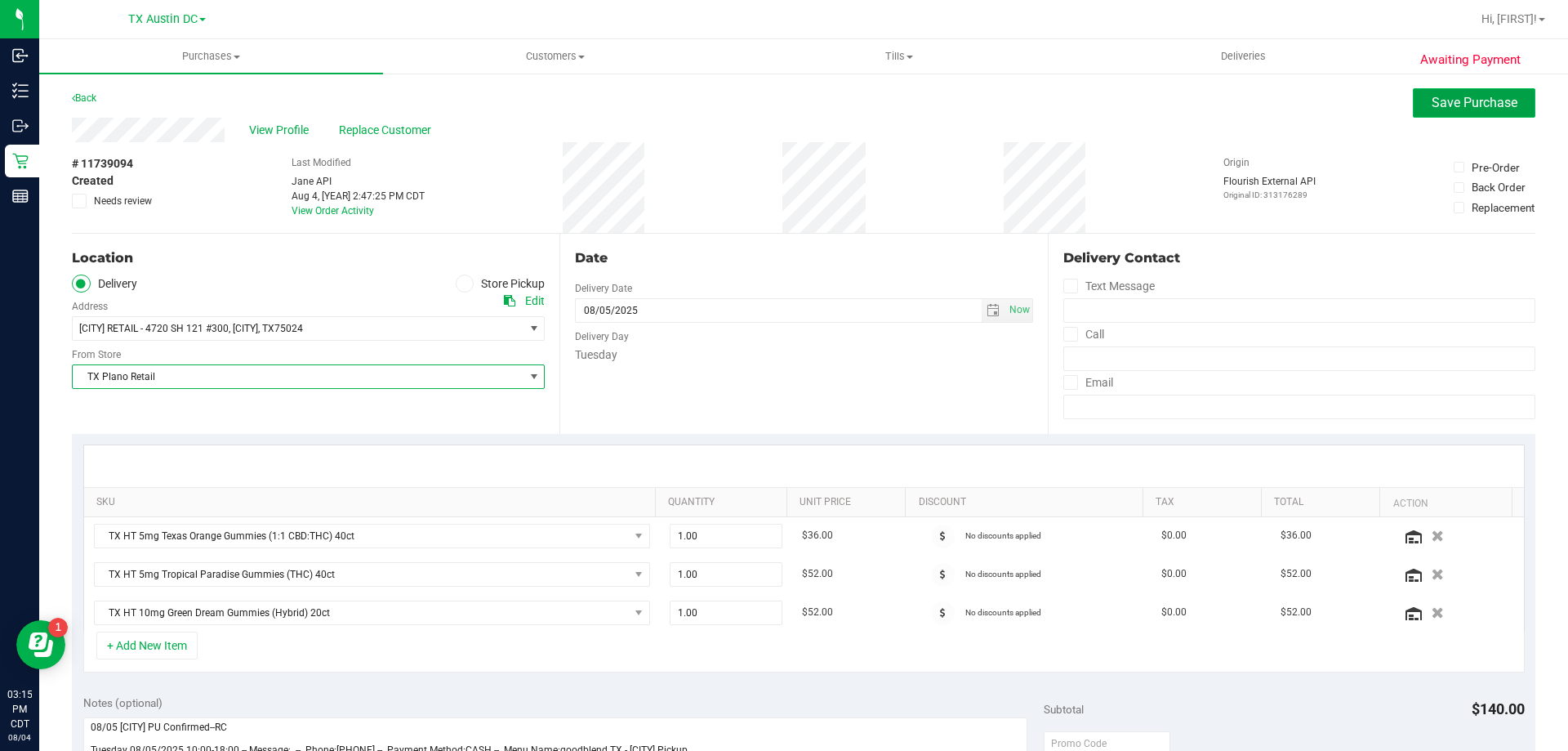 click on "Save Purchase" at bounding box center [1474, 103] 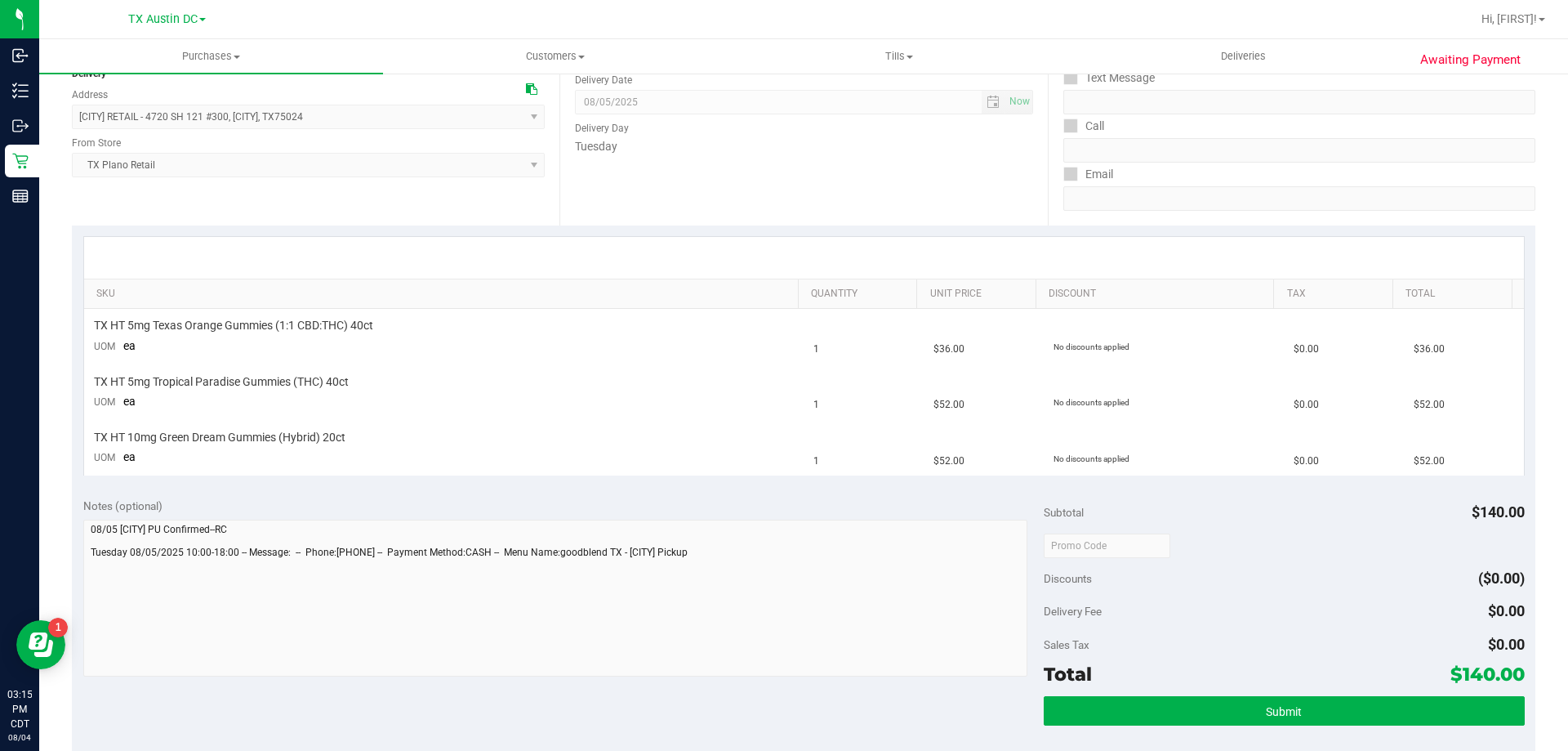 scroll, scrollTop: 245, scrollLeft: 0, axis: vertical 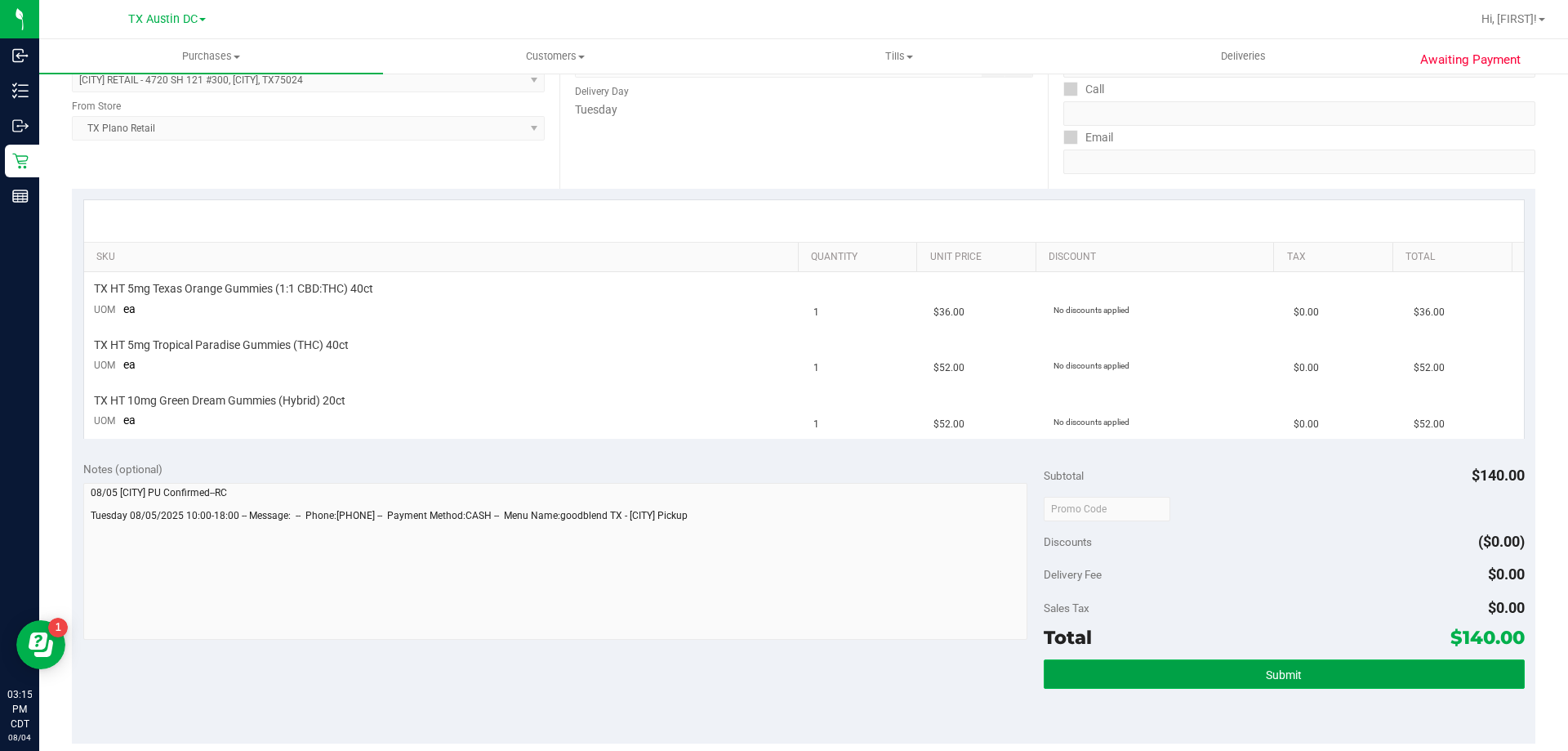 click on "Submit" at bounding box center [1284, 674] 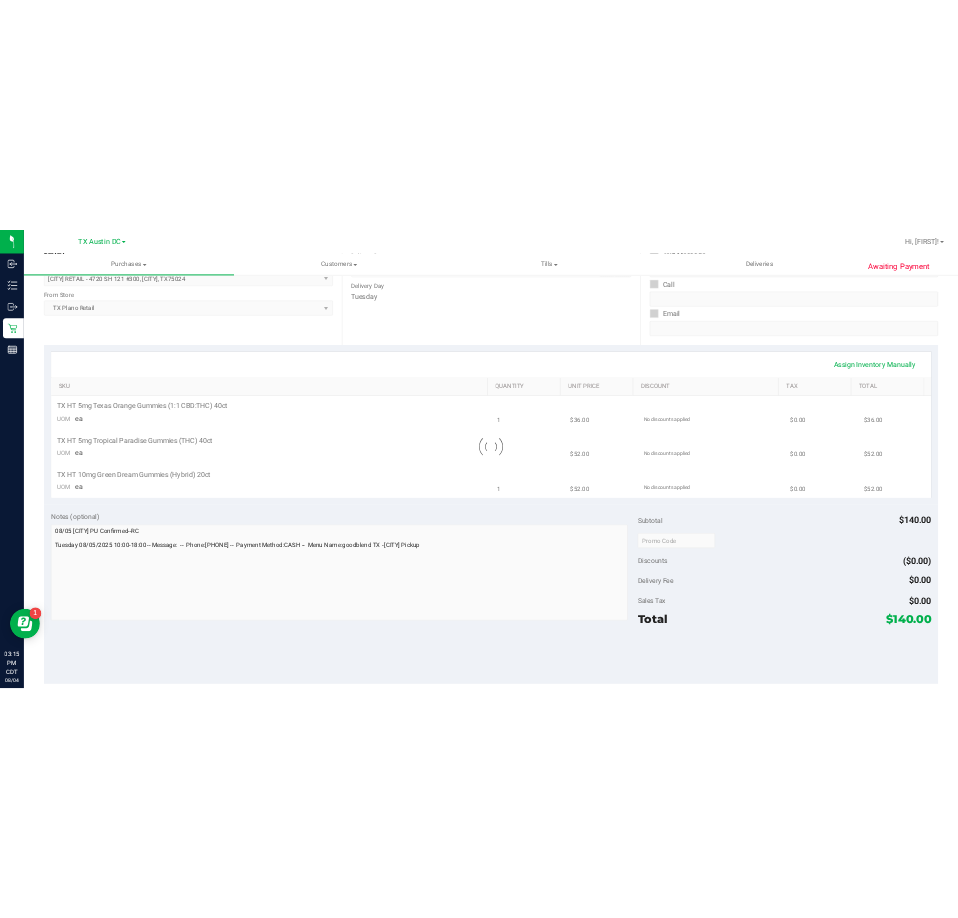 scroll, scrollTop: 0, scrollLeft: 0, axis: both 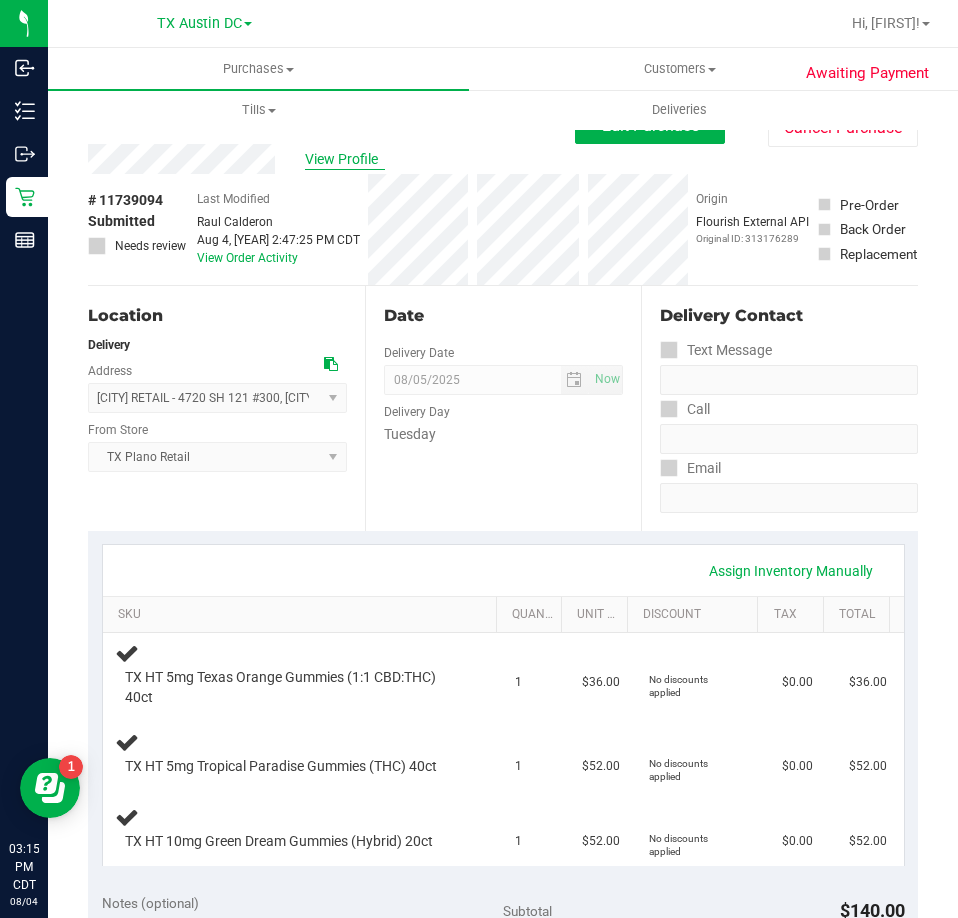 click on "View Profile" at bounding box center [345, 159] 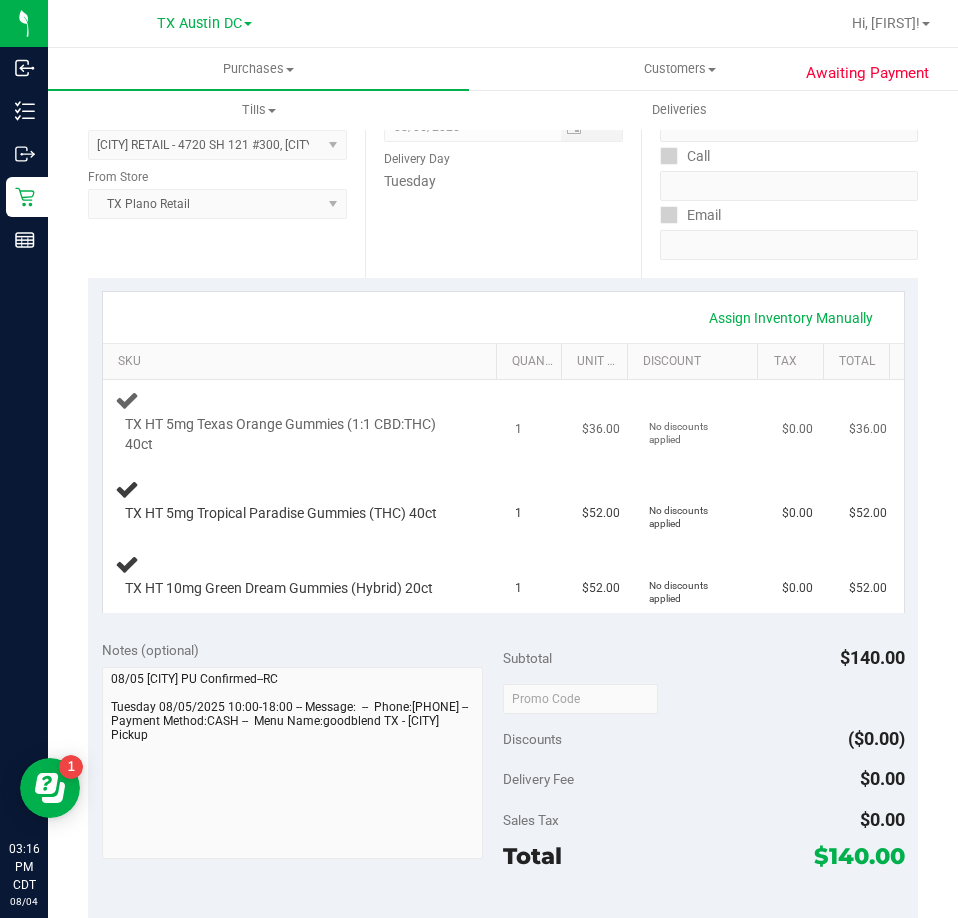 scroll, scrollTop: 300, scrollLeft: 0, axis: vertical 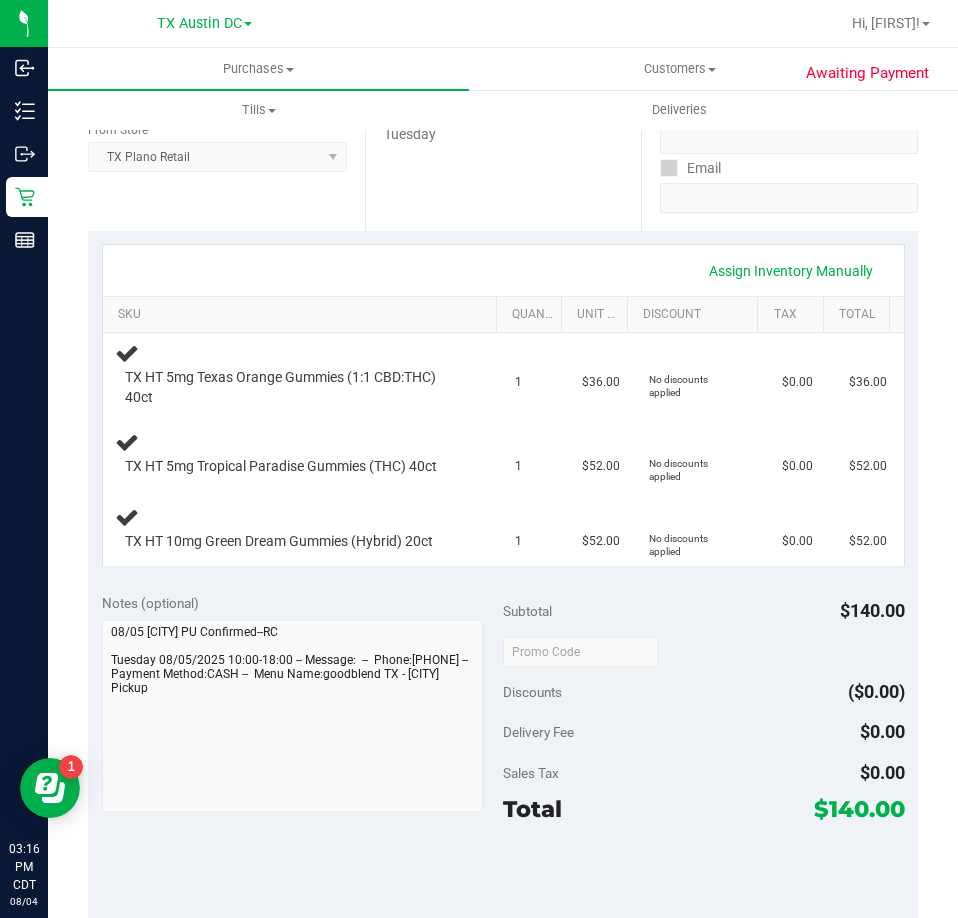 drag, startPoint x: 885, startPoint y: 804, endPoint x: 795, endPoint y: 812, distance: 90.35486 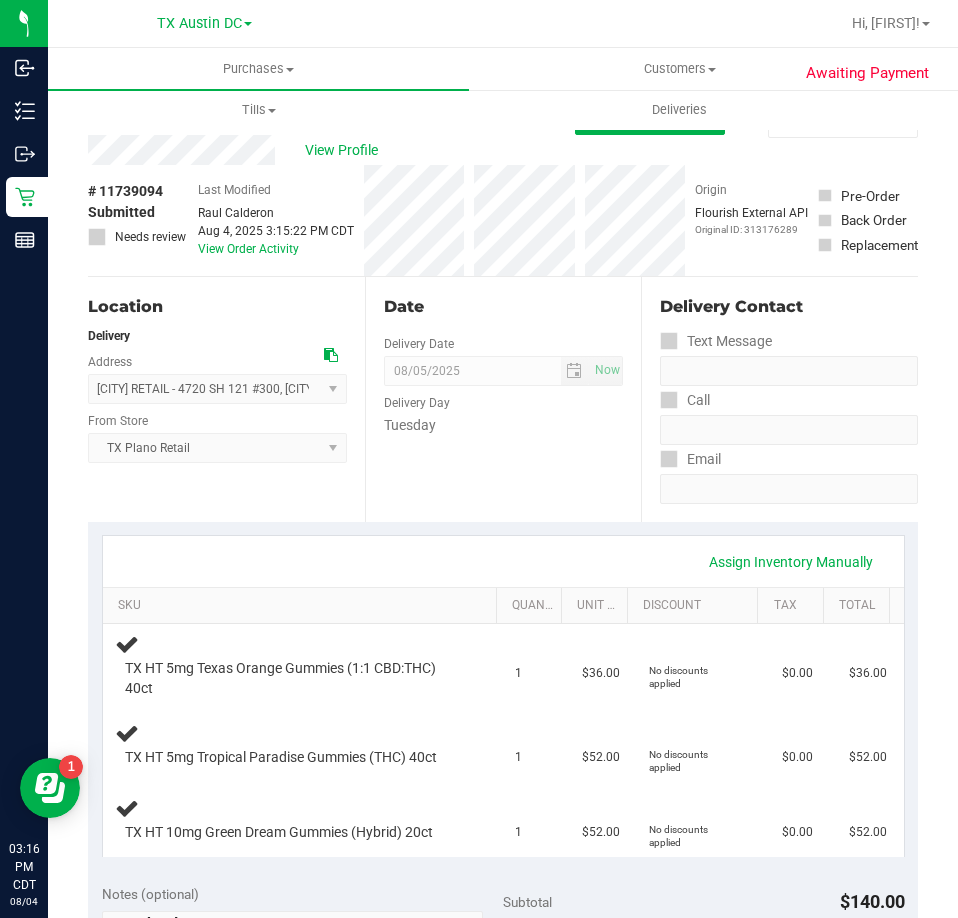 scroll, scrollTop: 0, scrollLeft: 0, axis: both 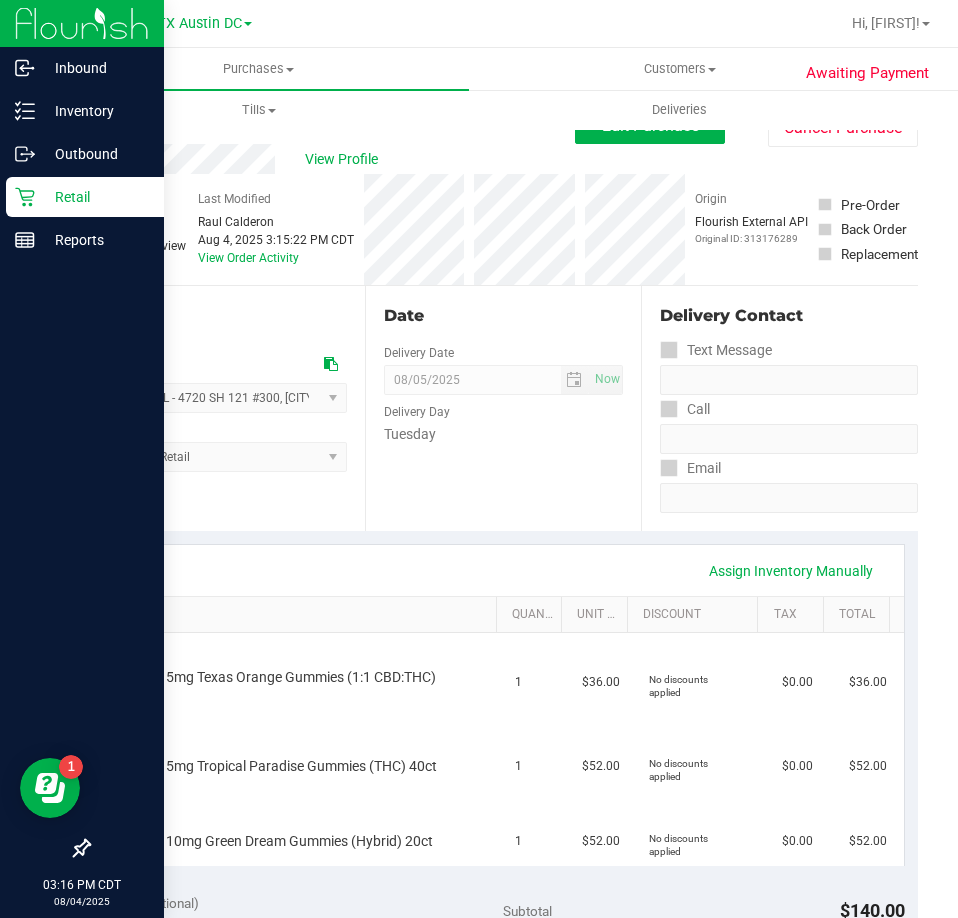 click on "Retail" at bounding box center [95, 197] 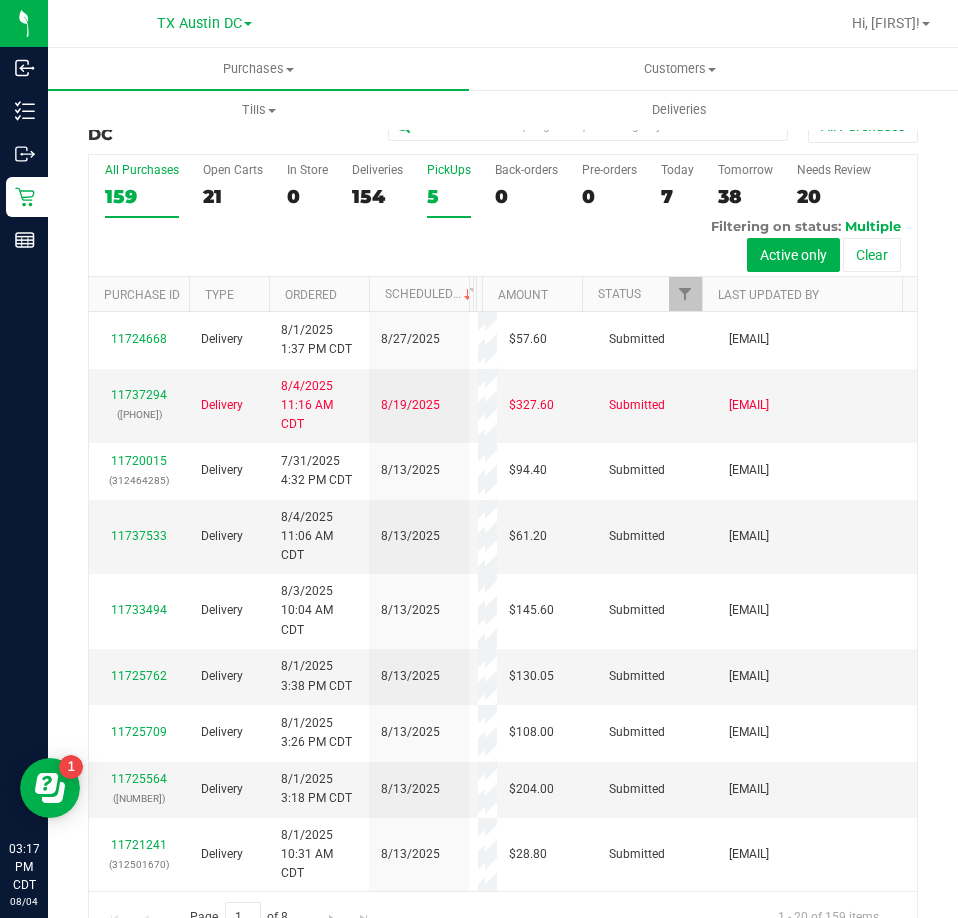 click on "5" at bounding box center [449, 196] 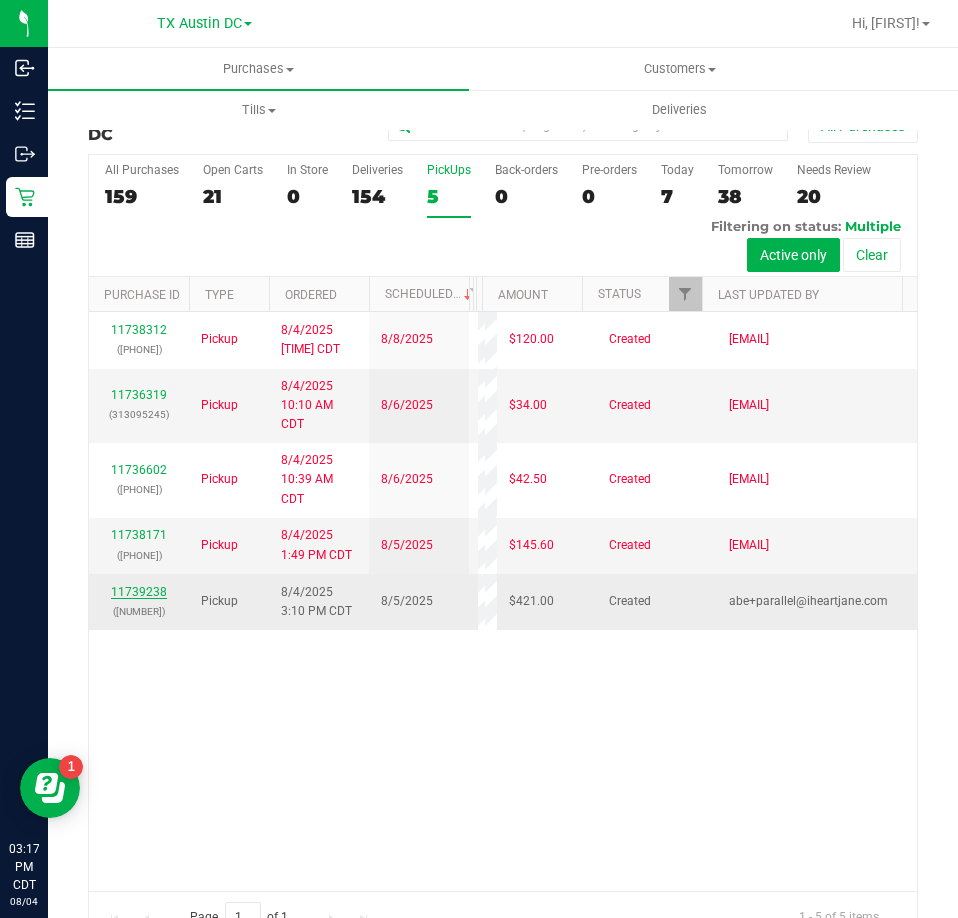click on "11739238" at bounding box center (139, 592) 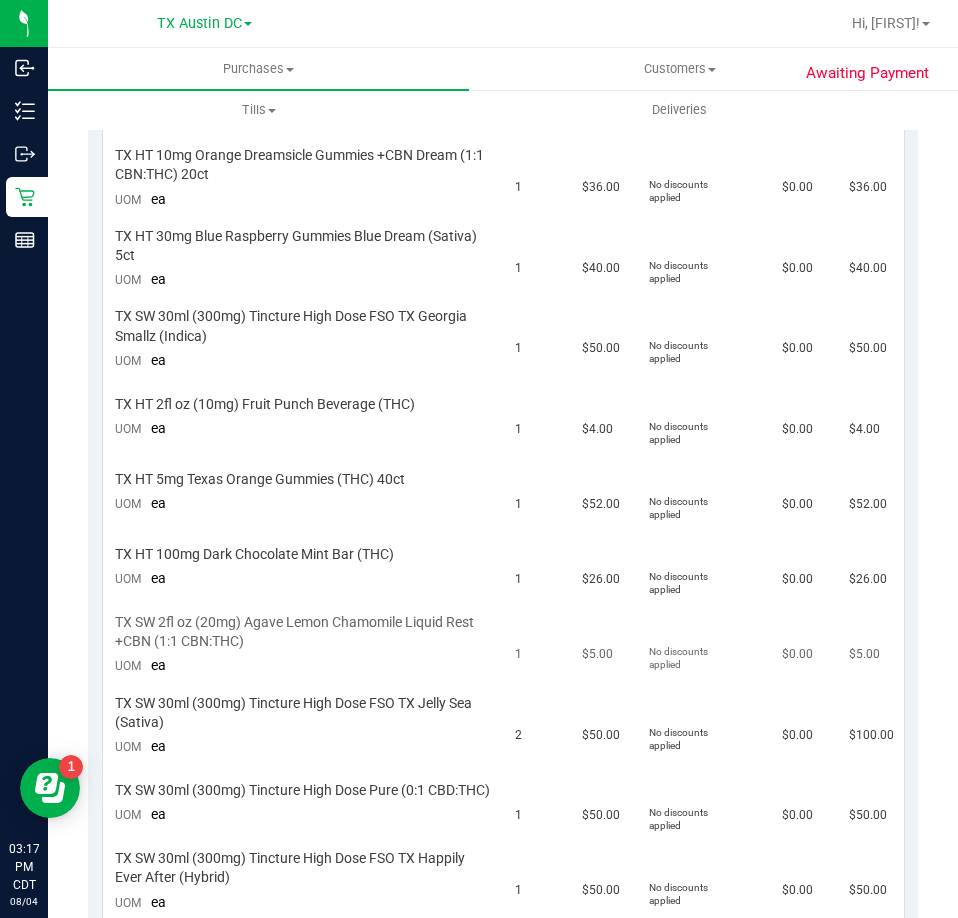 scroll, scrollTop: 600, scrollLeft: 0, axis: vertical 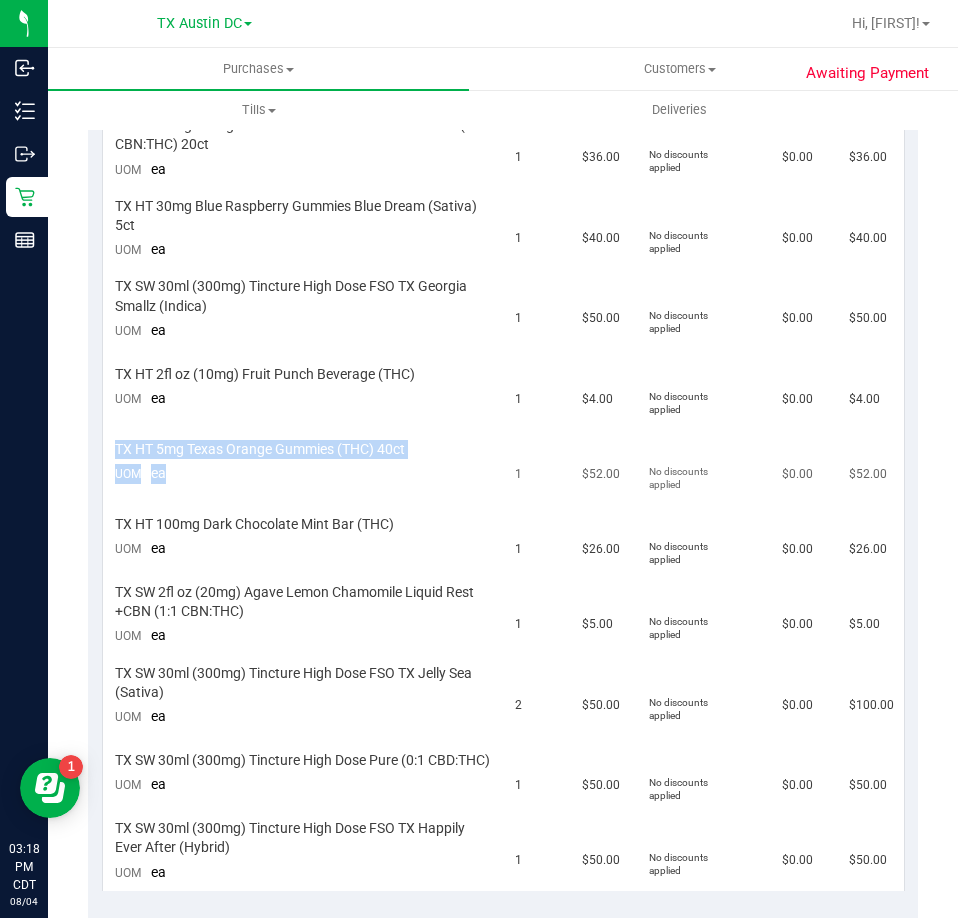 drag, startPoint x: 203, startPoint y: 480, endPoint x: 112, endPoint y: 454, distance: 94.641426 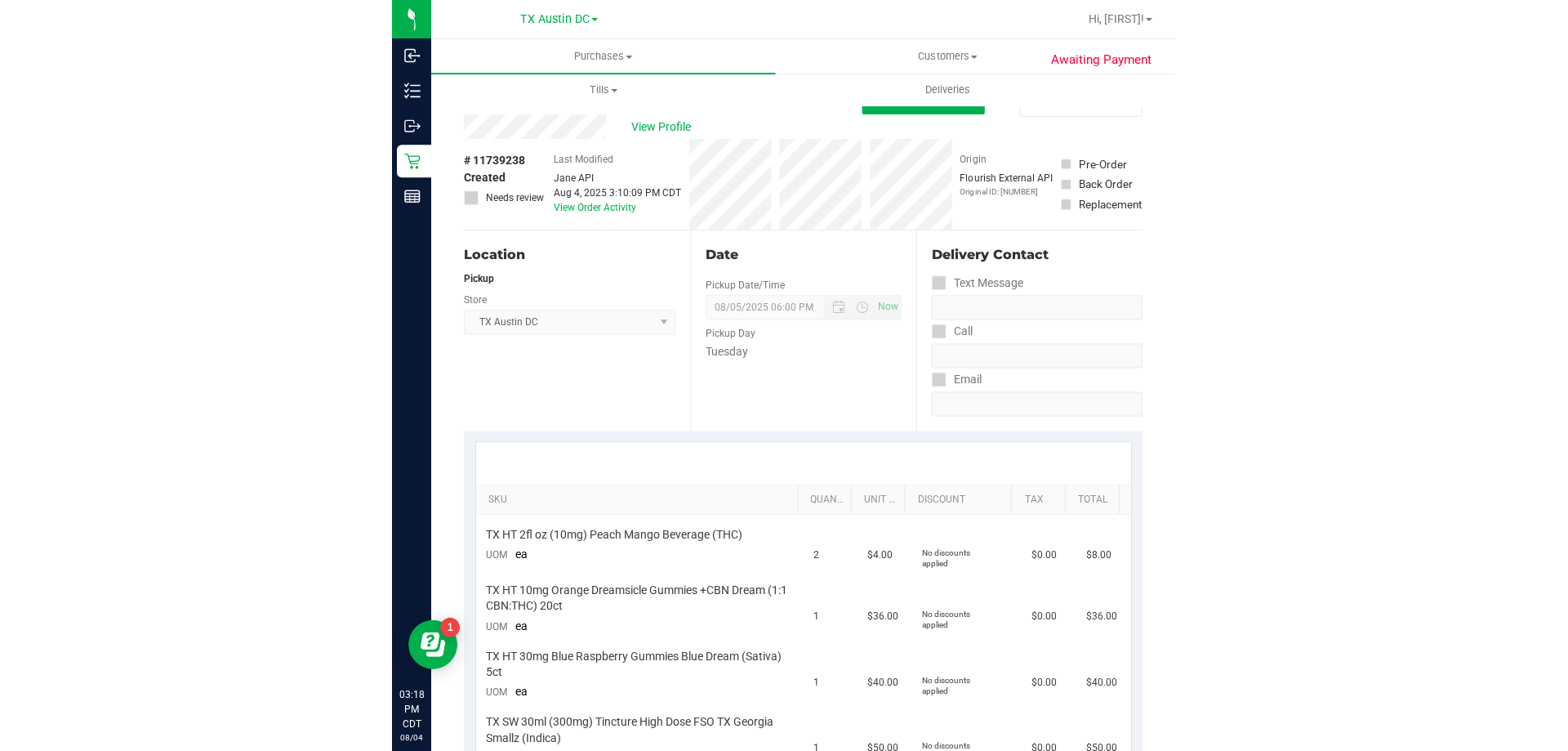 scroll, scrollTop: 0, scrollLeft: 0, axis: both 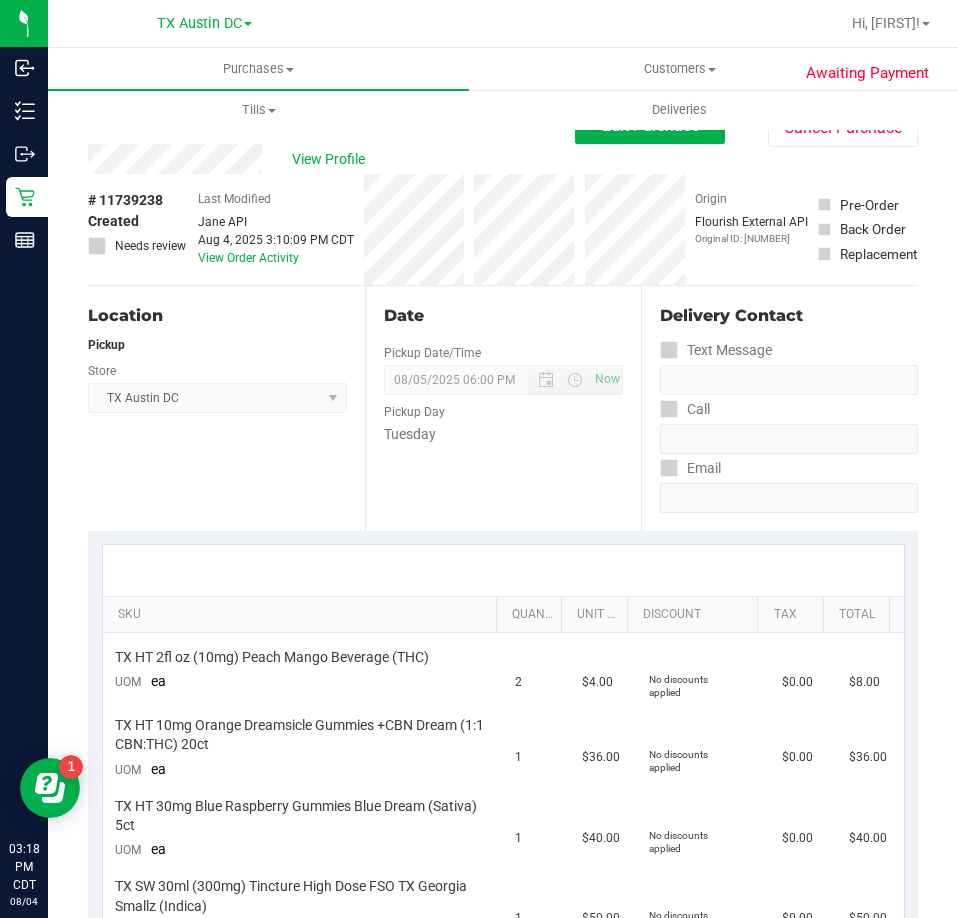 click on "Awaiting Payment
Back
Edit Purchase
Cancel Purchase
View Profile
# [NUMBER]
Created
Needs review
Last Modified
[FIRST] [LAST]
[DATE] [TIME]:[TIME]:[TIME] [TIMEZONE]
View Order Activity
Origin" at bounding box center (503, 1256) 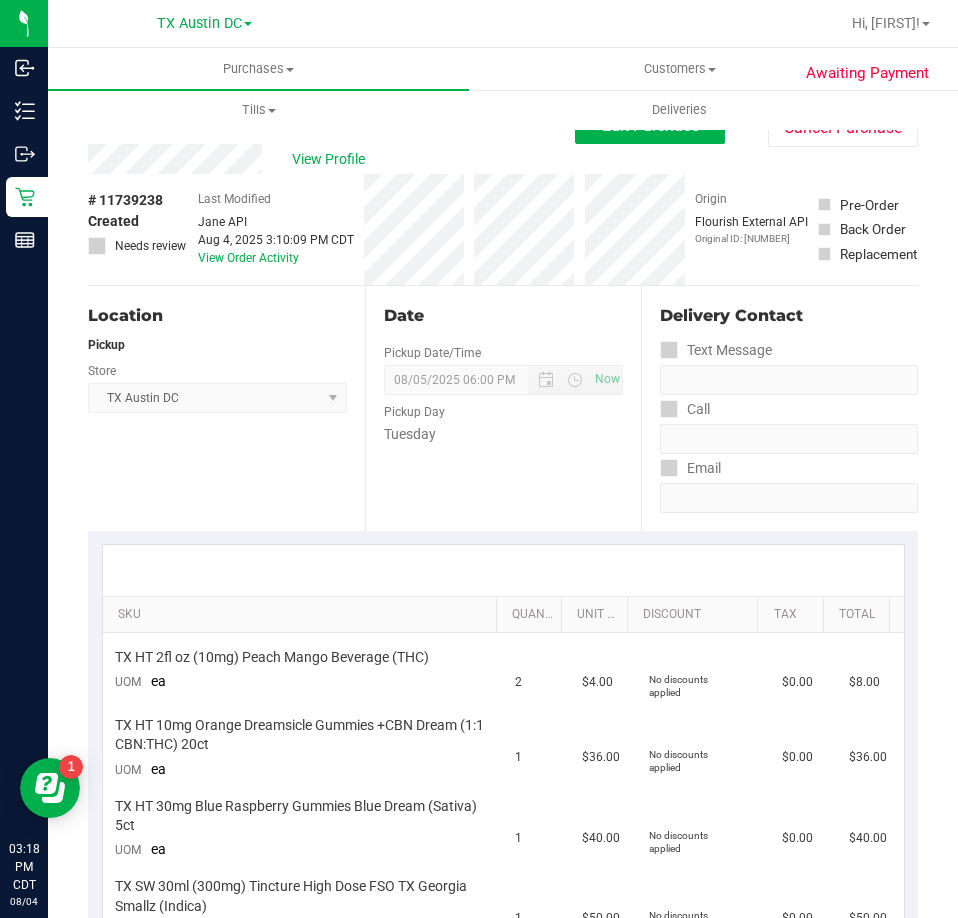 click on "Awaiting Payment
Back
Edit Purchase
Cancel Purchase
View Profile
# [NUMBER]
Created
Needs review
Last Modified
[FIRST] [LAST]
[DATE] [TIME]:[TIME]:[TIME] [TIMEZONE]
View Order Activity
Origin" at bounding box center [503, 1256] 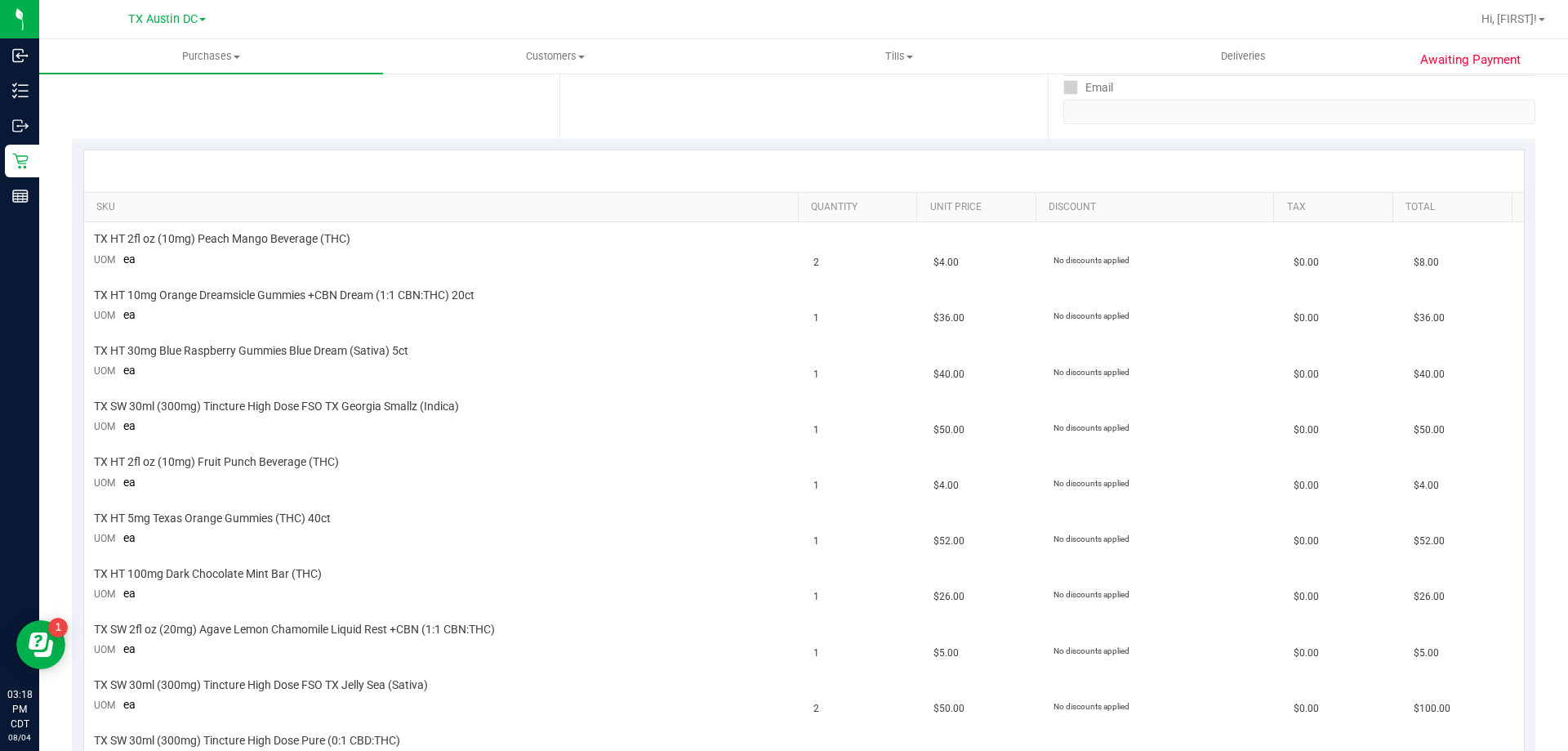 scroll, scrollTop: 0, scrollLeft: 0, axis: both 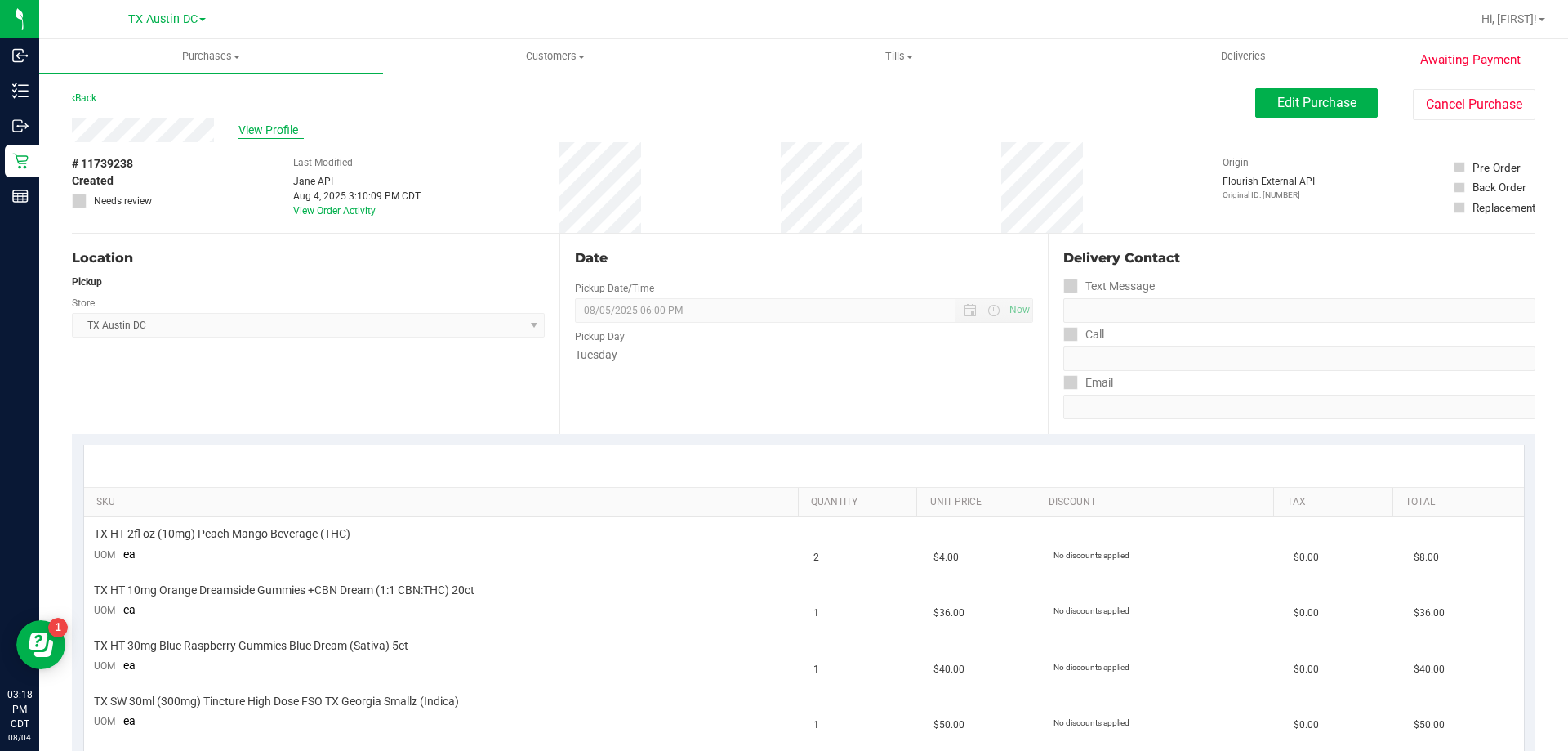 click on "View Profile" at bounding box center [271, 130] 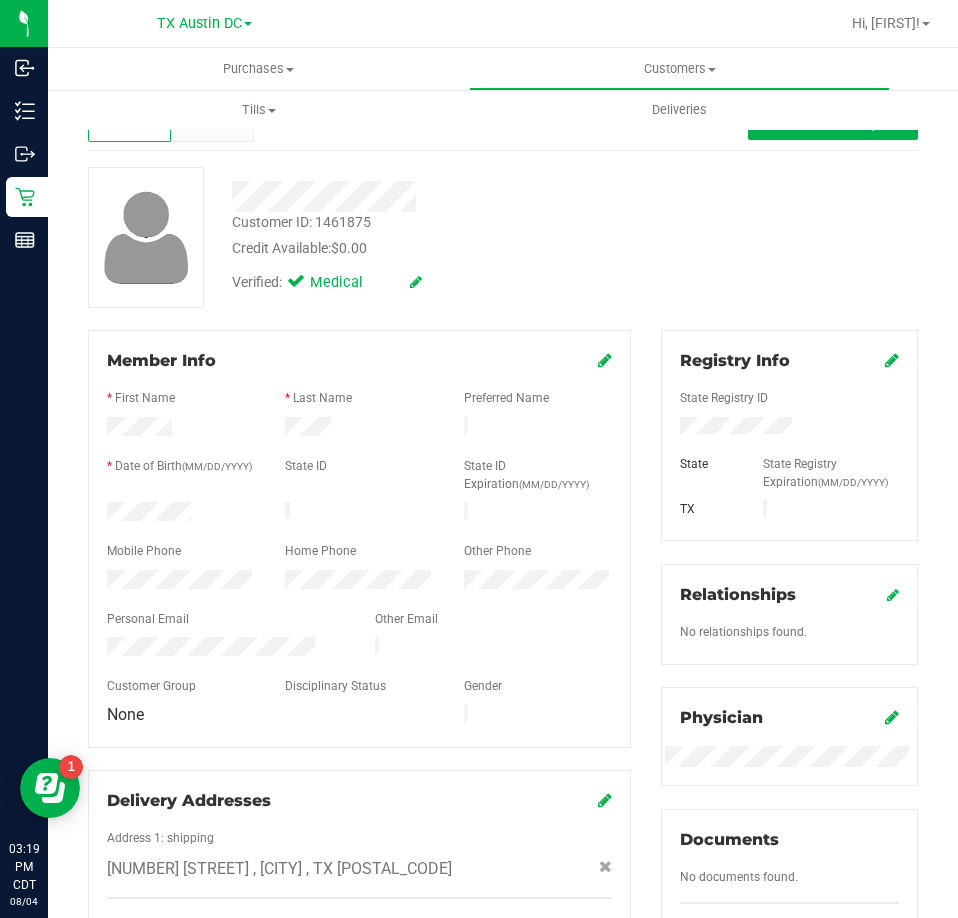 scroll, scrollTop: 0, scrollLeft: 0, axis: both 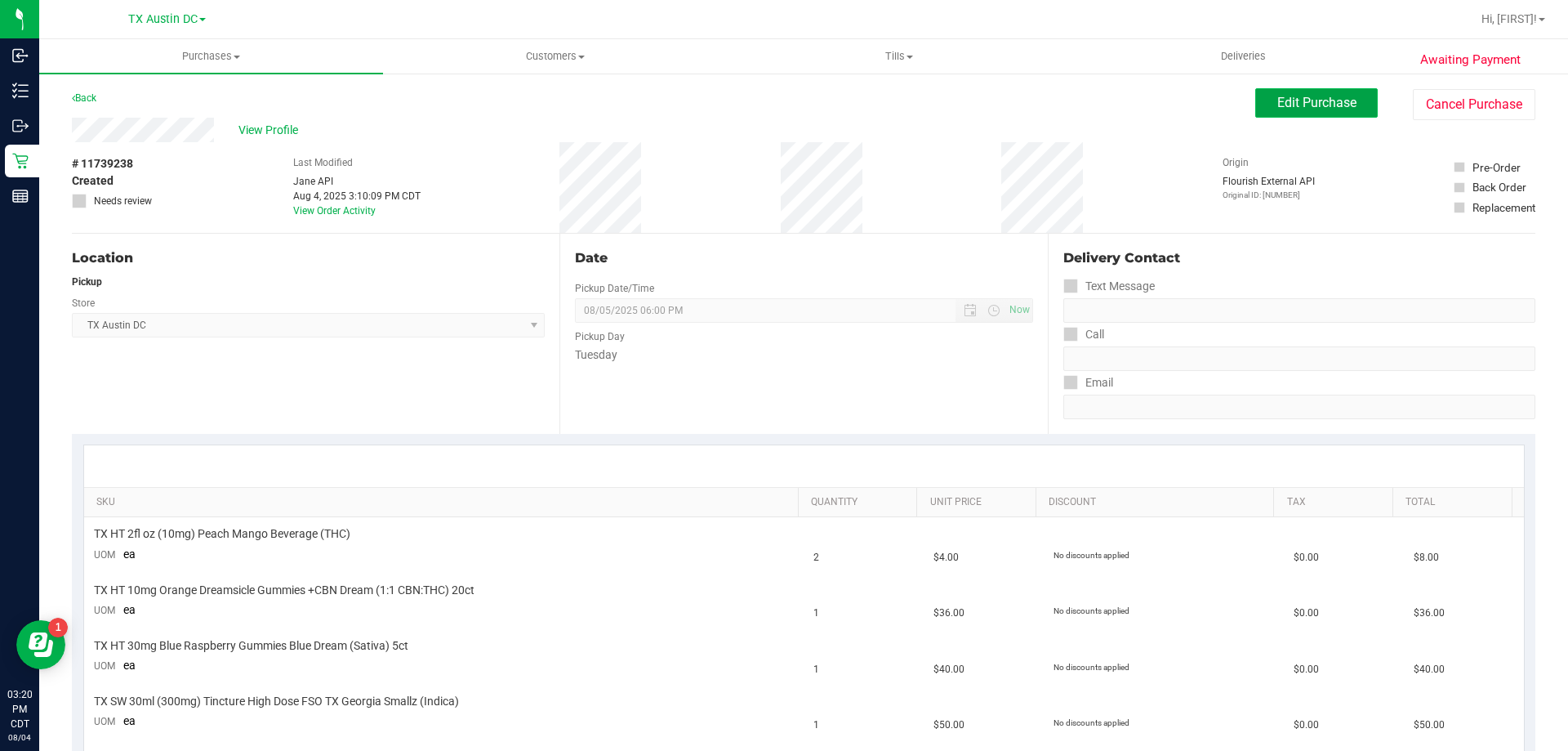 click on "Edit Purchase" at bounding box center (1316, 102) 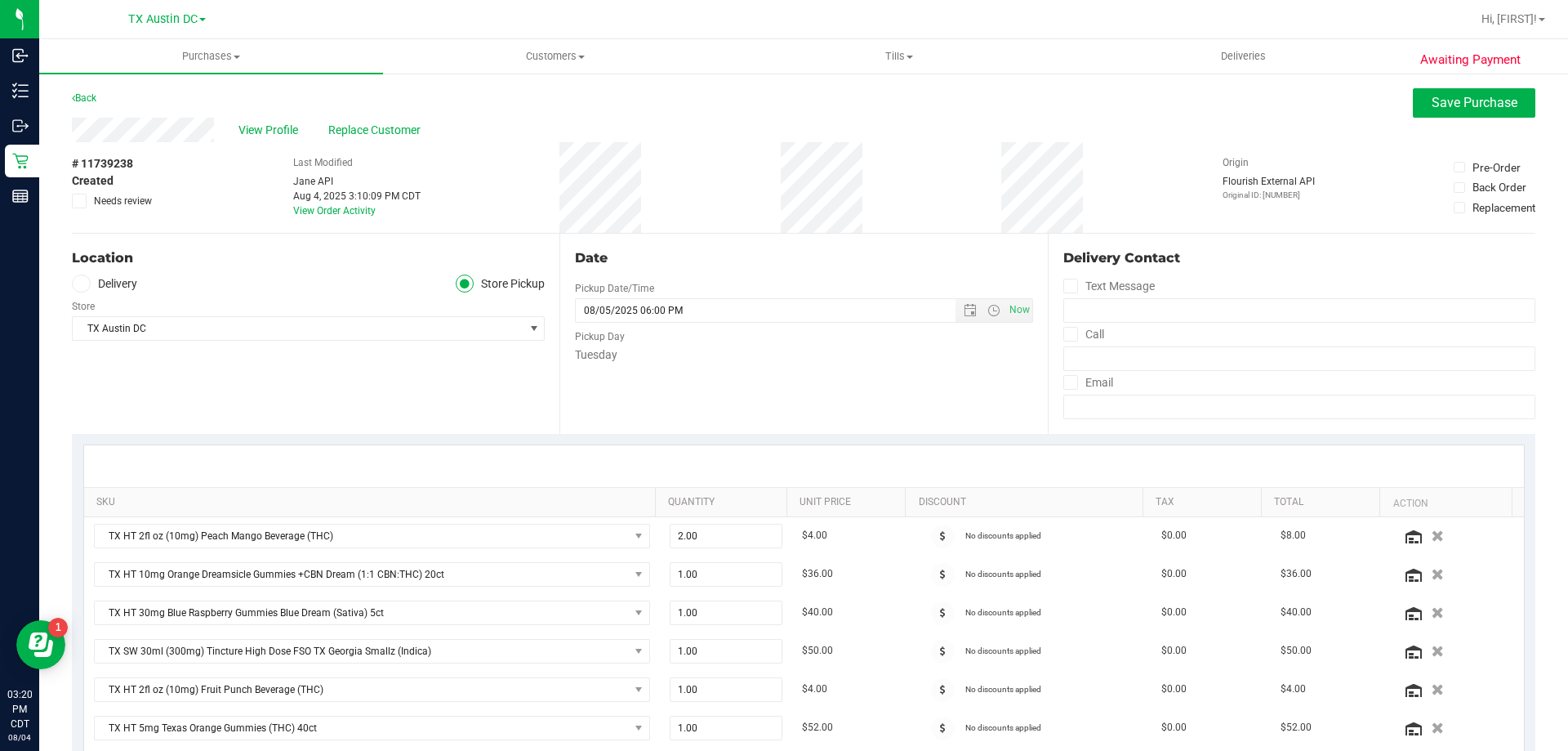 click at bounding box center [79, 201] 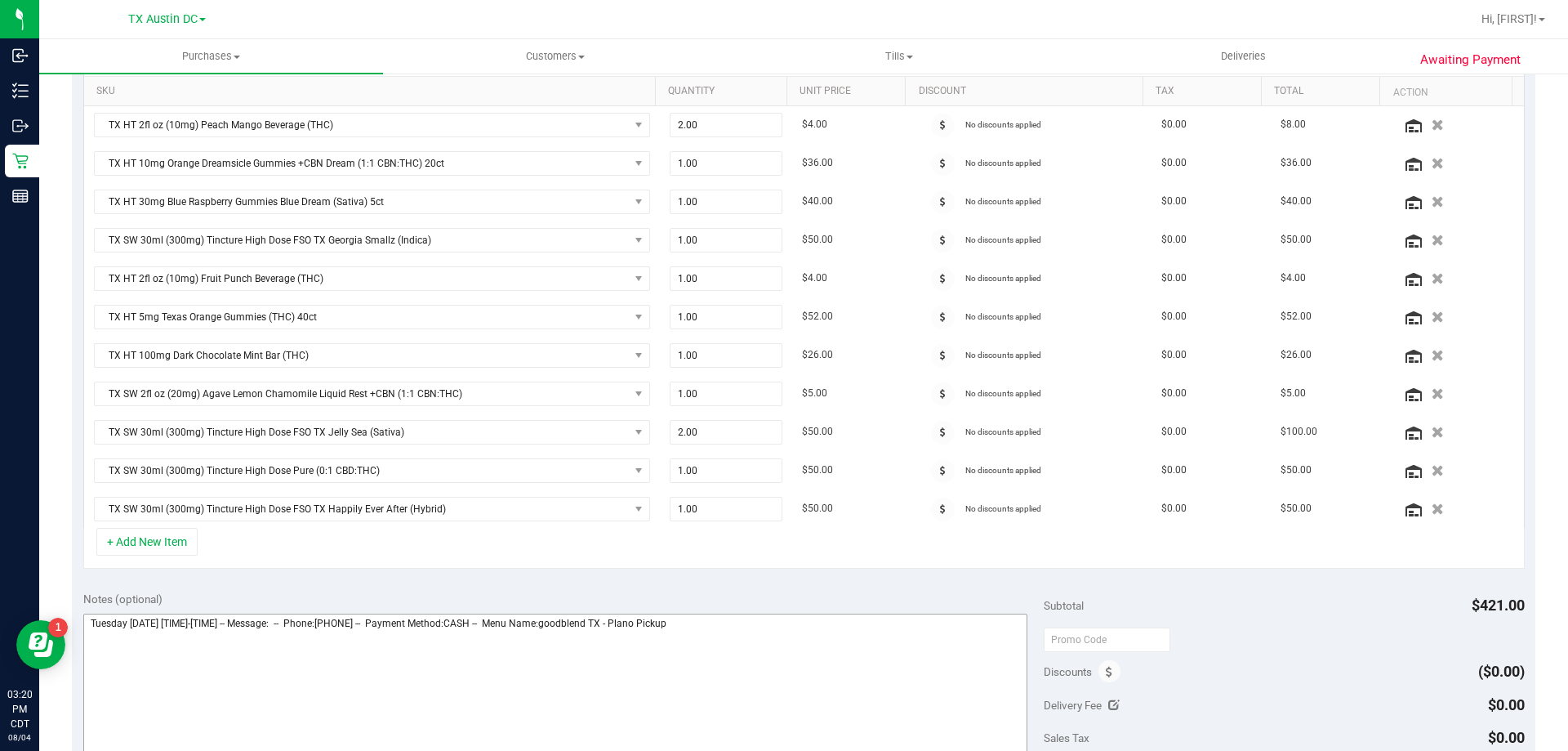 scroll, scrollTop: 490, scrollLeft: 0, axis: vertical 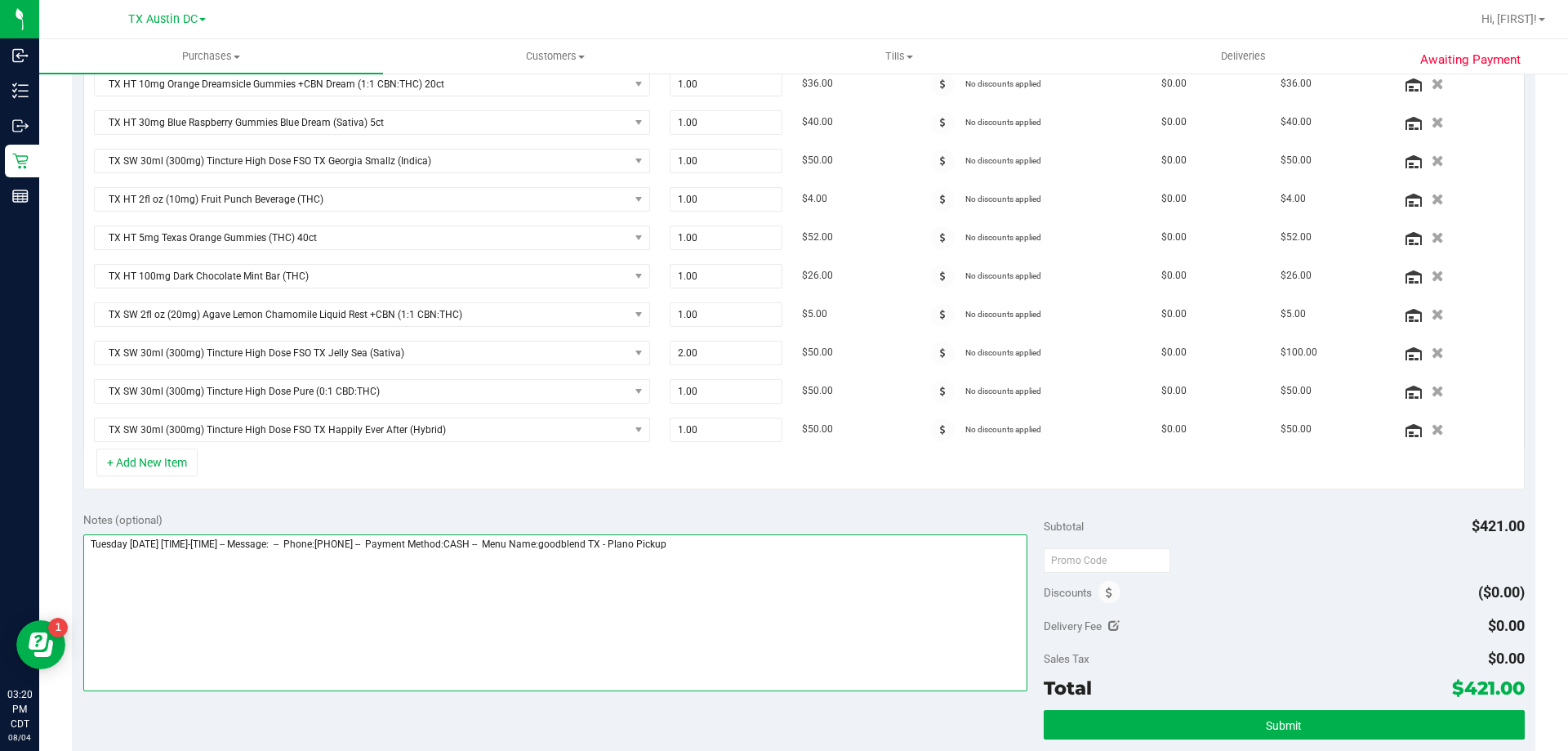 click at bounding box center (555, 613) 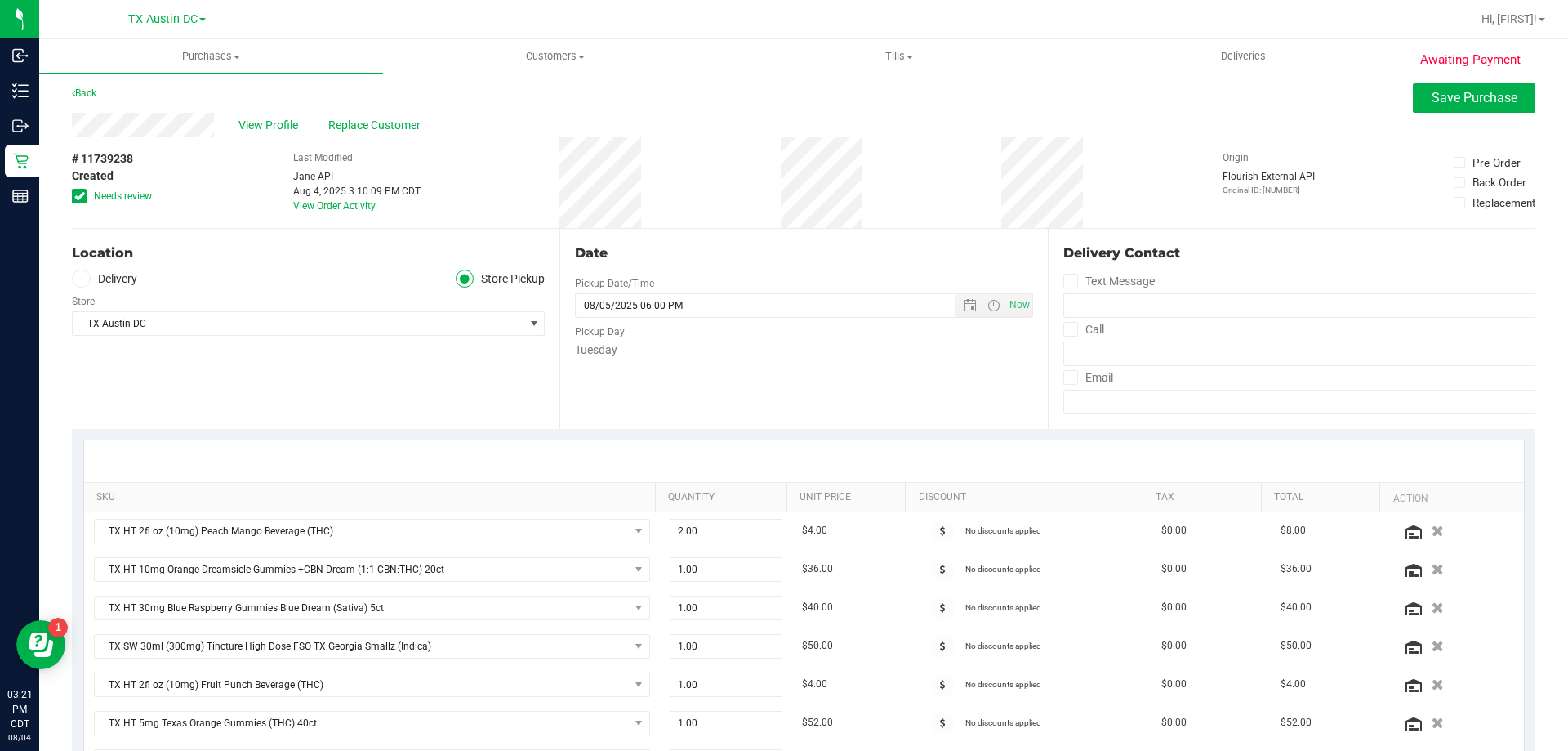 scroll, scrollTop: 0, scrollLeft: 0, axis: both 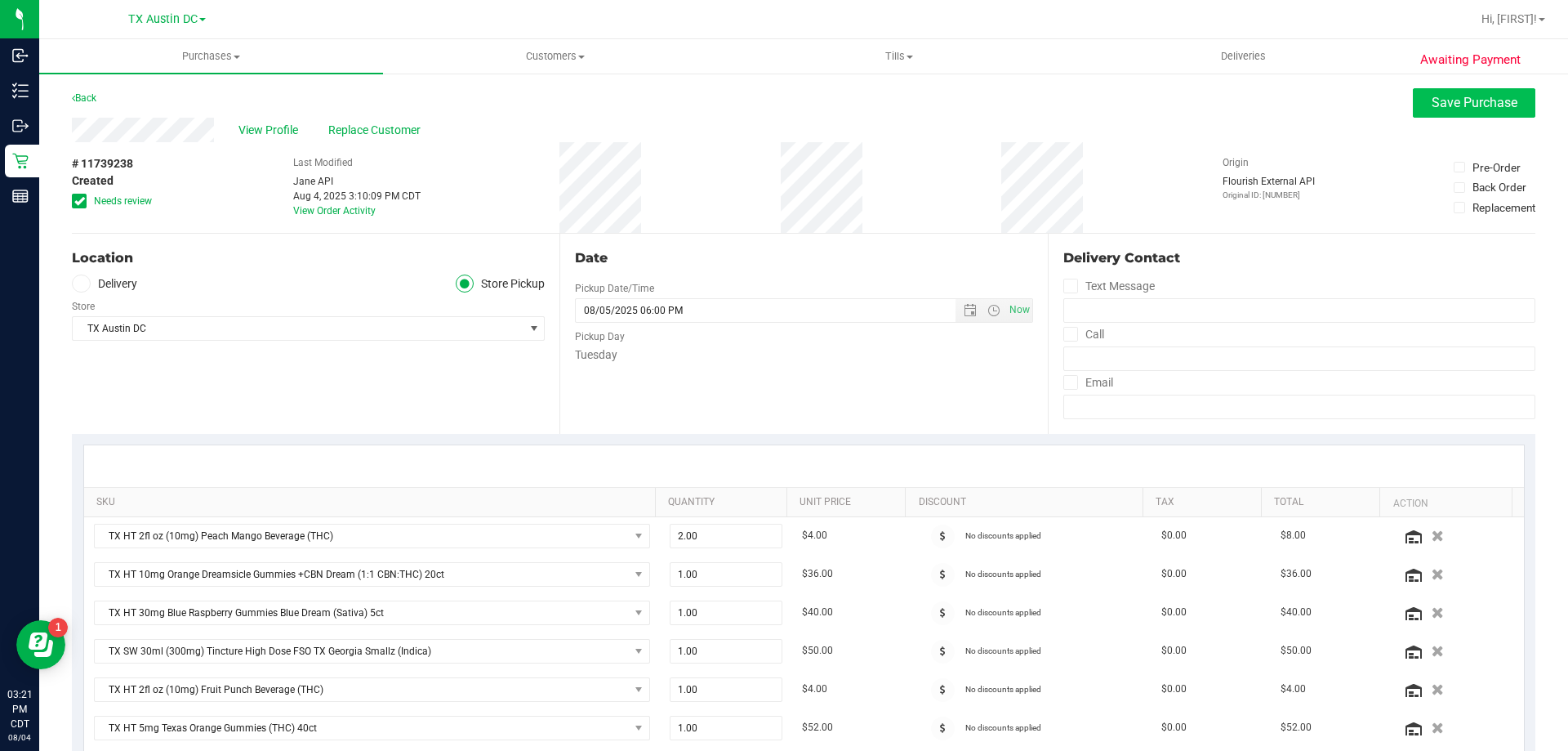 type on "OOS of TO 0:1 Gummies, Called PT and left VM--RC
[DATE] [TIME]-[TIME] -- Message:  --  Phone:[PHONE] --  Payment Method:CASH --  Menu Name:goodblend TX - Plano Pickup" 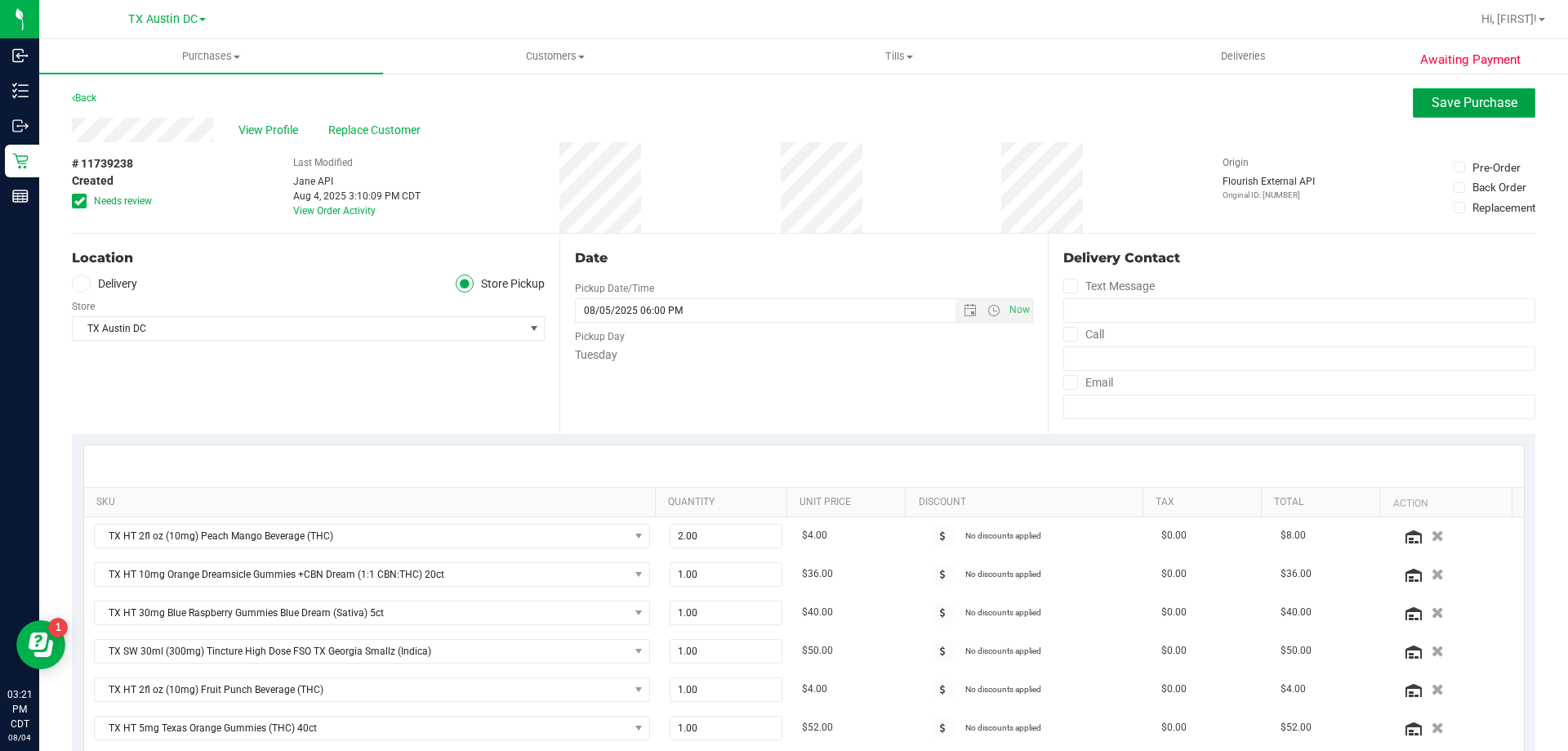 click on "Save Purchase" at bounding box center (1474, 102) 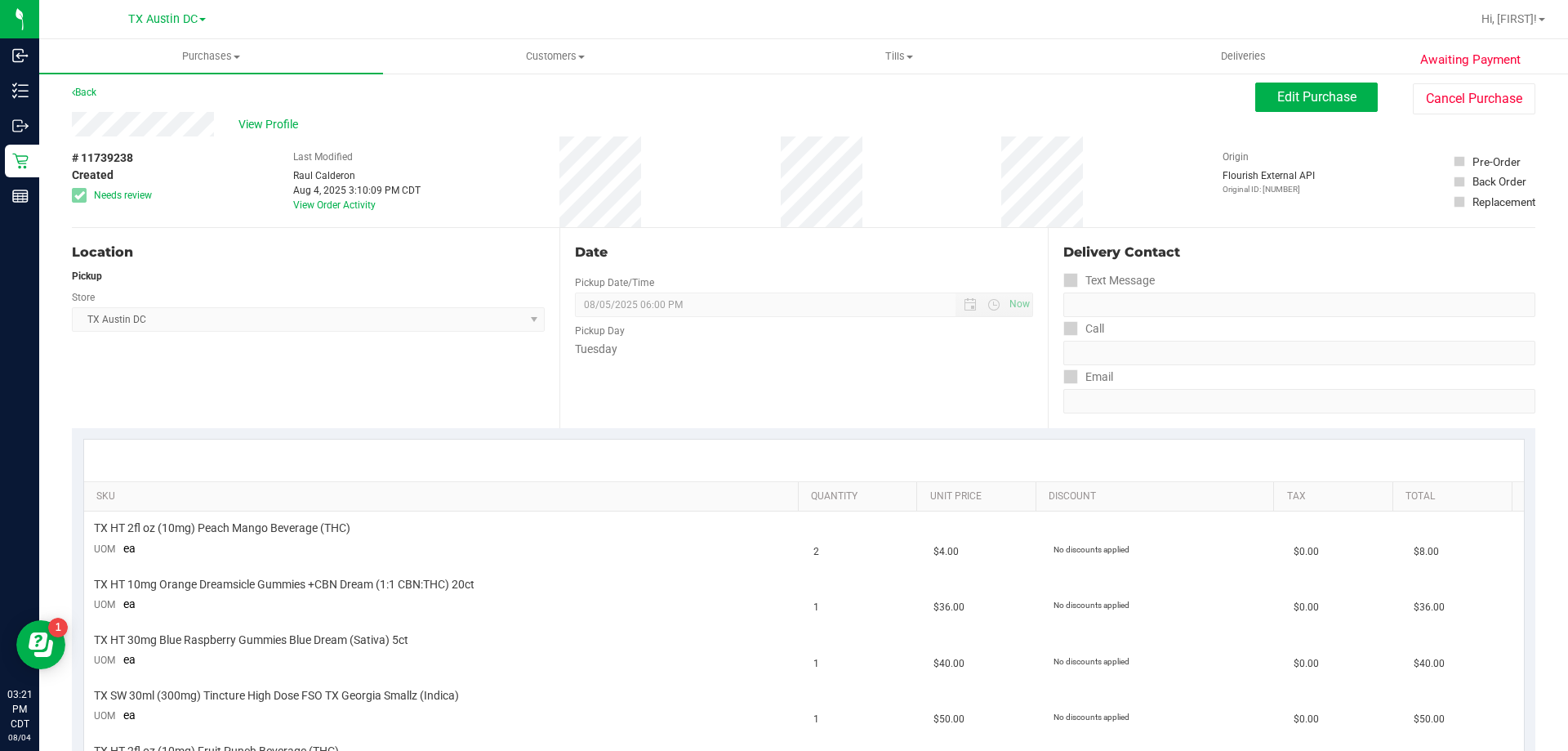 scroll, scrollTop: 0, scrollLeft: 0, axis: both 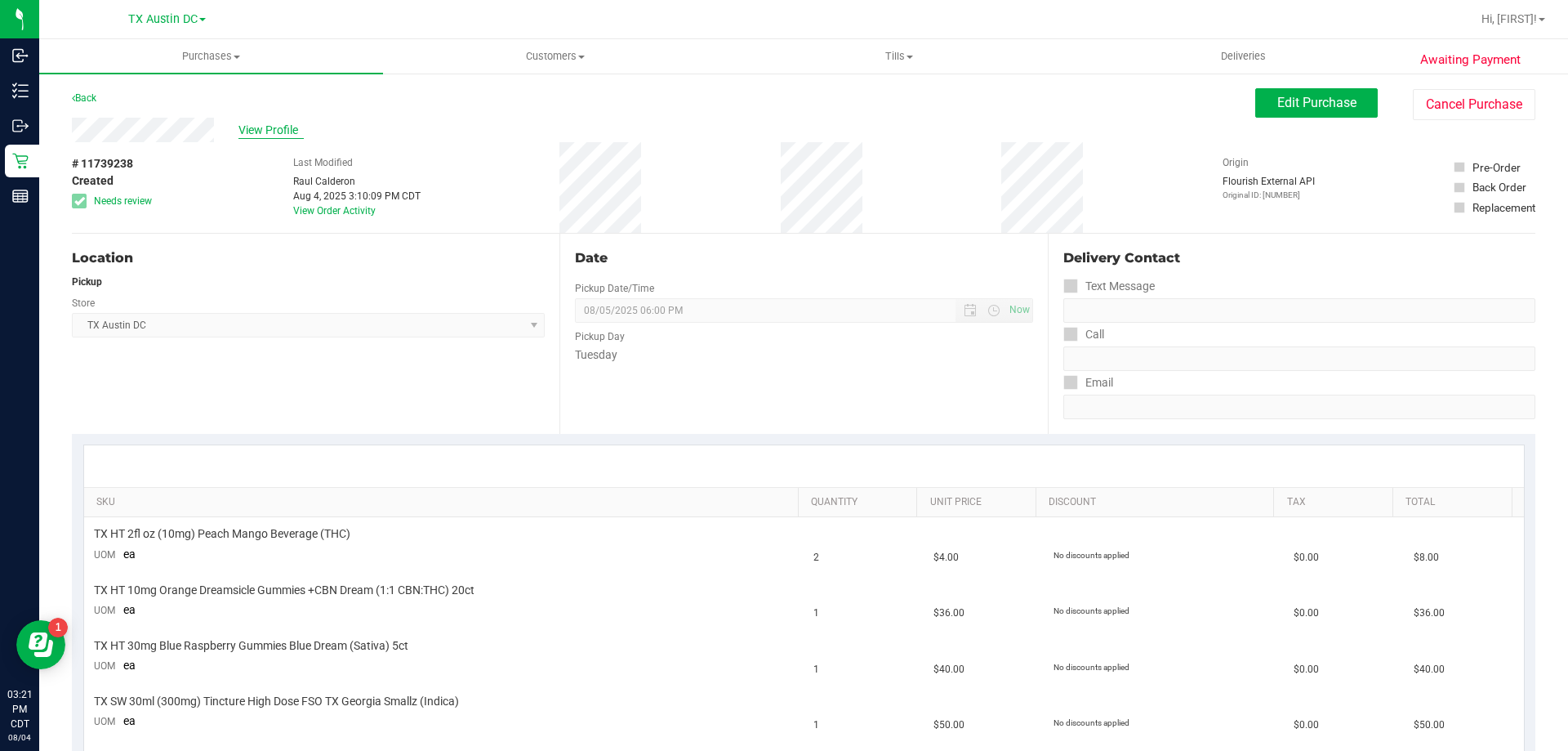 click on "View Profile" at bounding box center [271, 130] 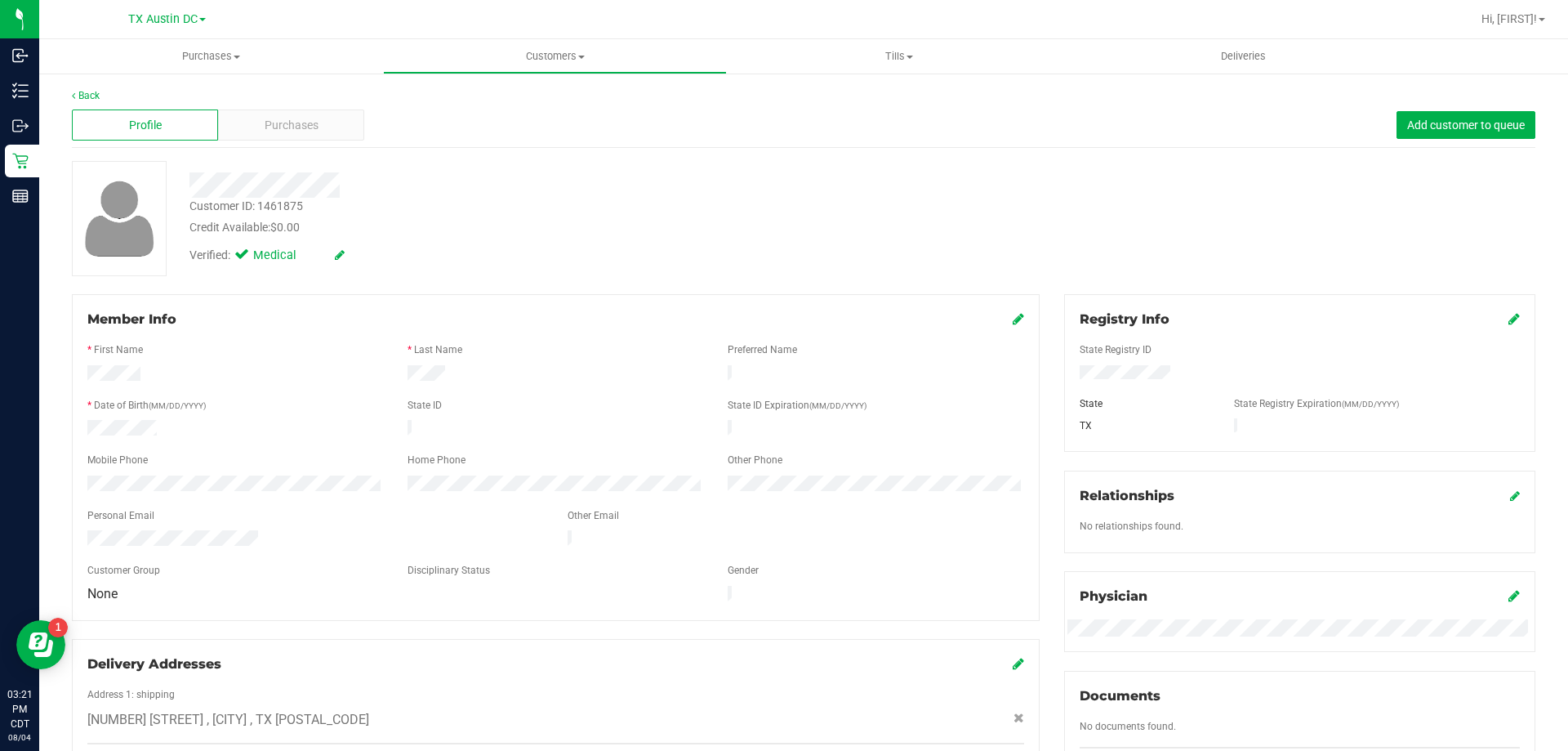 click at bounding box center [315, 540] 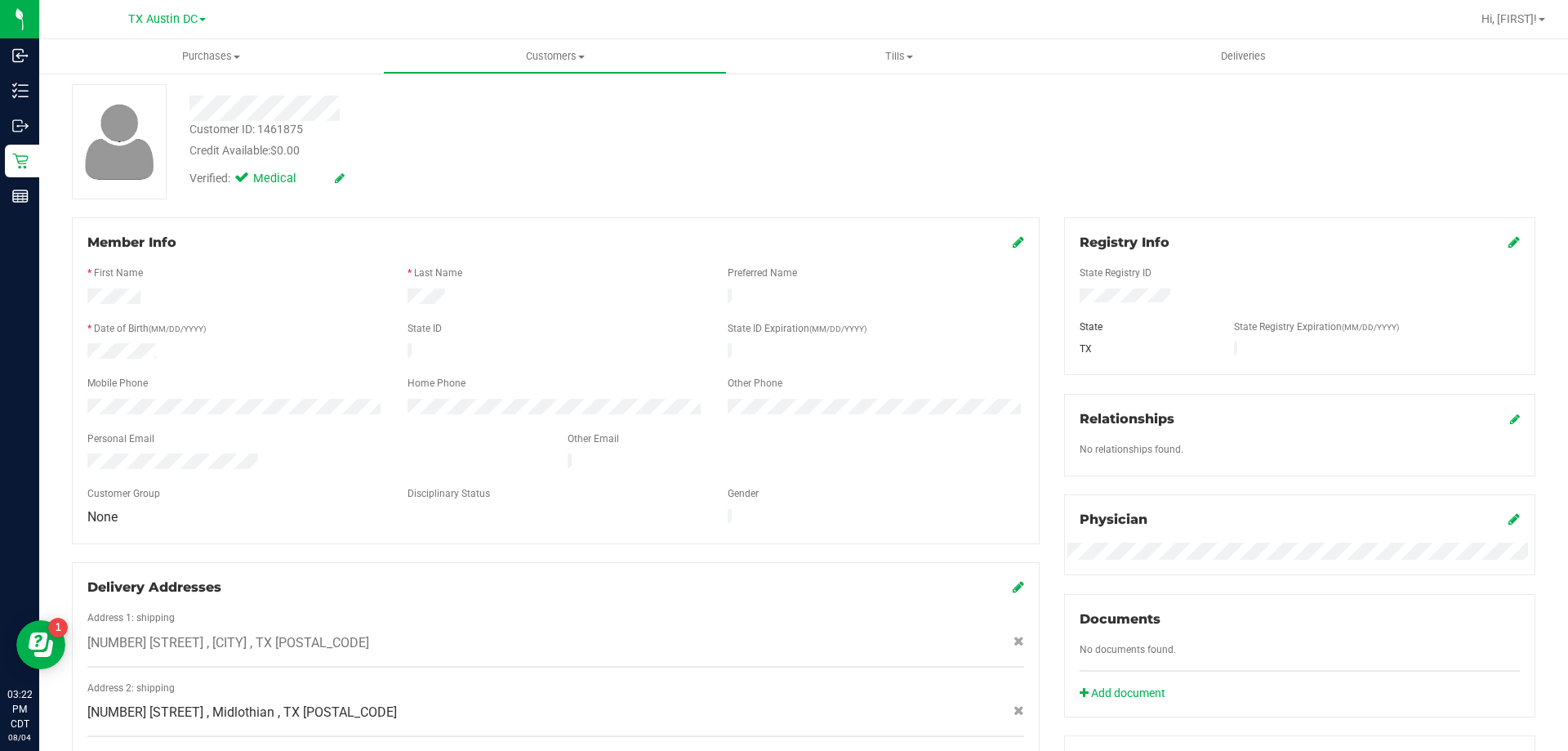 scroll, scrollTop: 0, scrollLeft: 0, axis: both 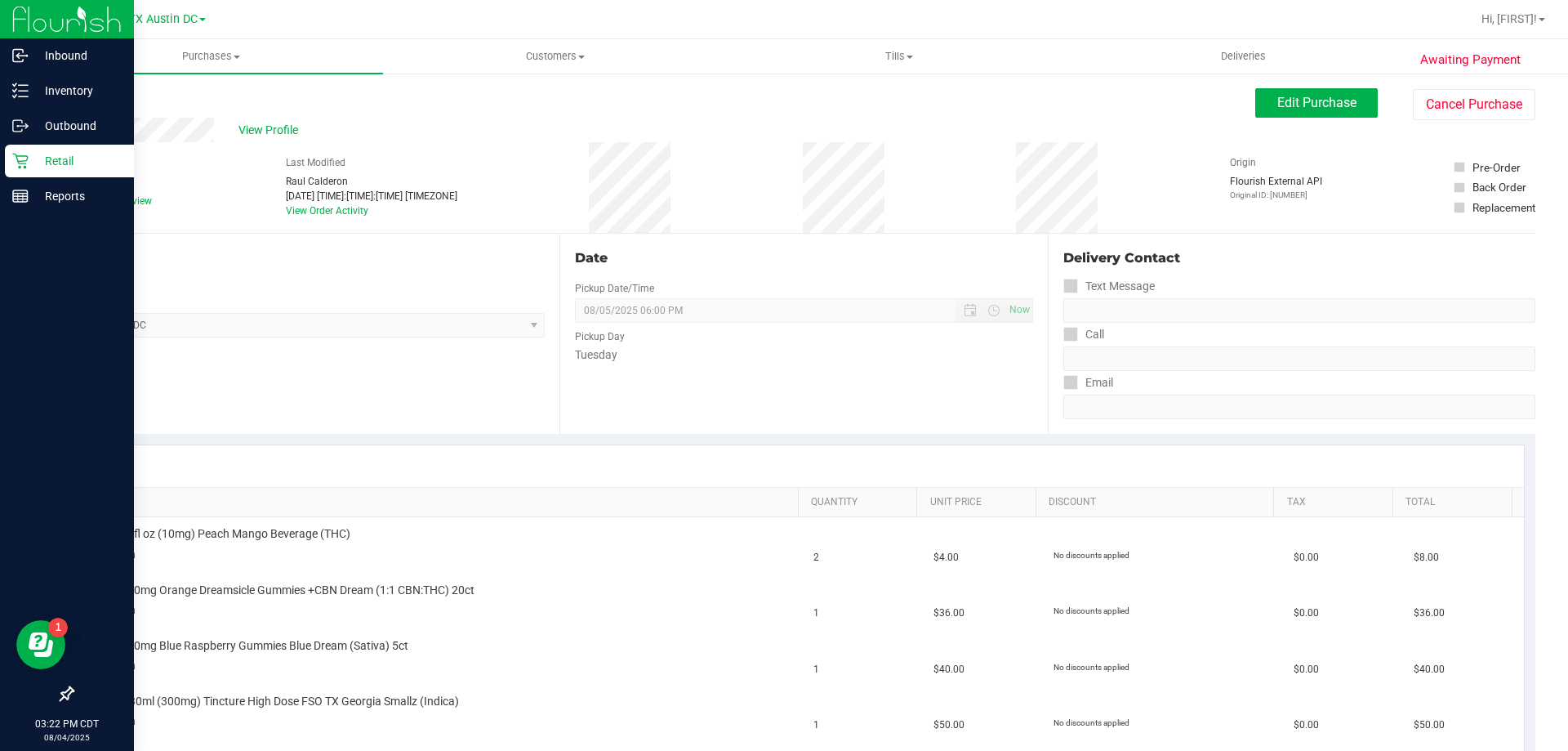 click on "Retail" at bounding box center [78, 161] 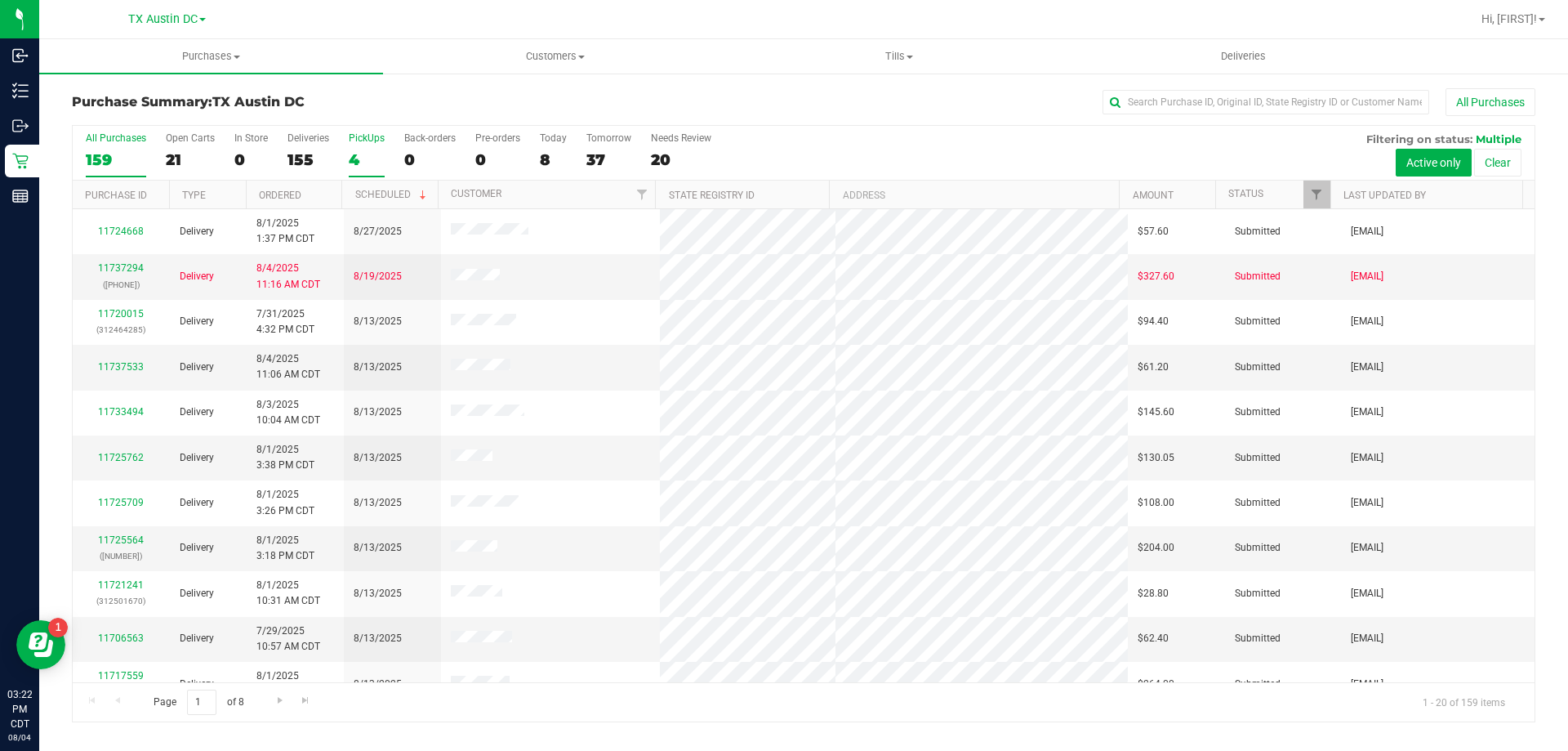 click on "4" at bounding box center [367, 159] 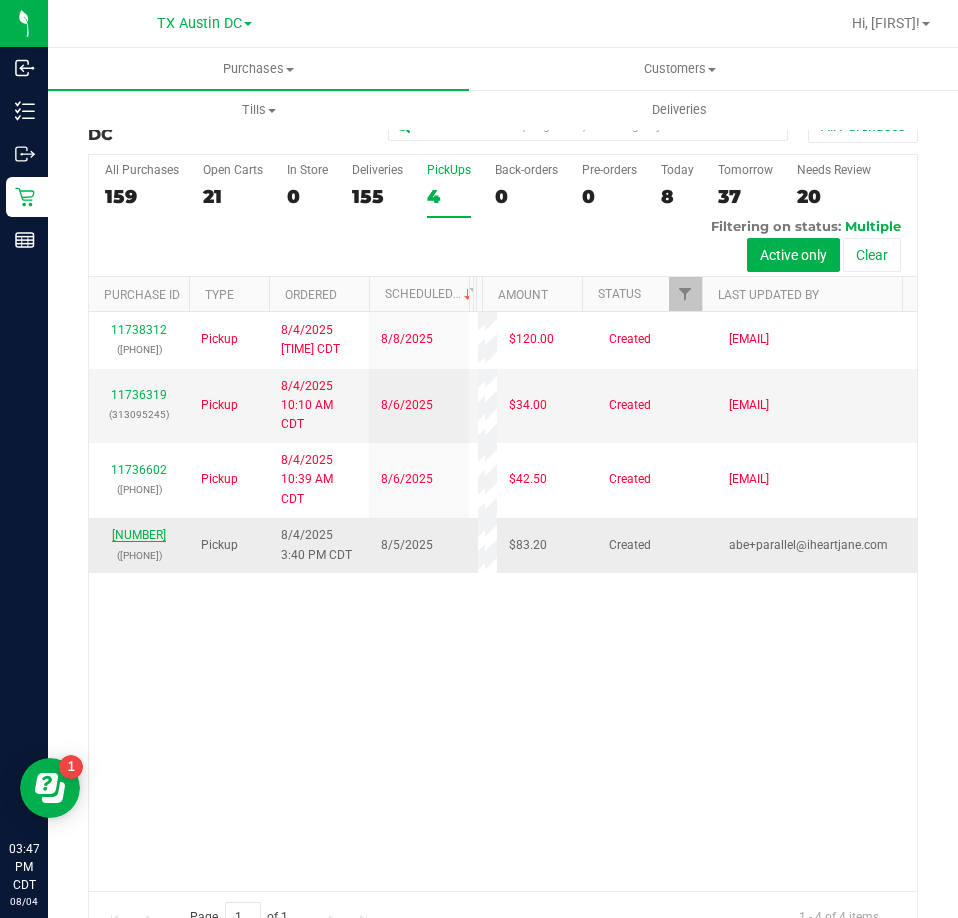 click on "[NUMBER]" at bounding box center [139, 535] 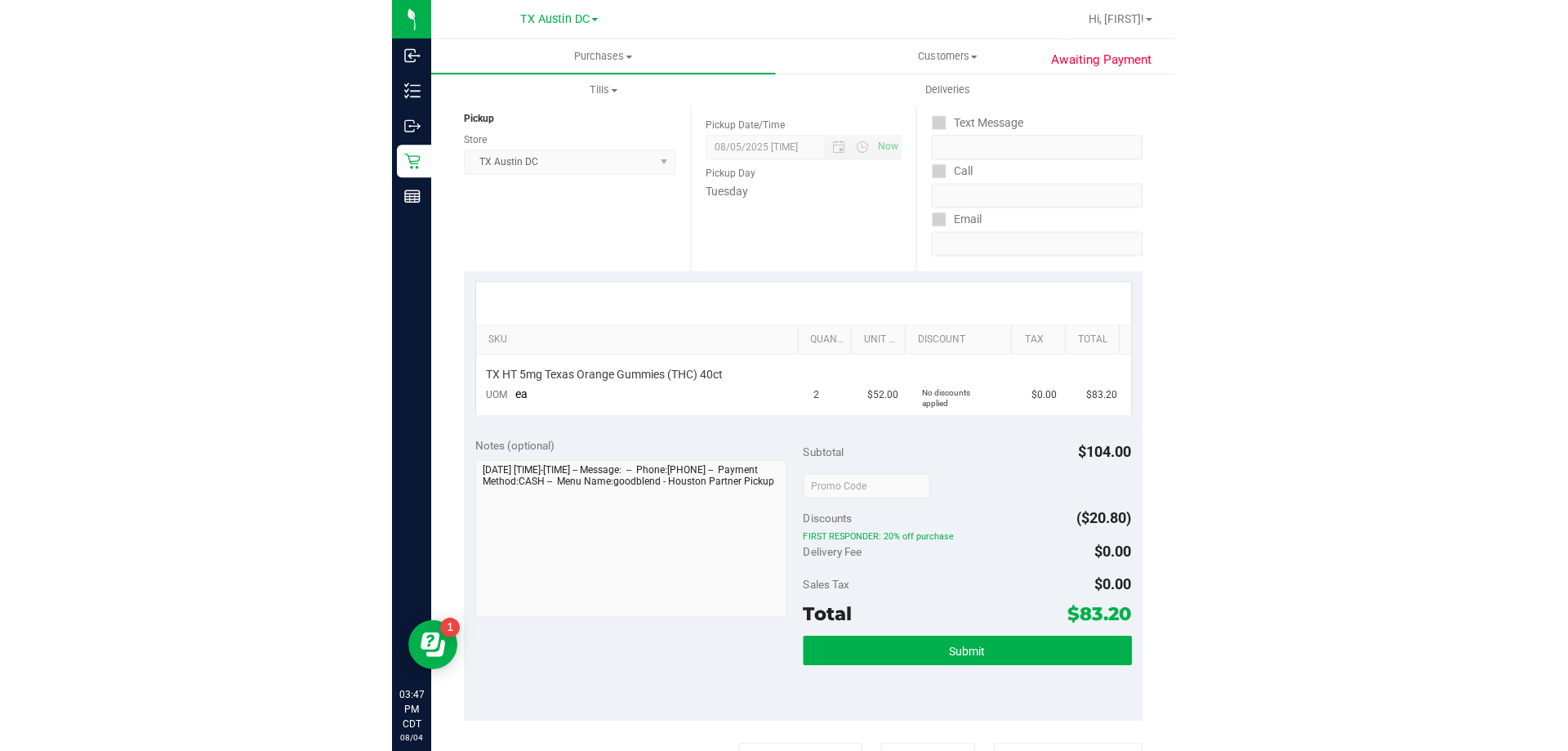 scroll, scrollTop: 0, scrollLeft: 0, axis: both 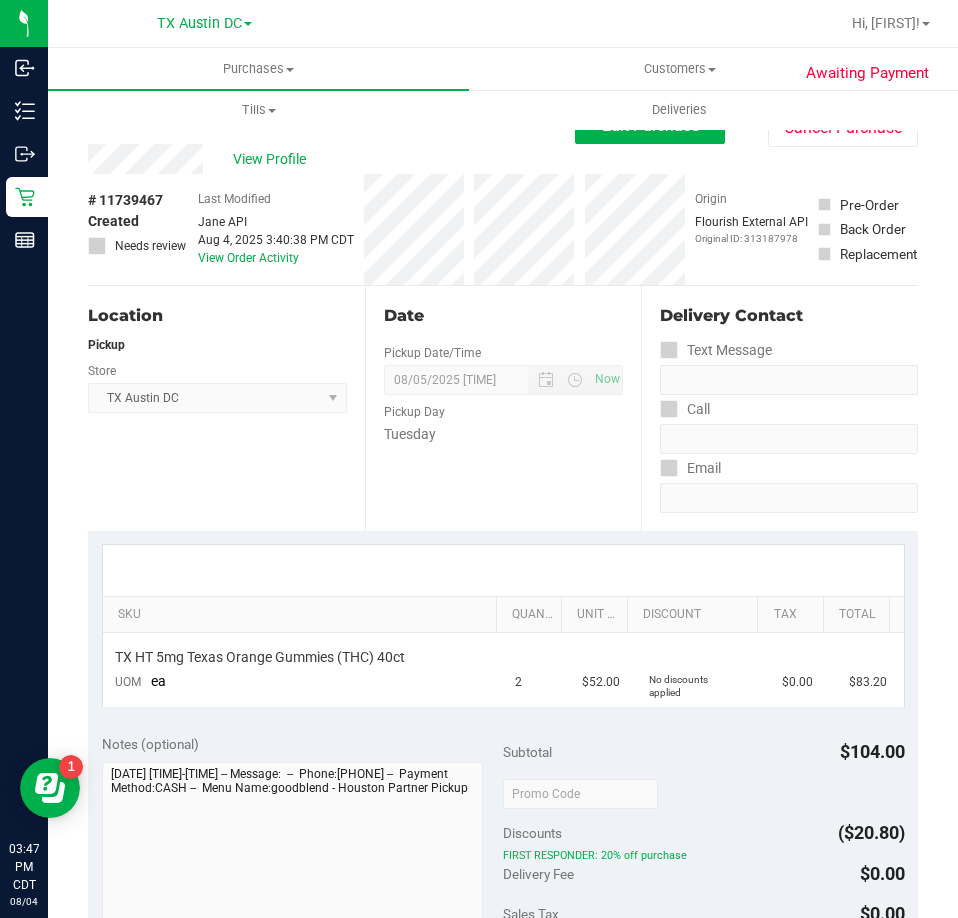 click on "View Profile" at bounding box center (331, 159) 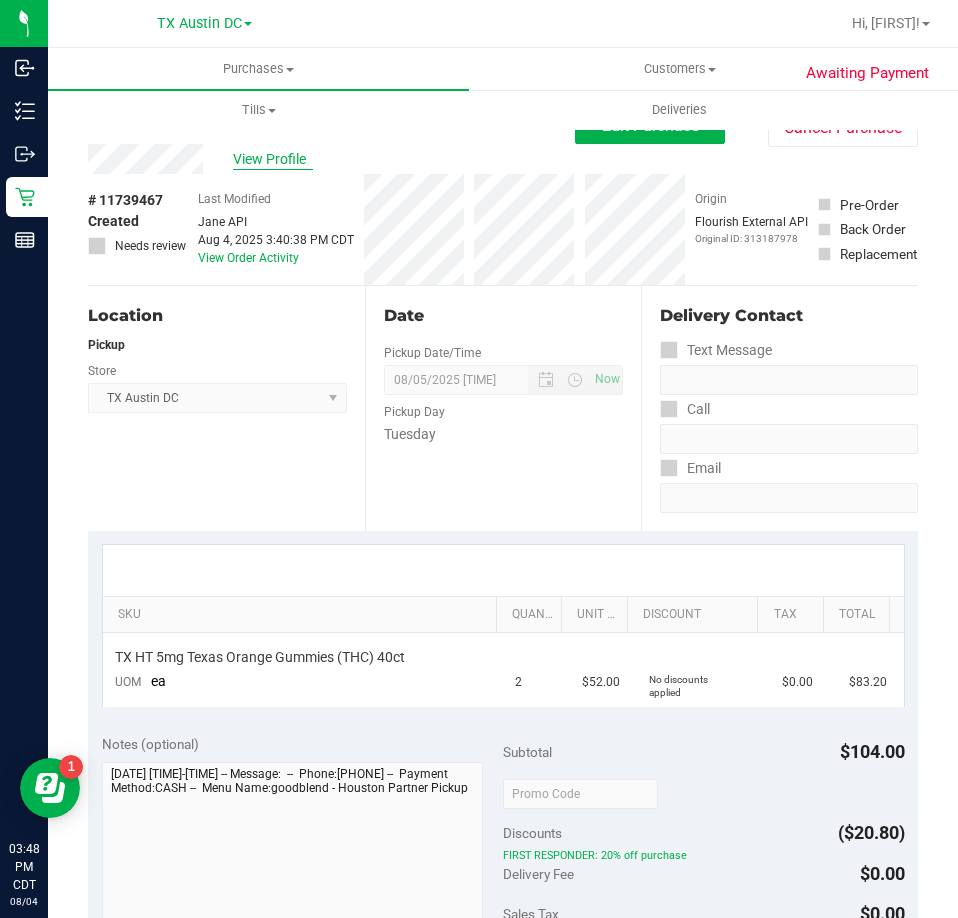 click on "View Profile" at bounding box center [273, 159] 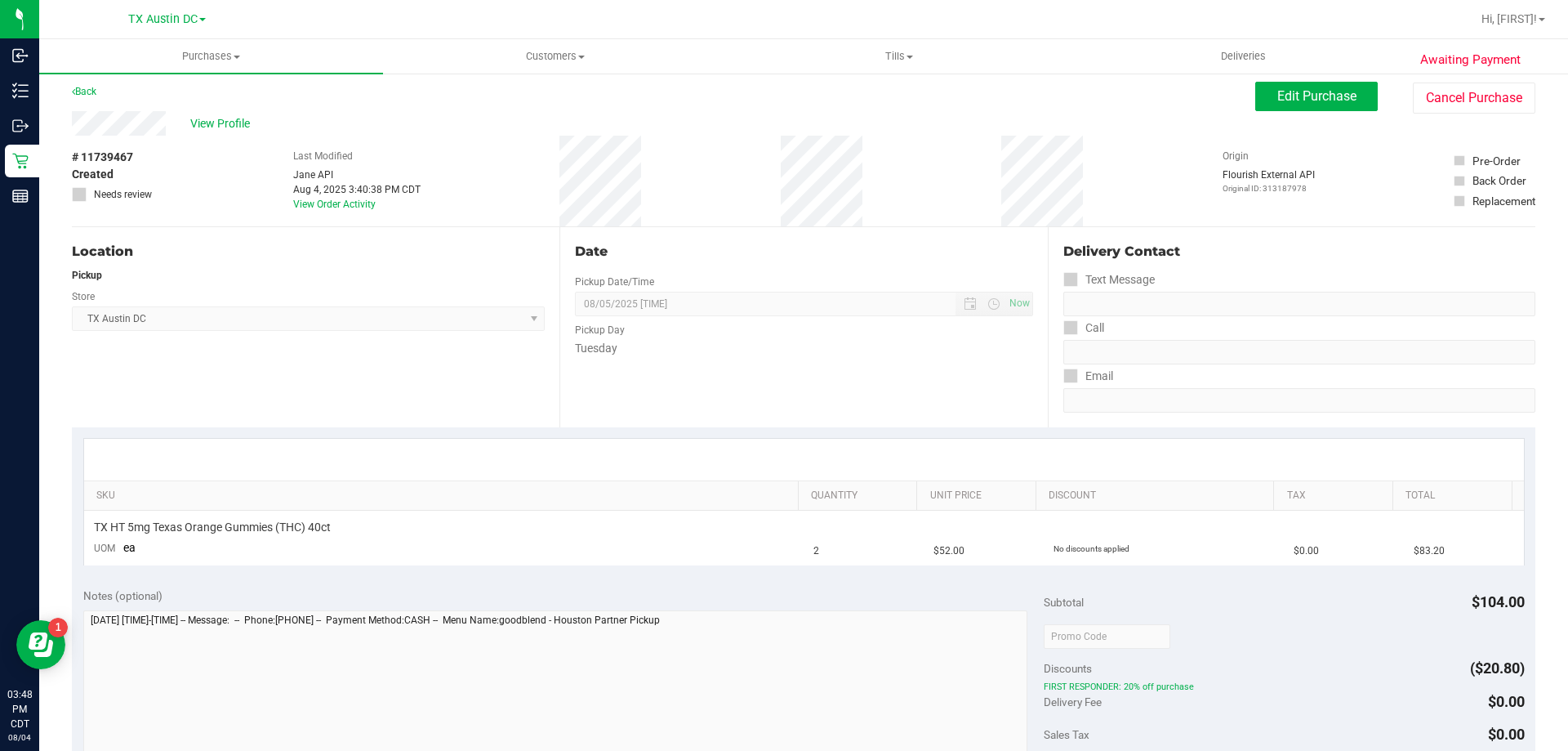 scroll, scrollTop: 0, scrollLeft: 0, axis: both 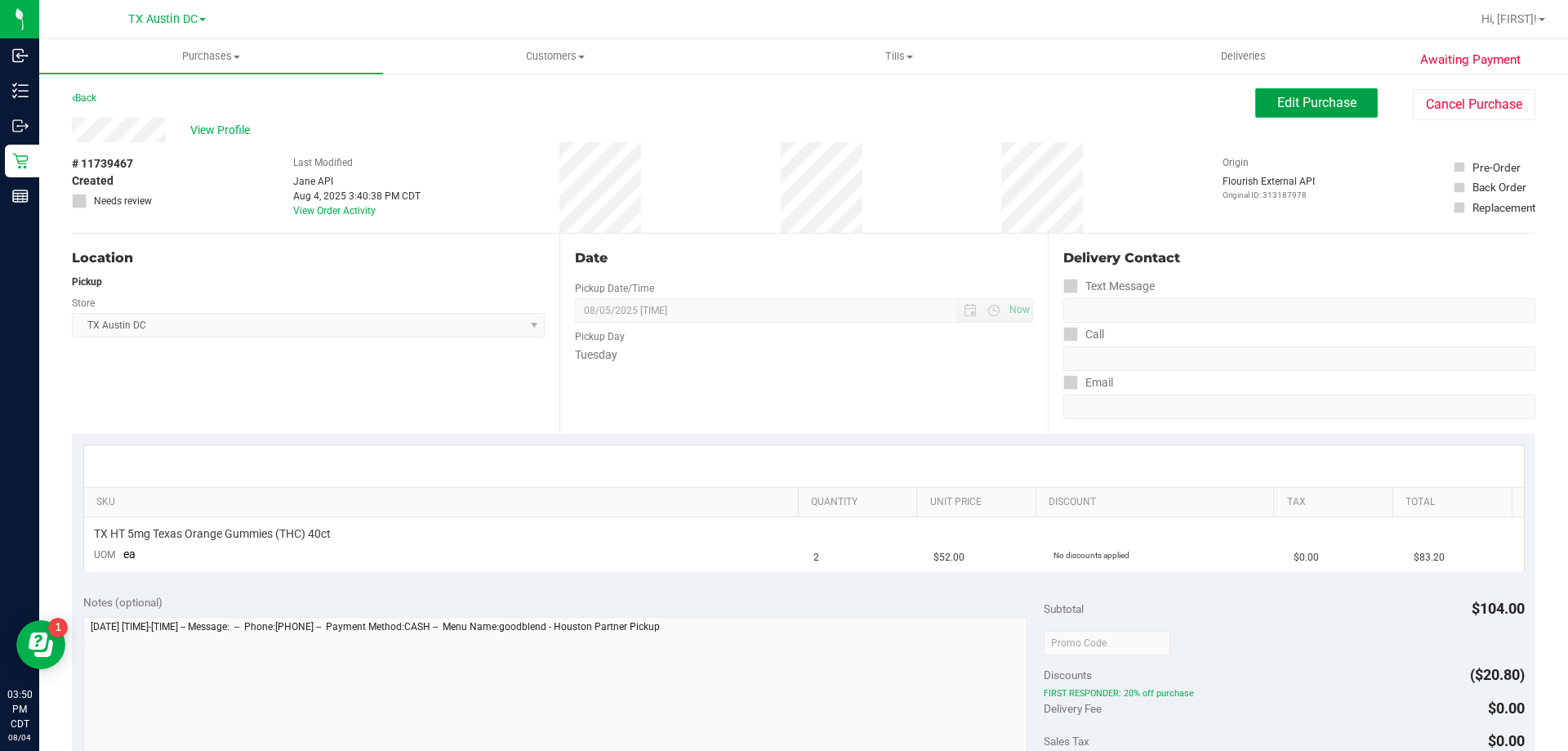click on "Edit Purchase" at bounding box center (1316, 102) 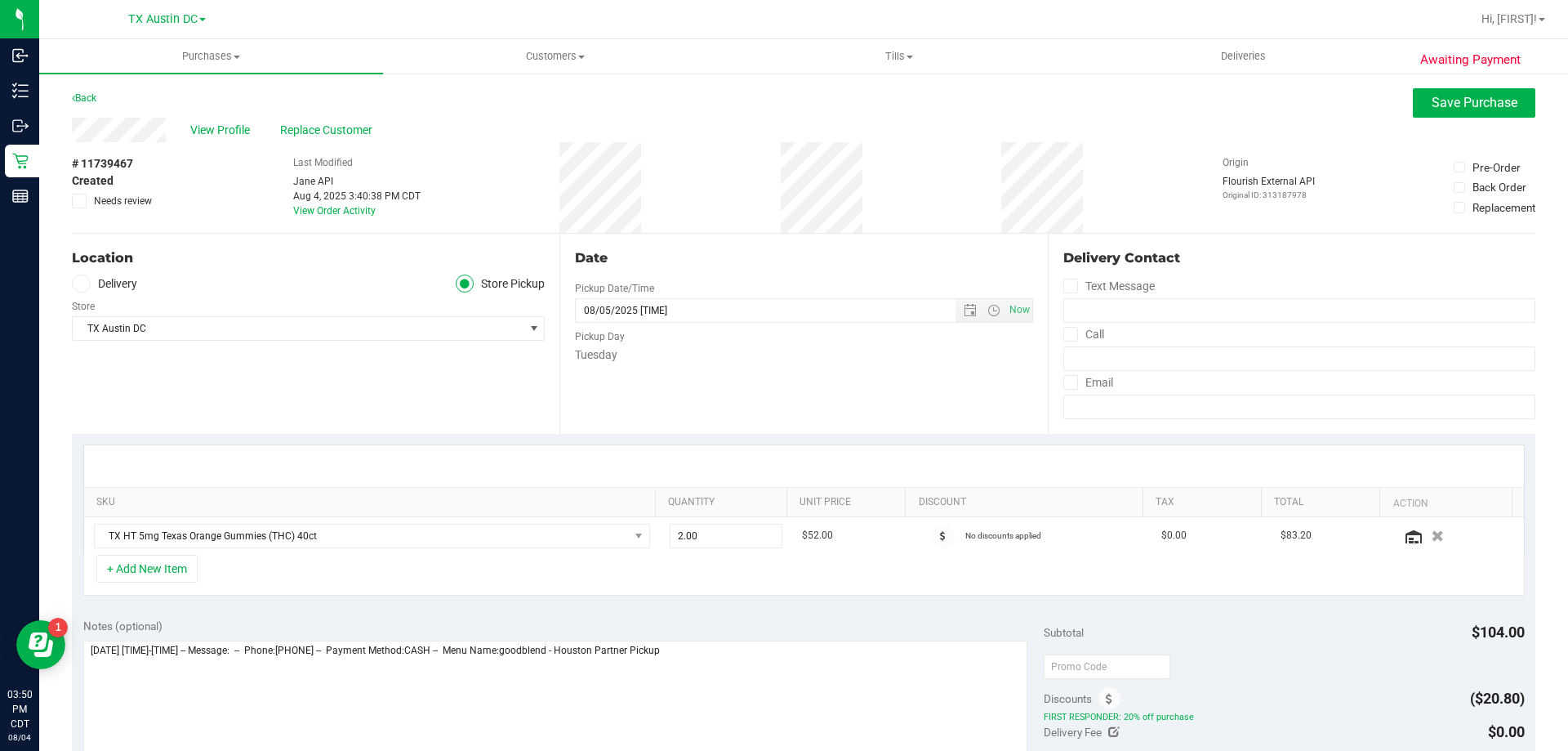 click at bounding box center (79, 201) 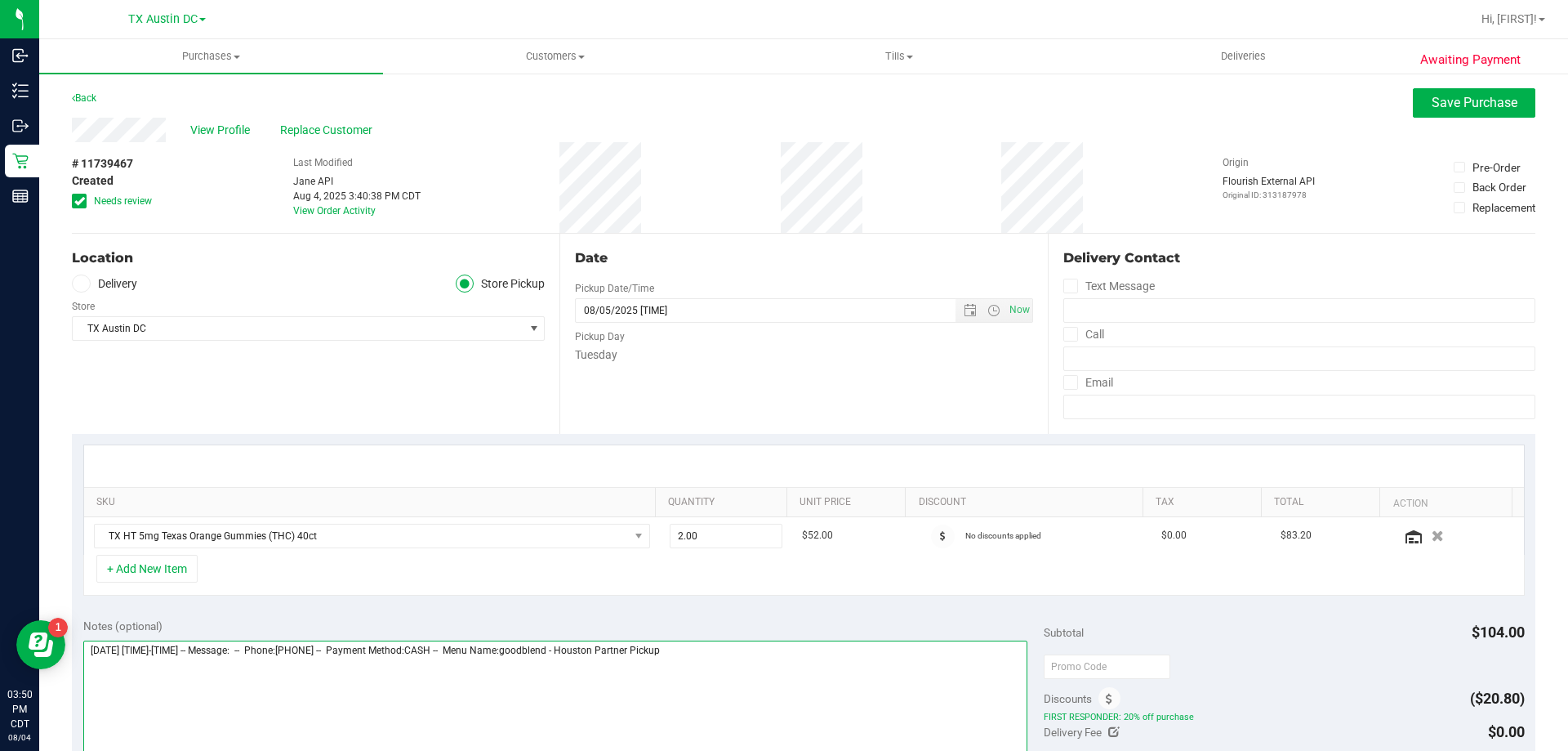 click at bounding box center [555, 719] 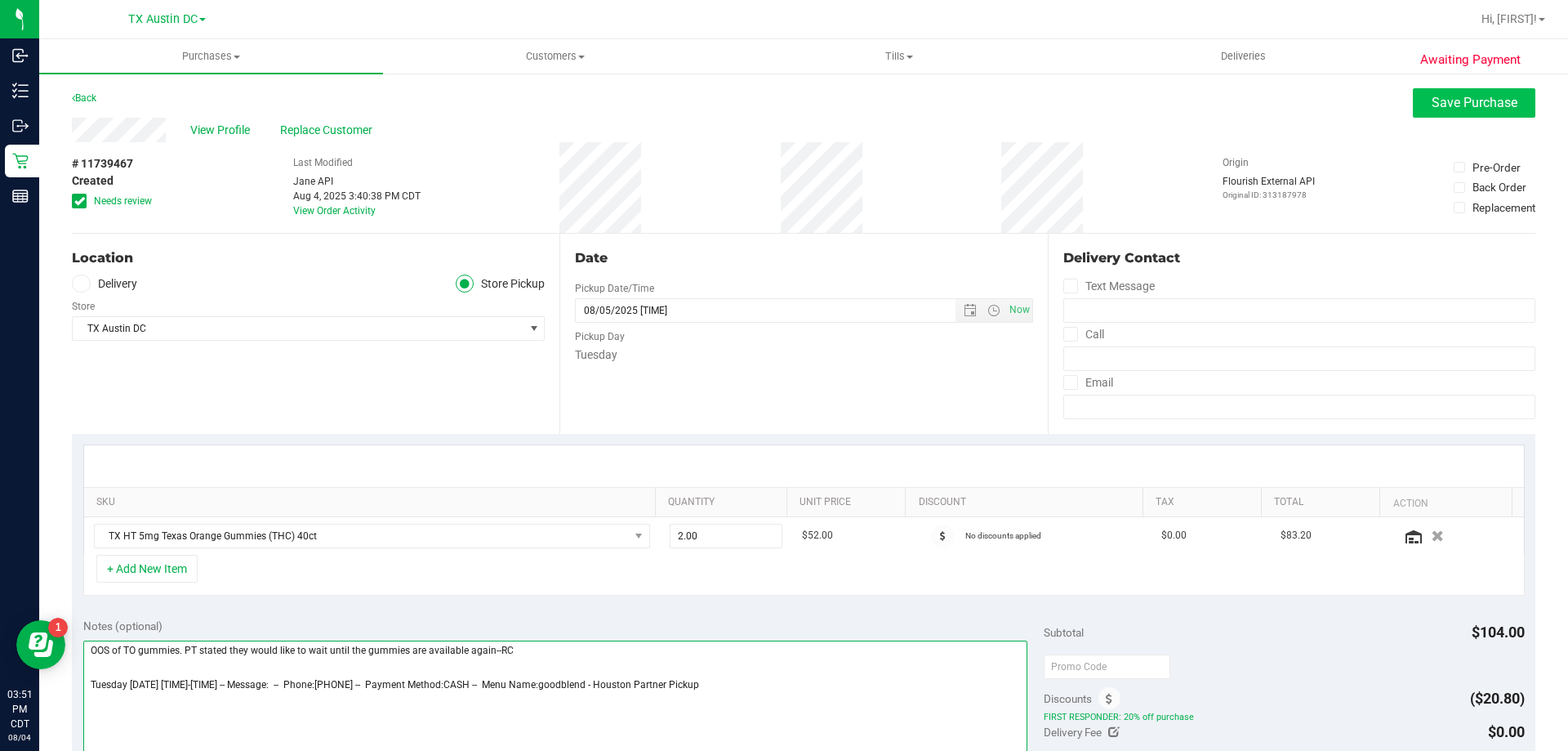type on "OOS of TO gummies. PT stated they would like to wait until the gummies are available again--RC
Tuesday [DATE] [TIME]-[TIME] -- Message:  --  Phone:[PHONE] --  Payment Method:CASH --  Menu Name:goodblend - Houston Partner Pickup" 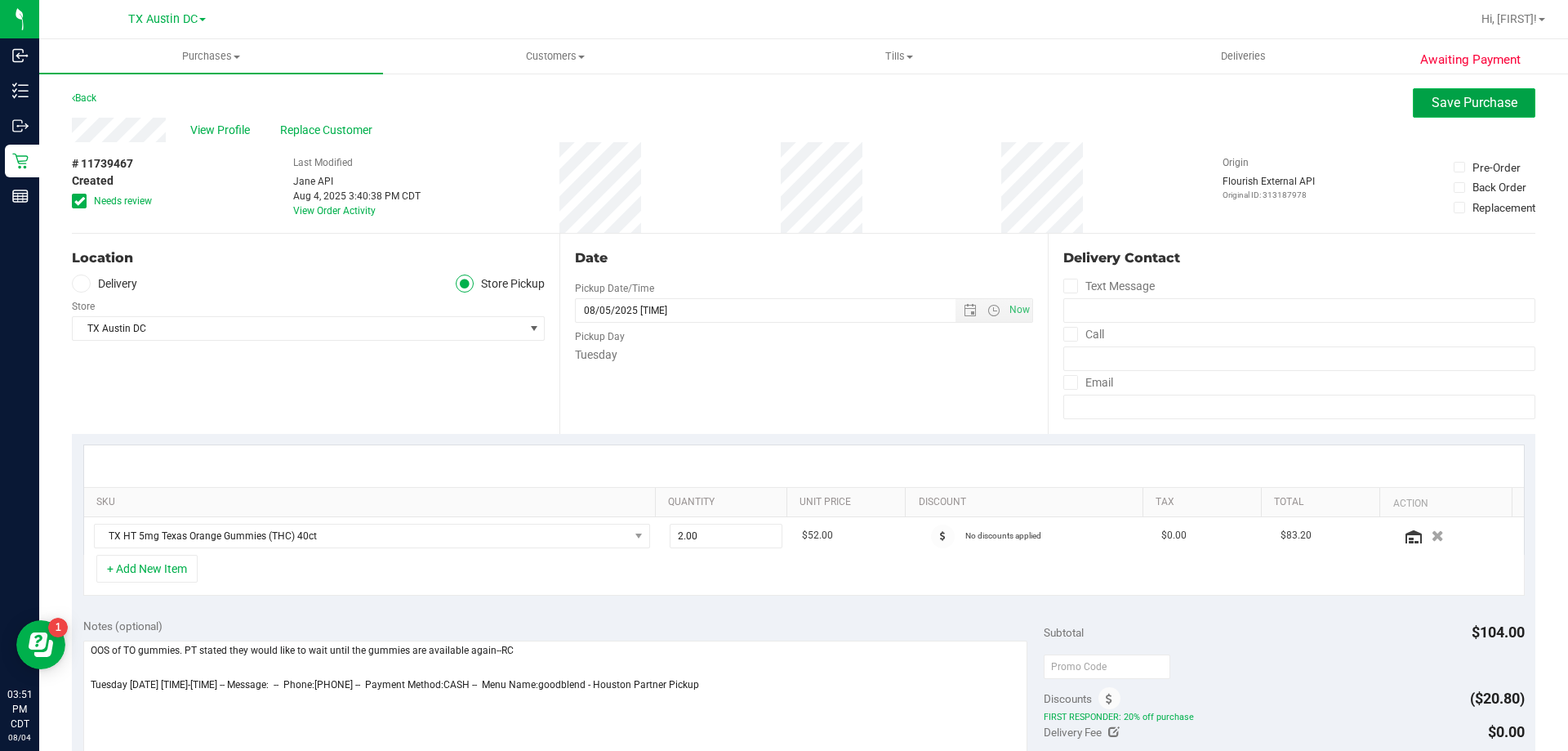 click on "Save Purchase" at bounding box center (1474, 102) 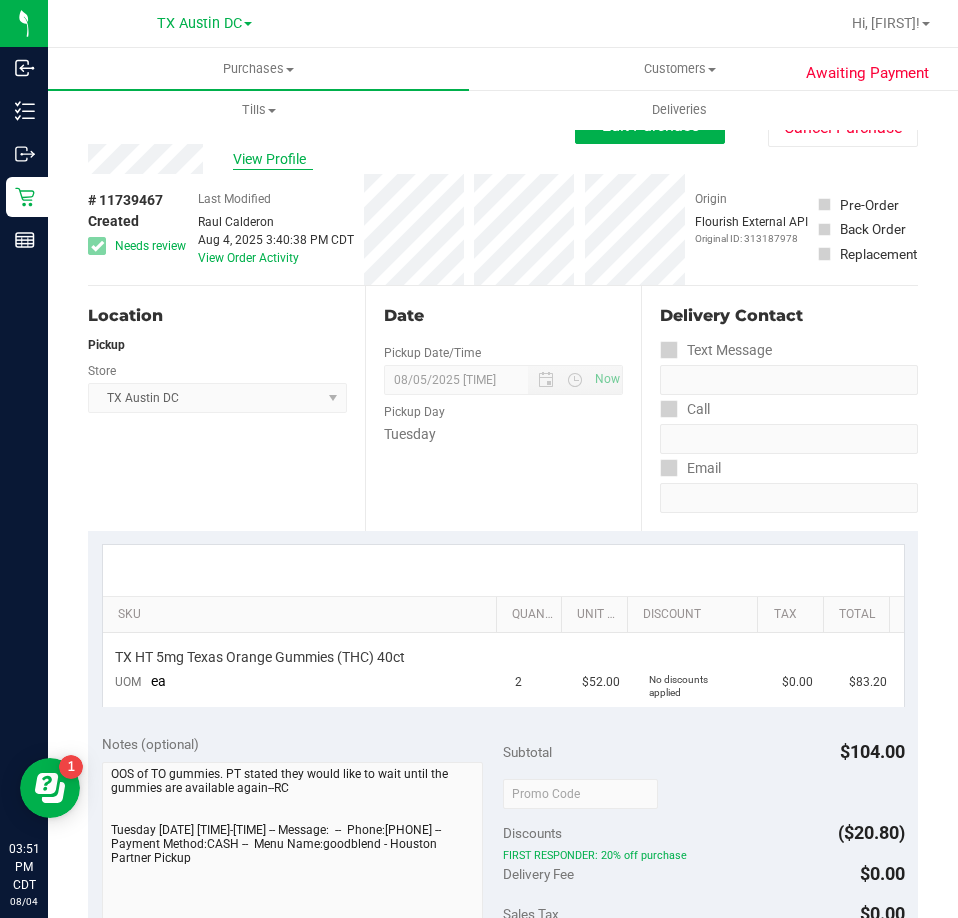 click on "View Profile" at bounding box center [273, 159] 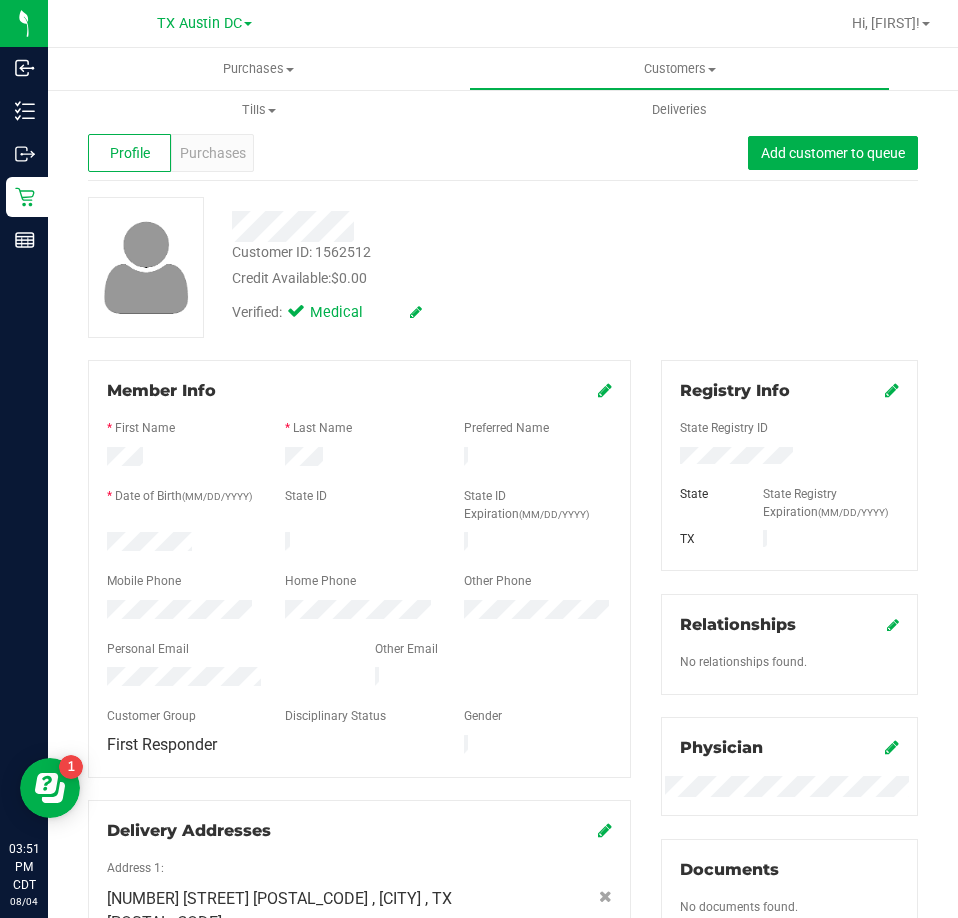drag, startPoint x: 264, startPoint y: 668, endPoint x: 104, endPoint y: 672, distance: 160.04999 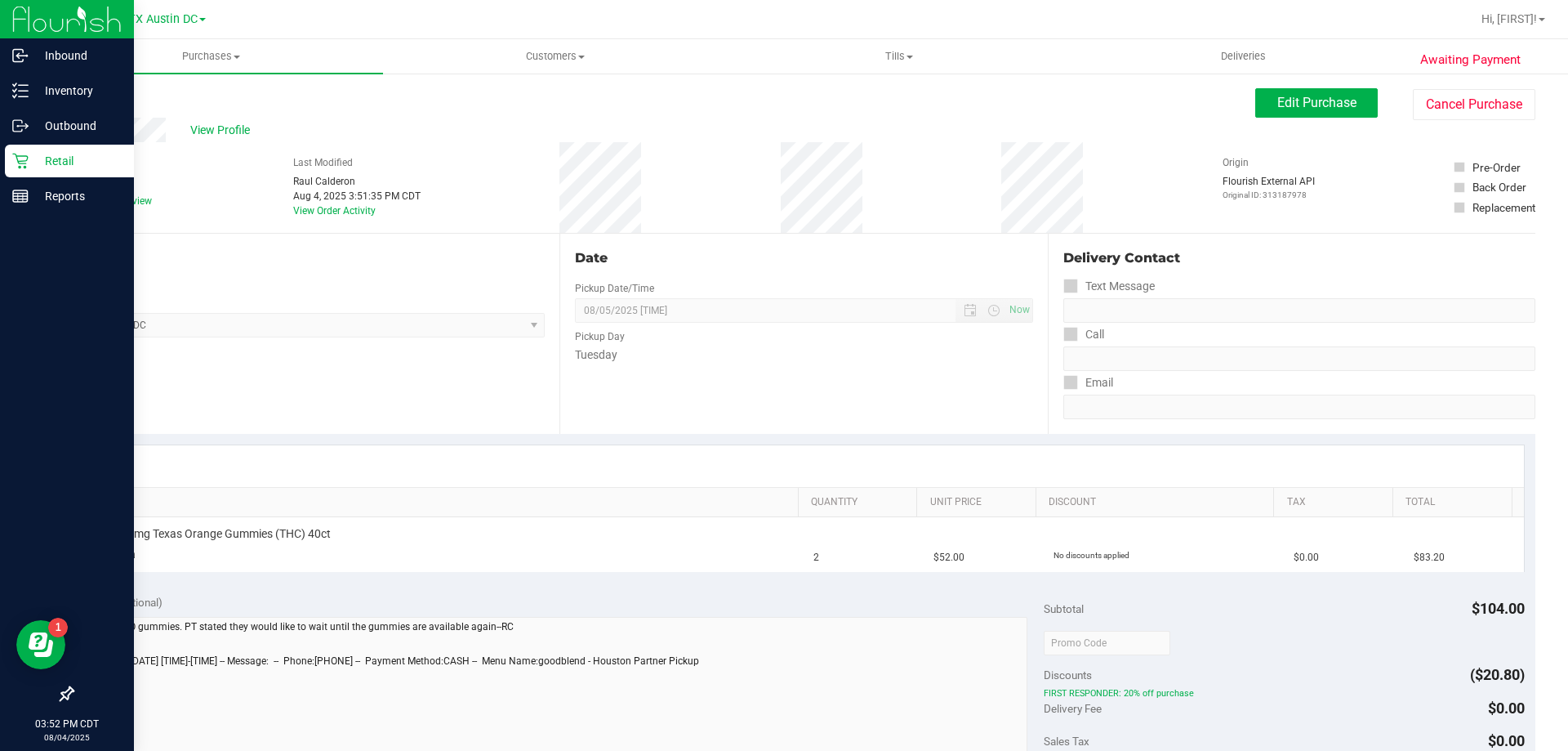 click on "Retail" at bounding box center (69, 161) 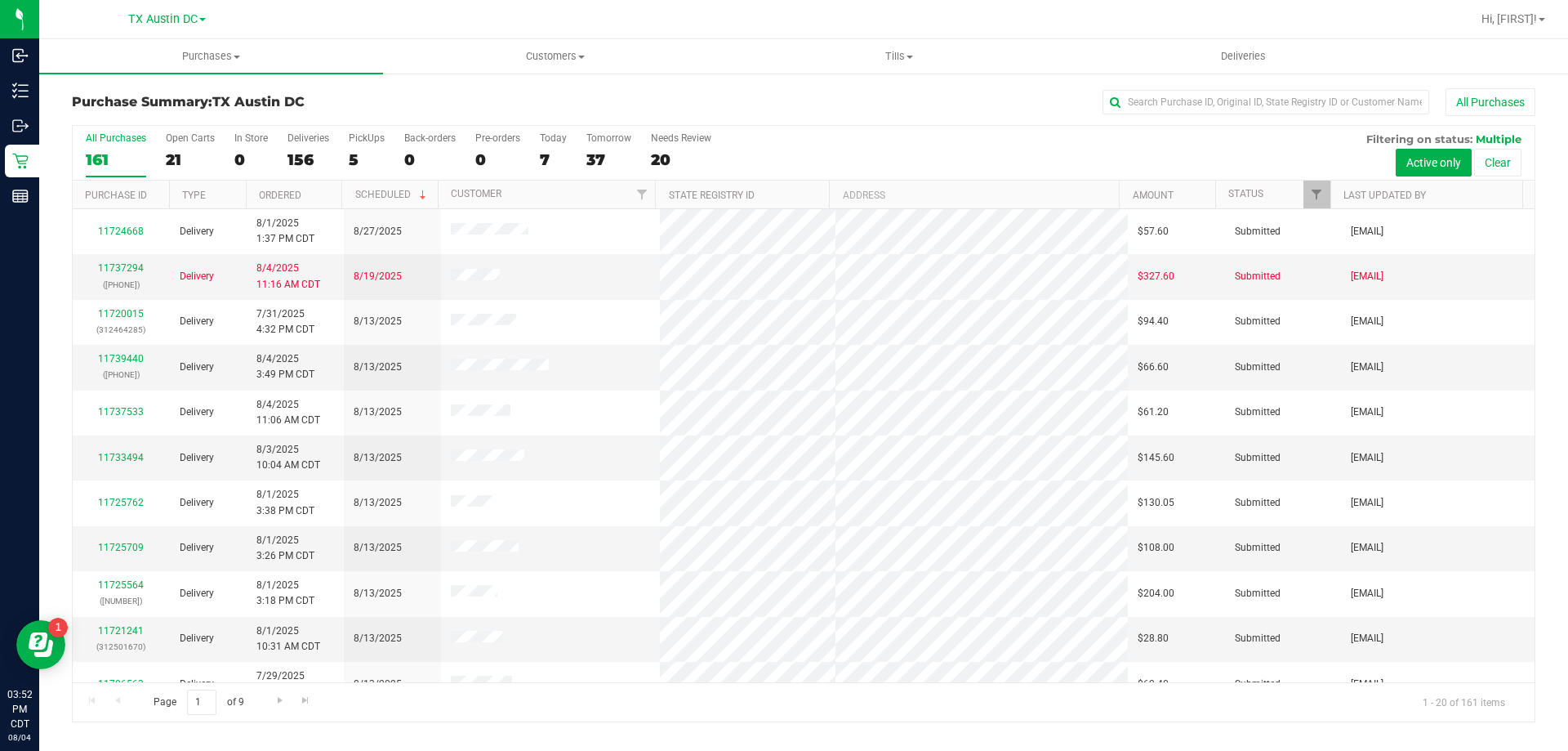 click on "5" at bounding box center [367, 159] 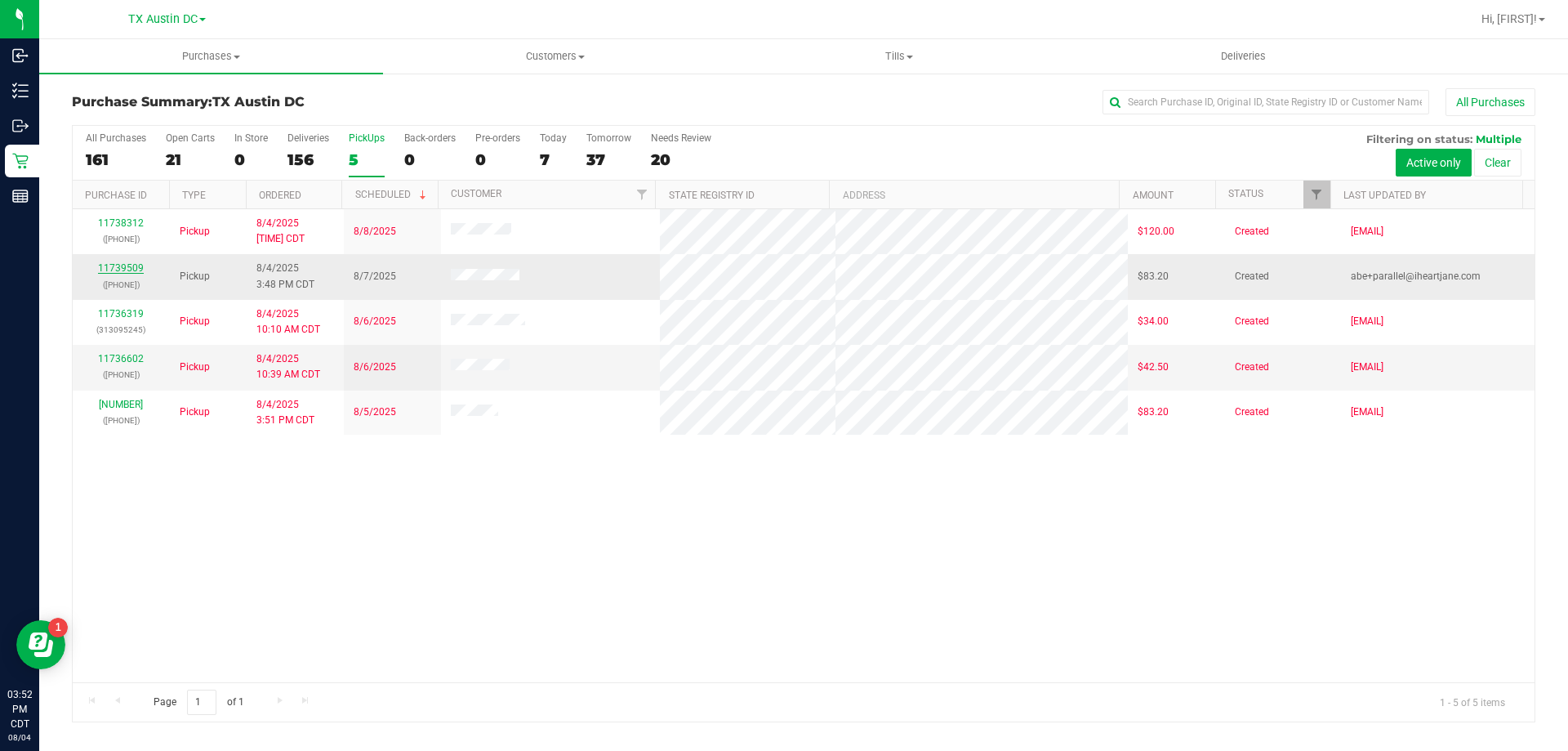 click on "11739509" at bounding box center (121, 268) 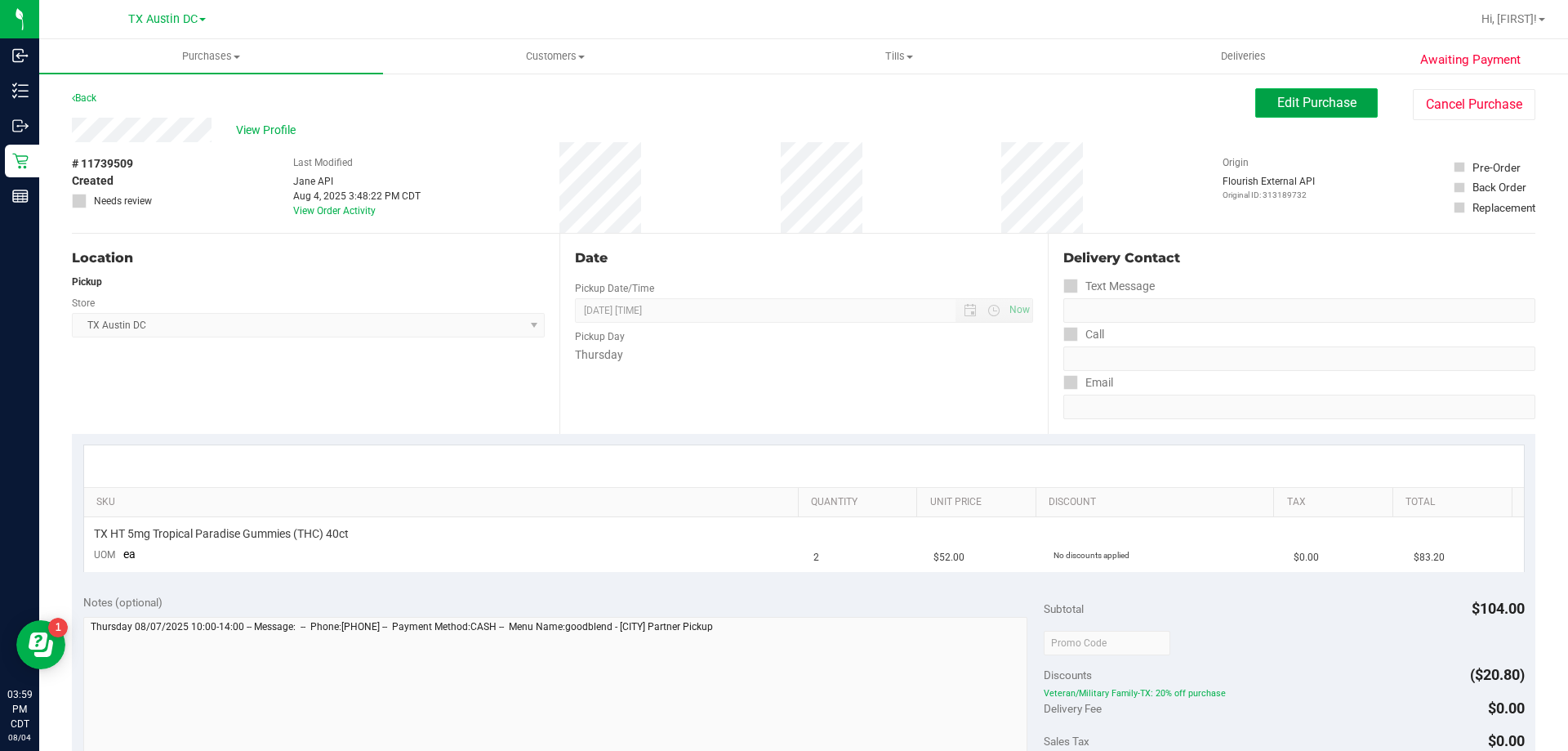 click on "Edit Purchase" at bounding box center [1316, 103] 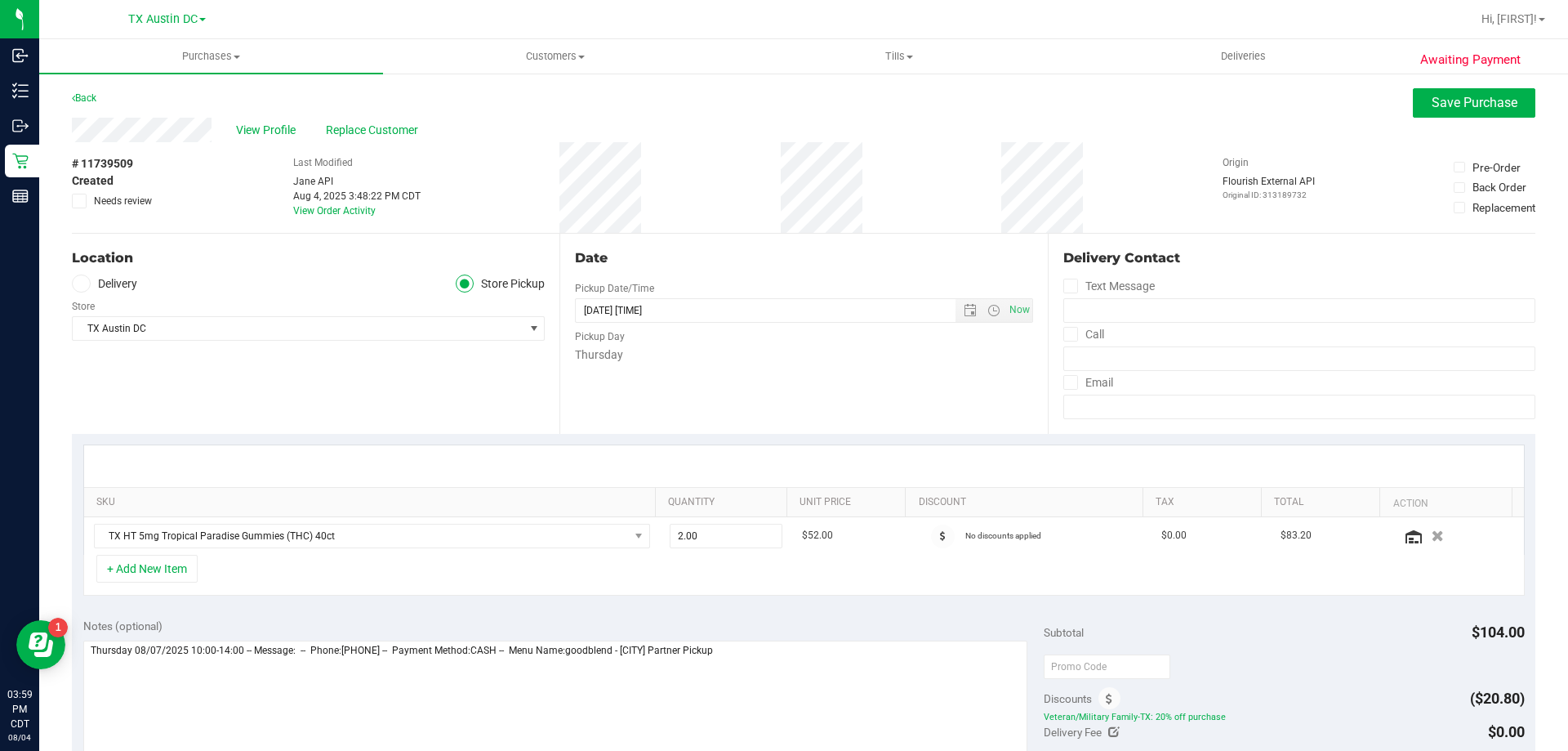 click at bounding box center [81, 284] 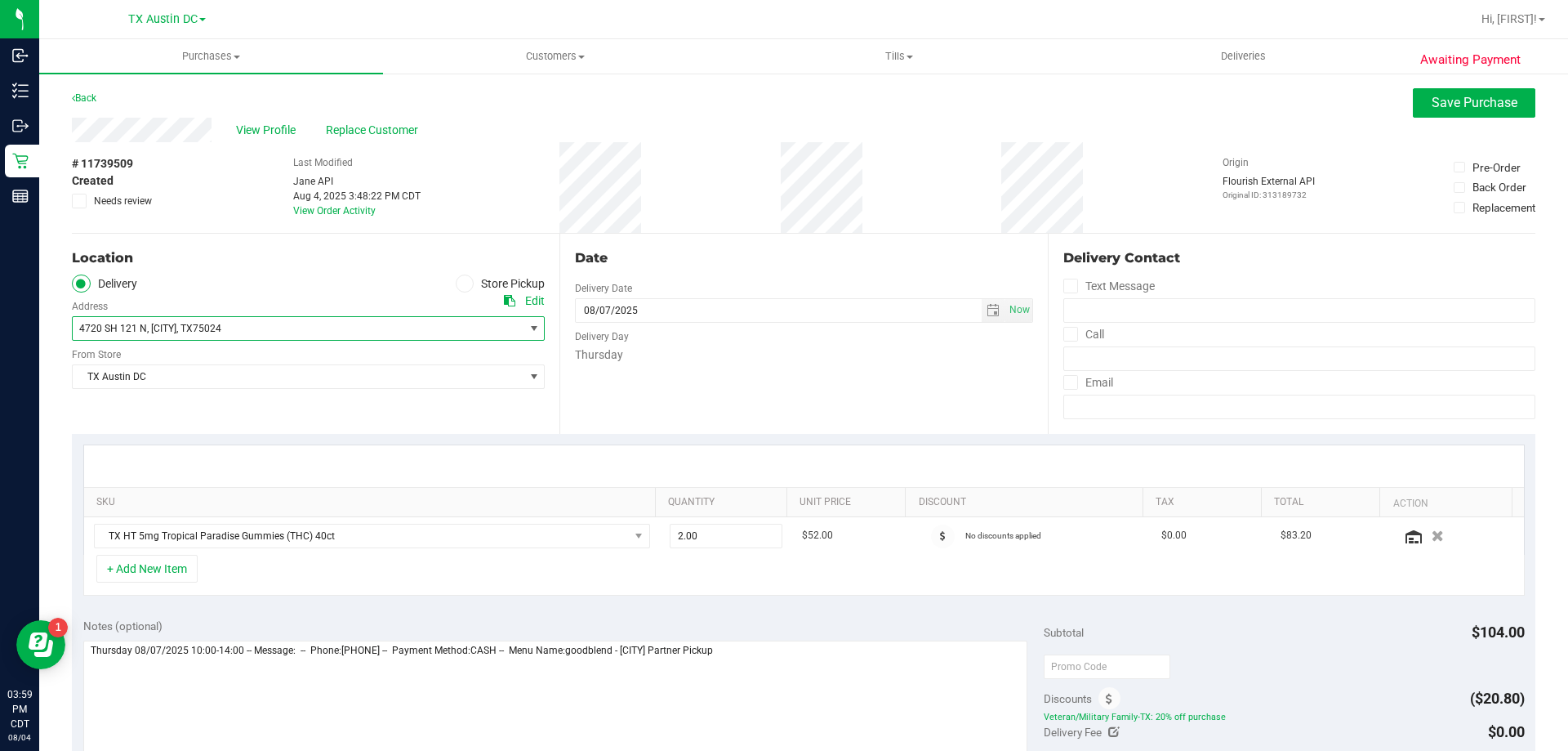 click on "75024" at bounding box center [207, 329] 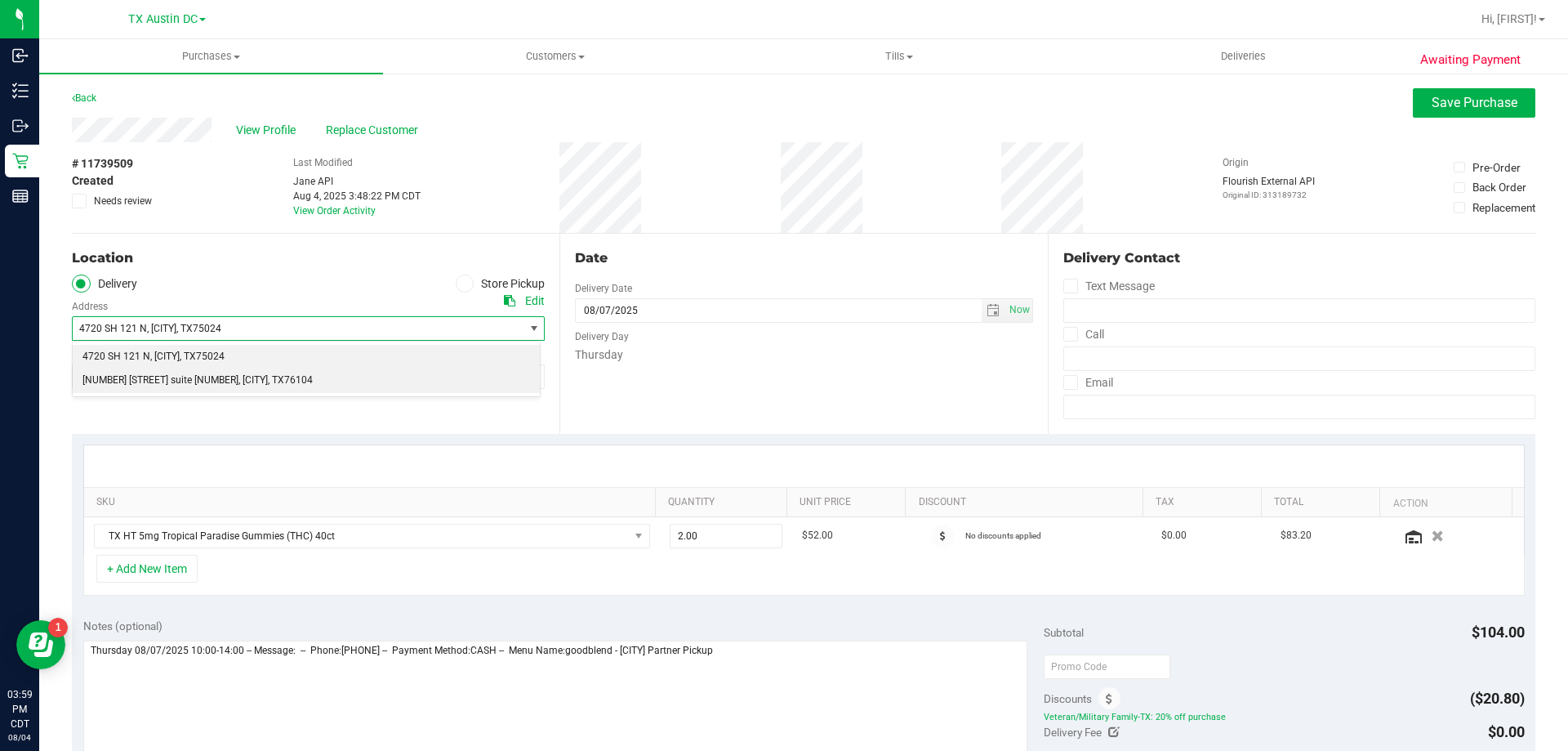 click on ", [CITY]" at bounding box center (253, 381) 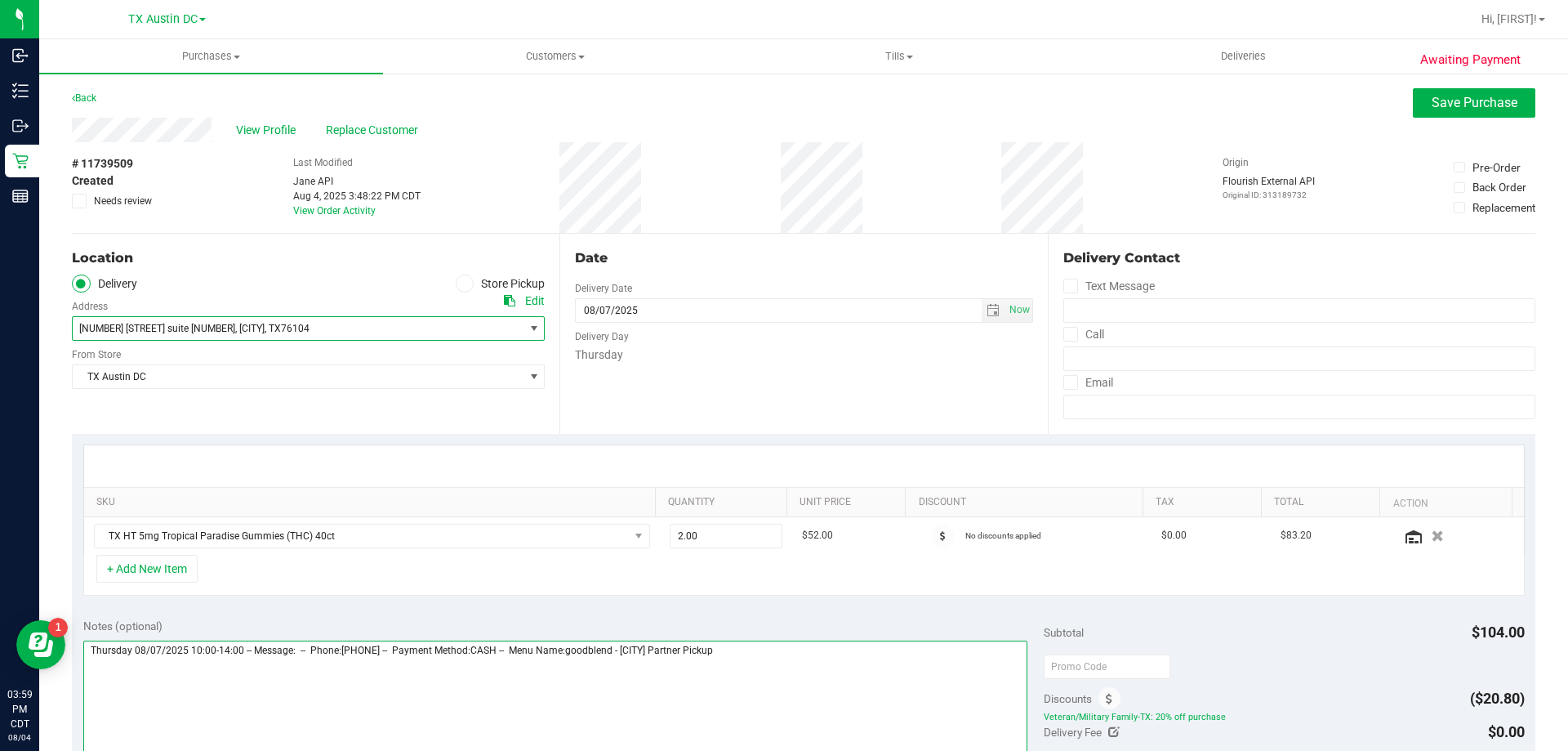 click at bounding box center (555, 719) 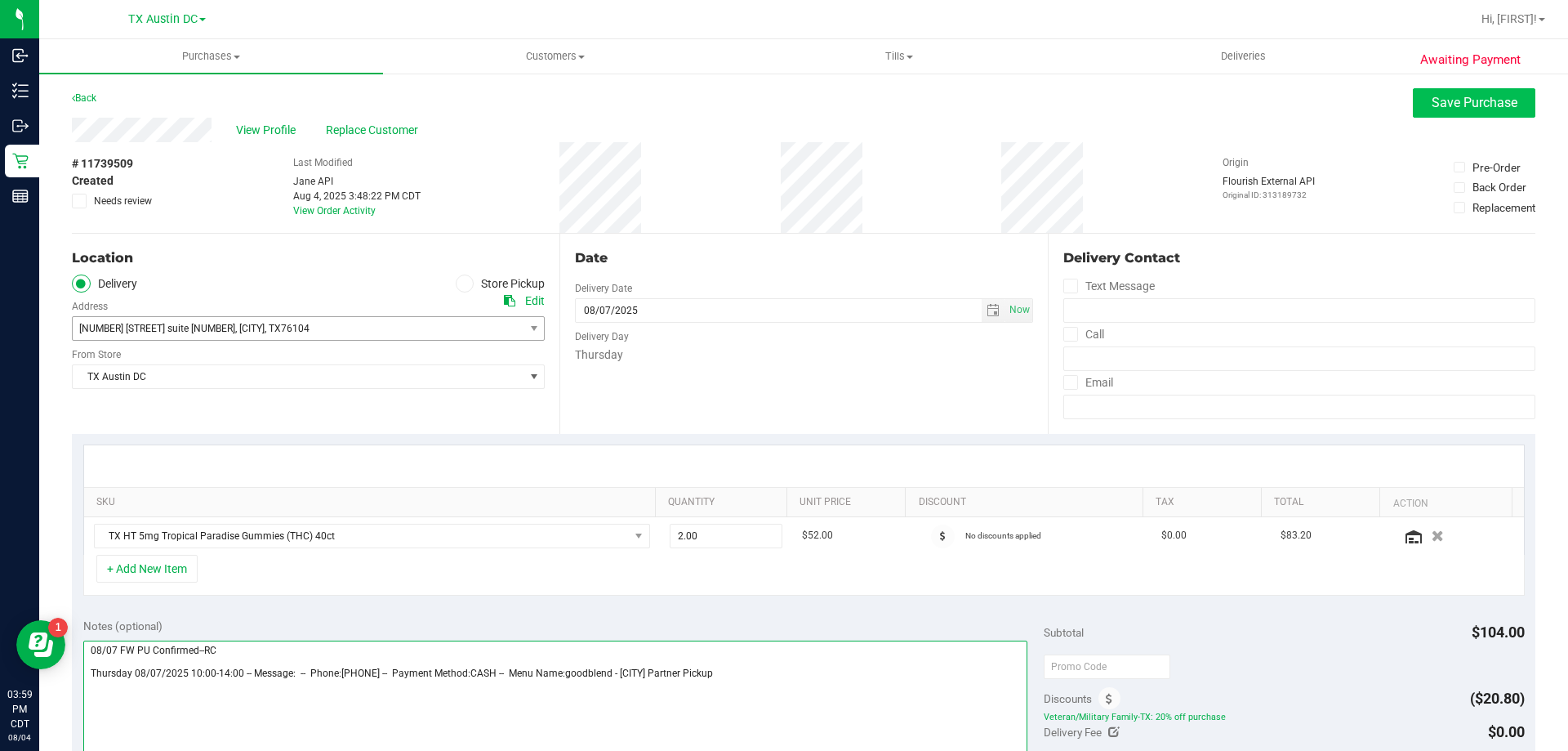 type on "08/07 FW PU Confirmed--RC
Thursday 08/07/2025 10:00-14:00 -- Message:  --  Phone:[PHONE] --  Payment Method:CASH --  Menu Name:goodblend - [CITY] Partner Pickup" 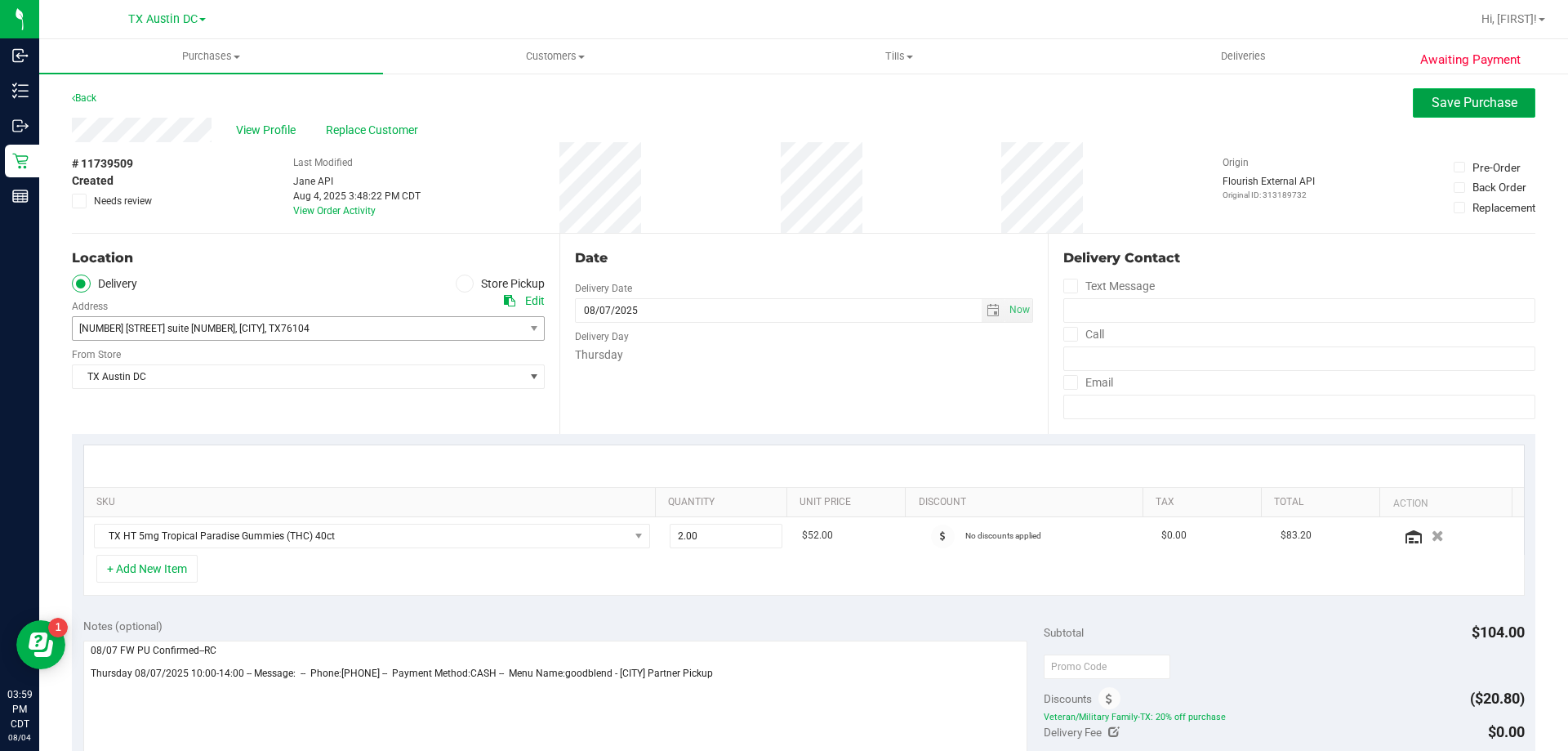 click on "Save Purchase" at bounding box center (1474, 103) 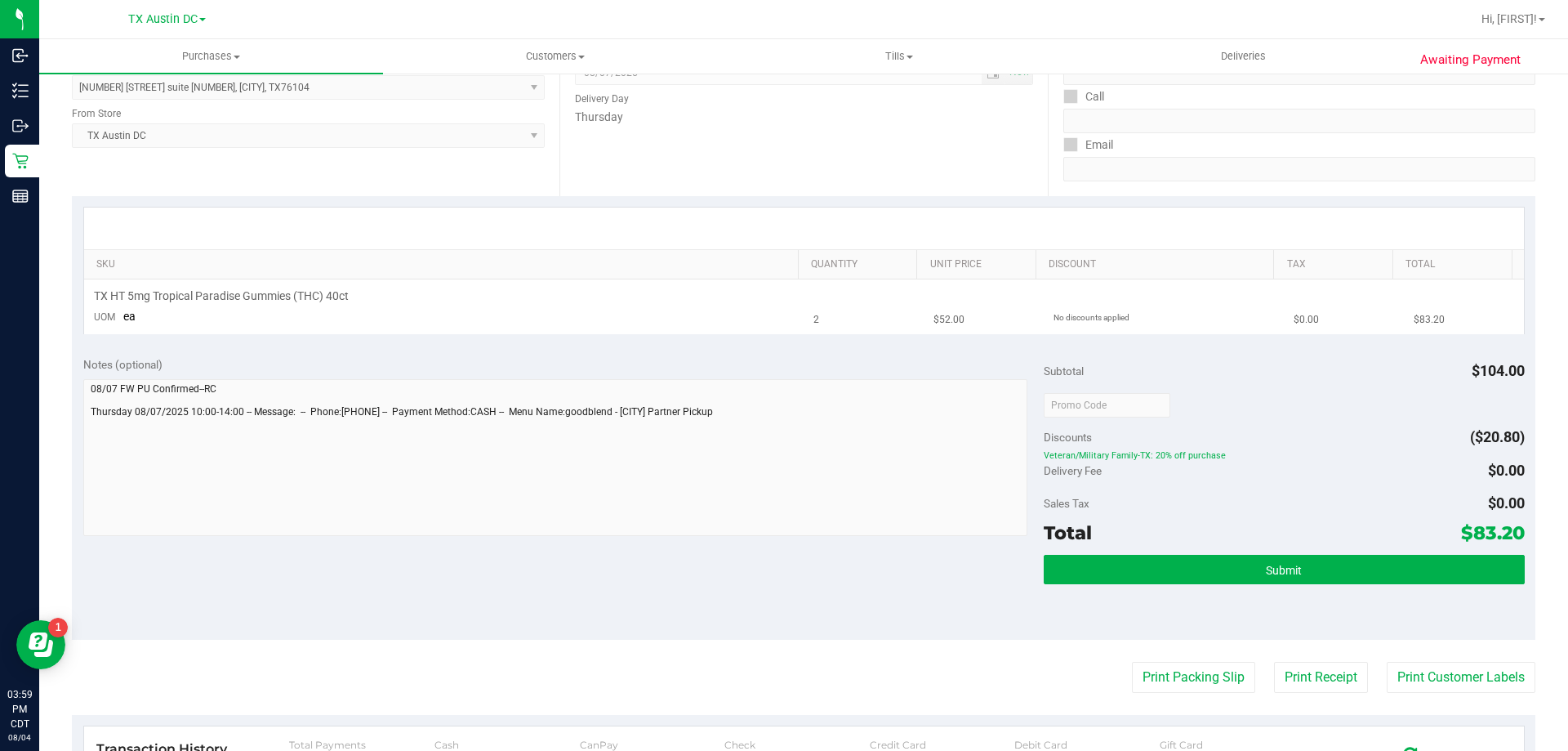 scroll, scrollTop: 245, scrollLeft: 0, axis: vertical 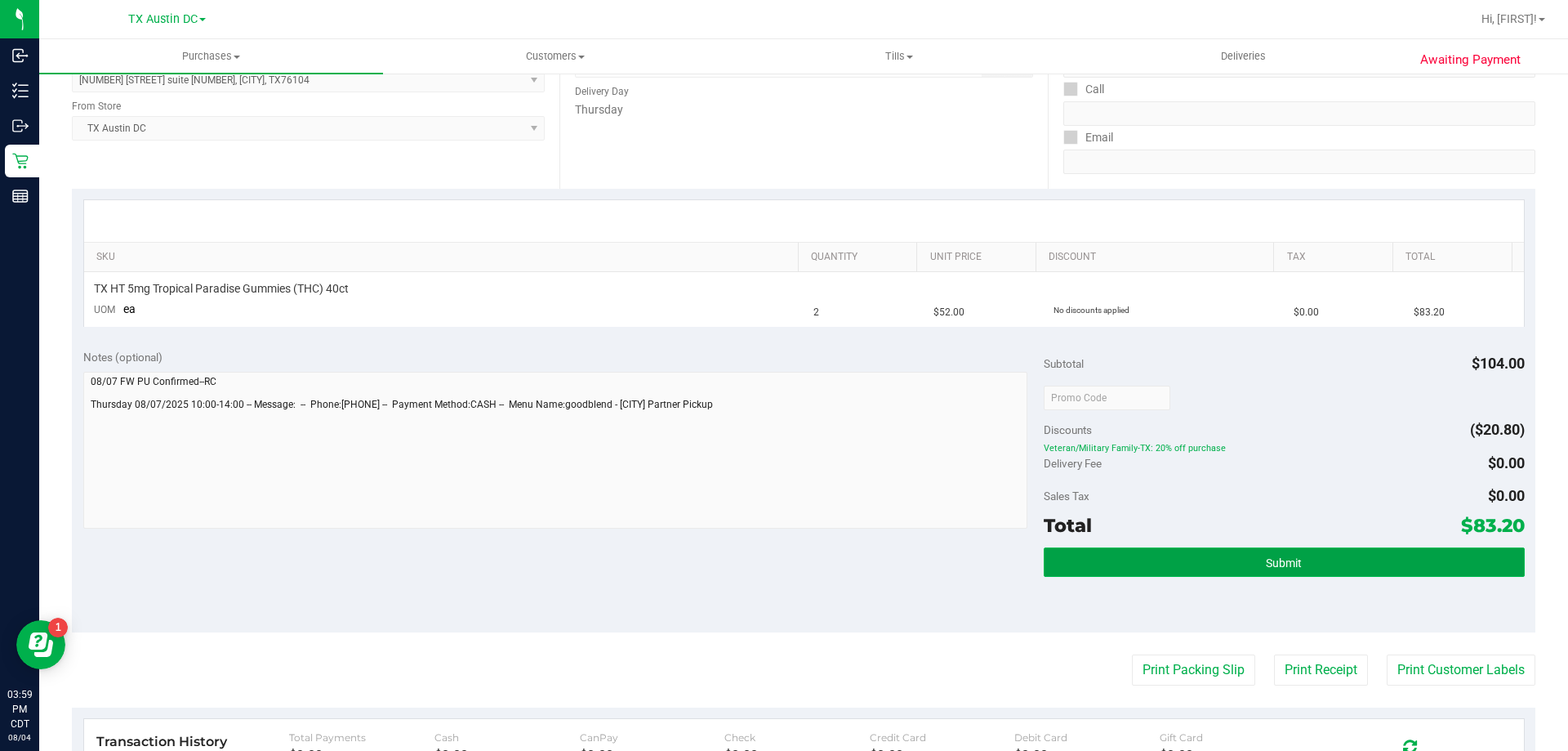 click on "Submit" at bounding box center (1284, 562) 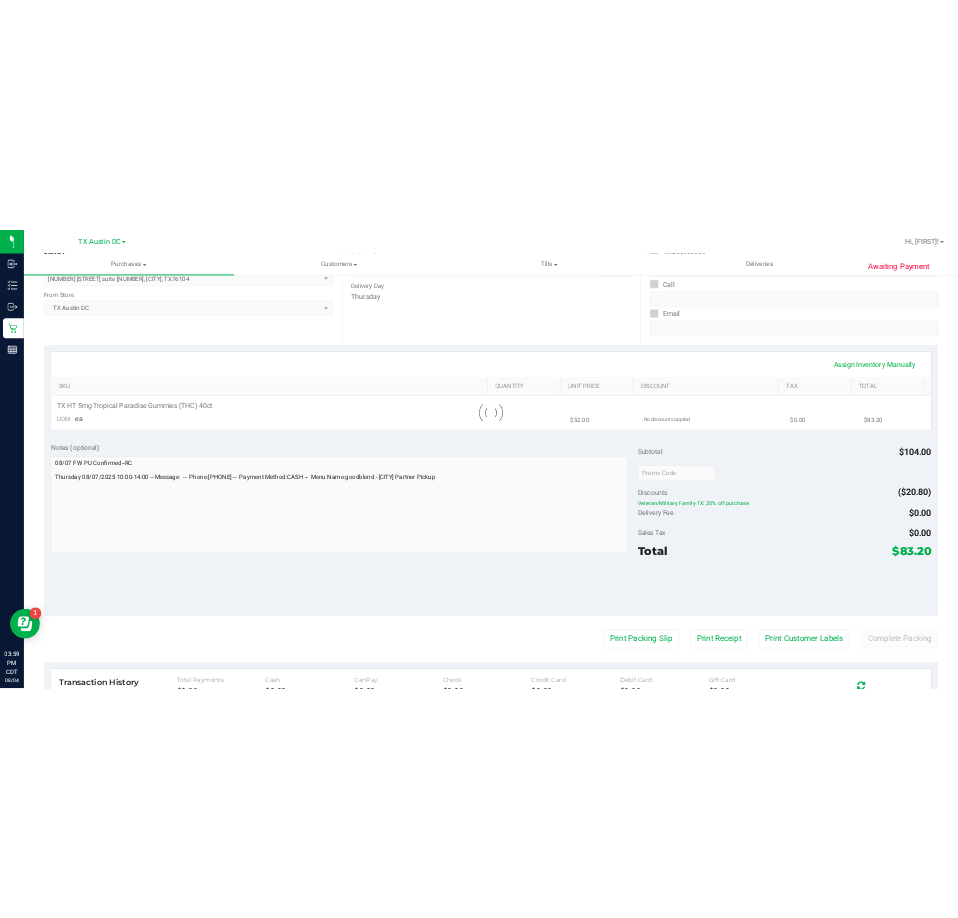 scroll, scrollTop: 0, scrollLeft: 0, axis: both 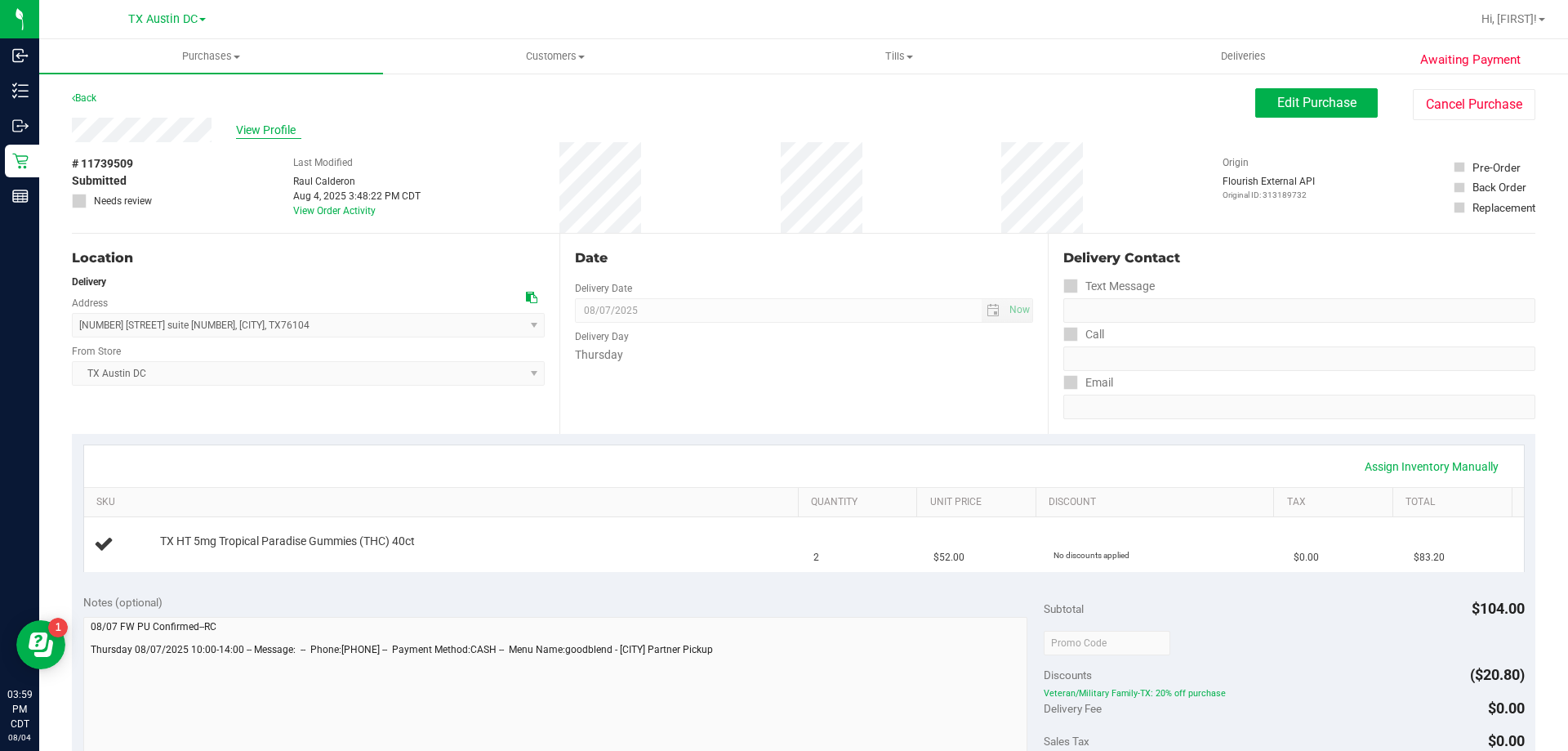 click on "View Profile" at bounding box center (269, 130) 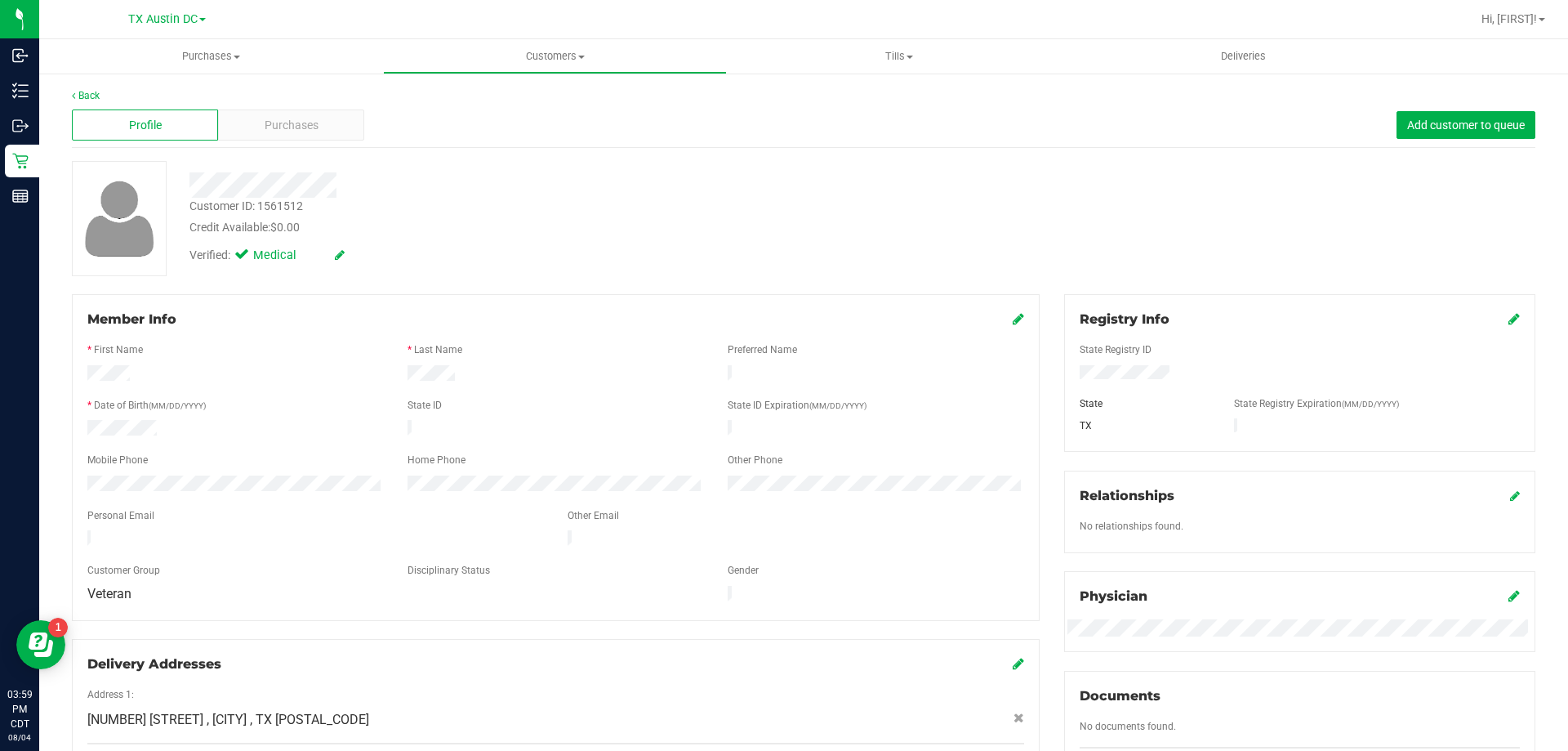 drag, startPoint x: 252, startPoint y: 536, endPoint x: 77, endPoint y: 533, distance: 175.0257 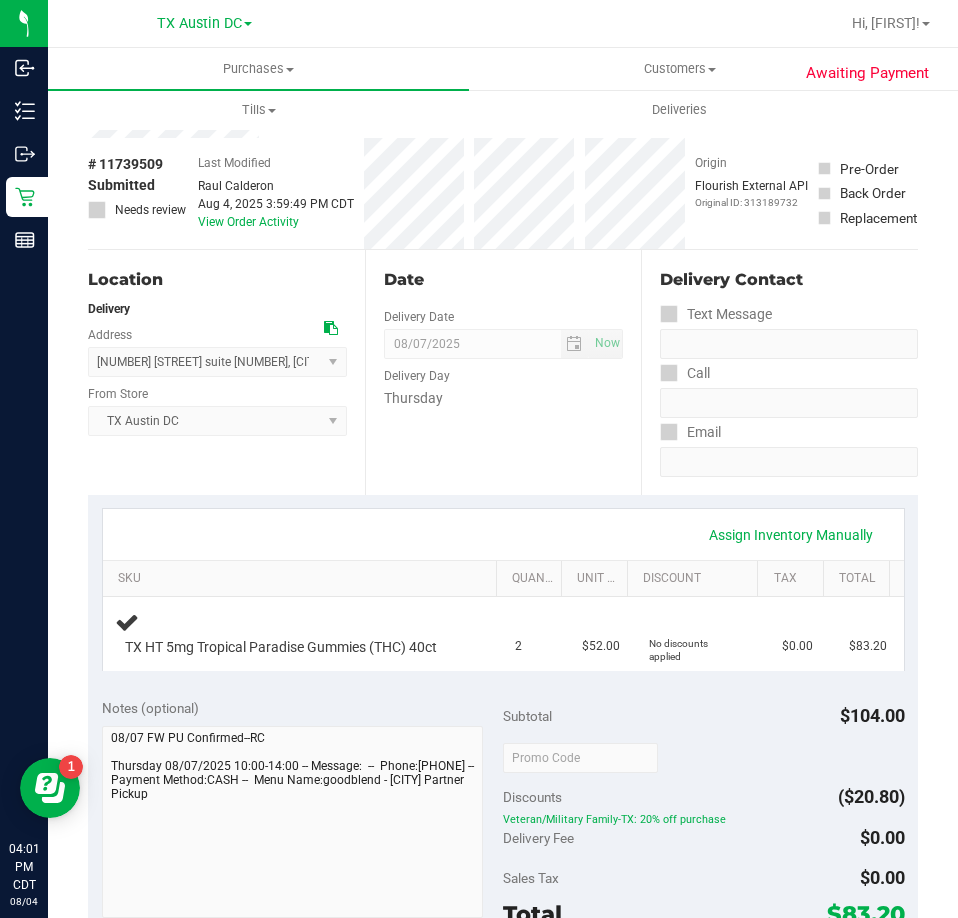 scroll, scrollTop: 0, scrollLeft: 0, axis: both 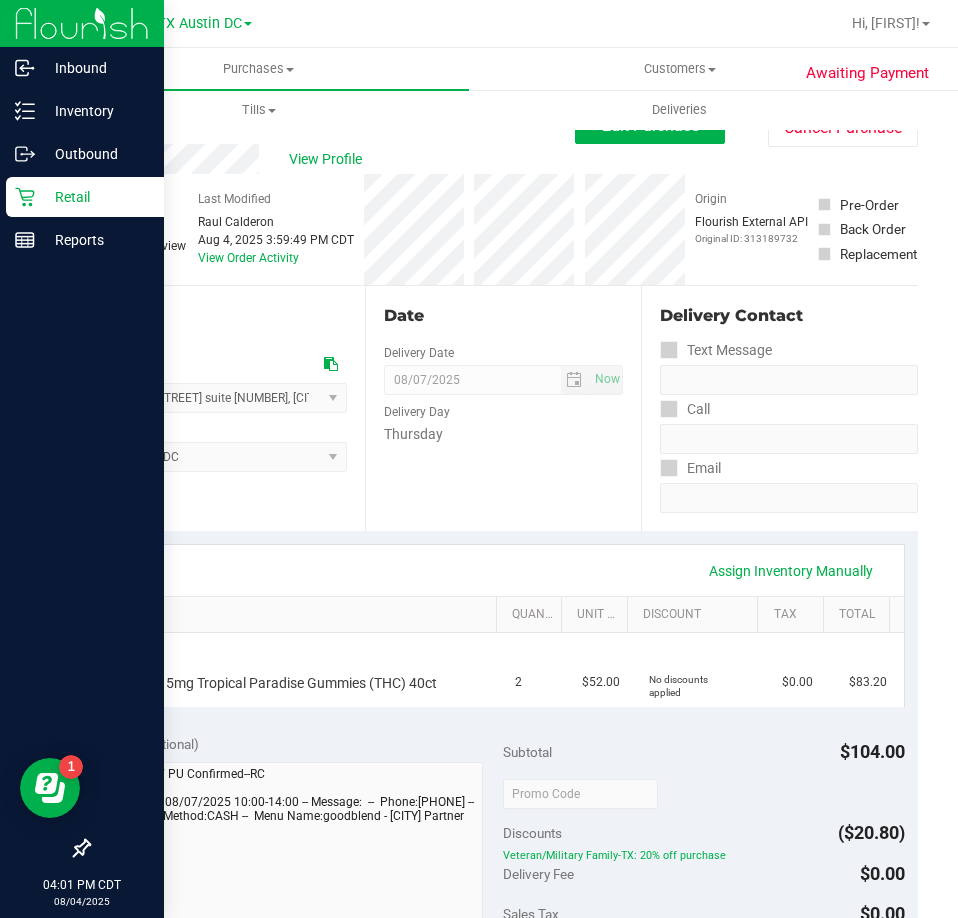 click on "Retail" at bounding box center [95, 197] 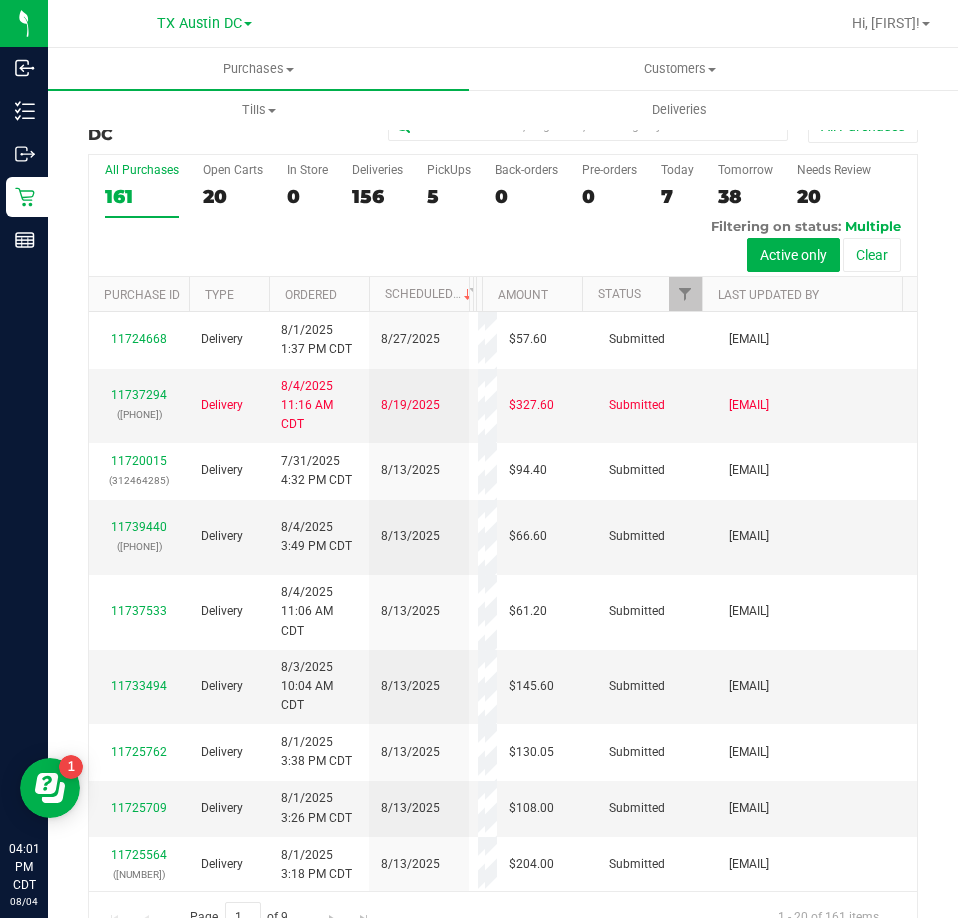 click on "5" at bounding box center (449, 196) 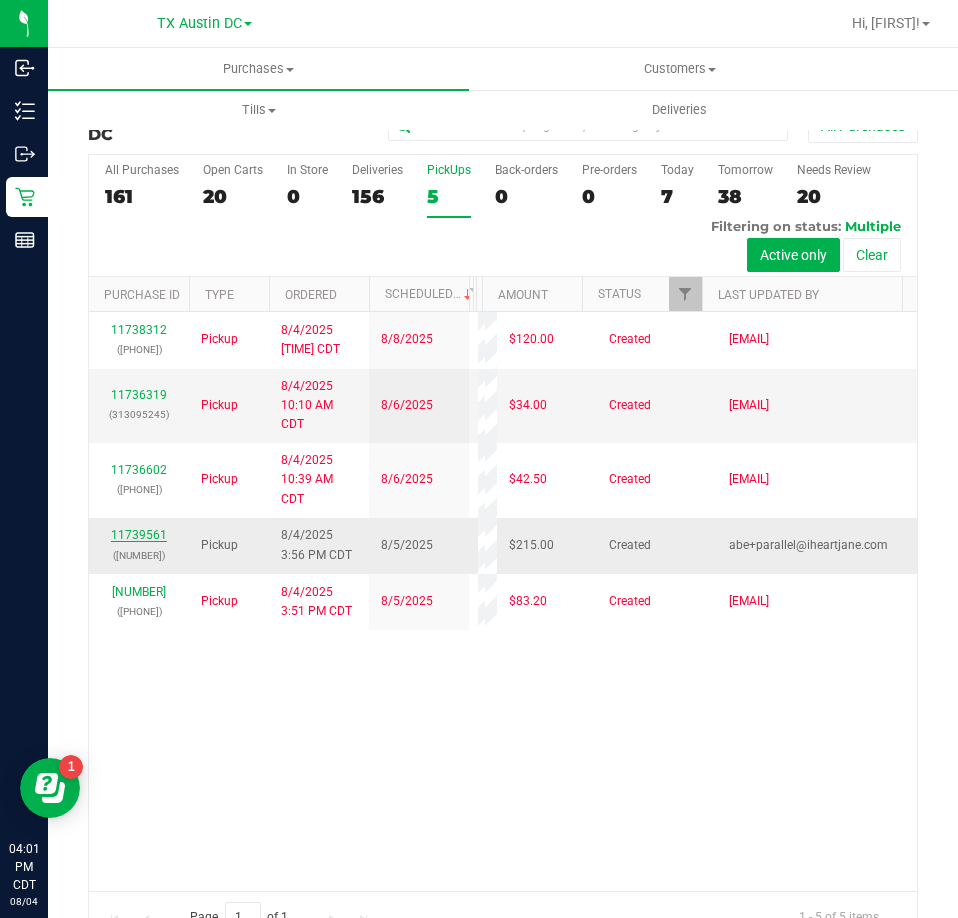 click on "11739561" at bounding box center (139, 535) 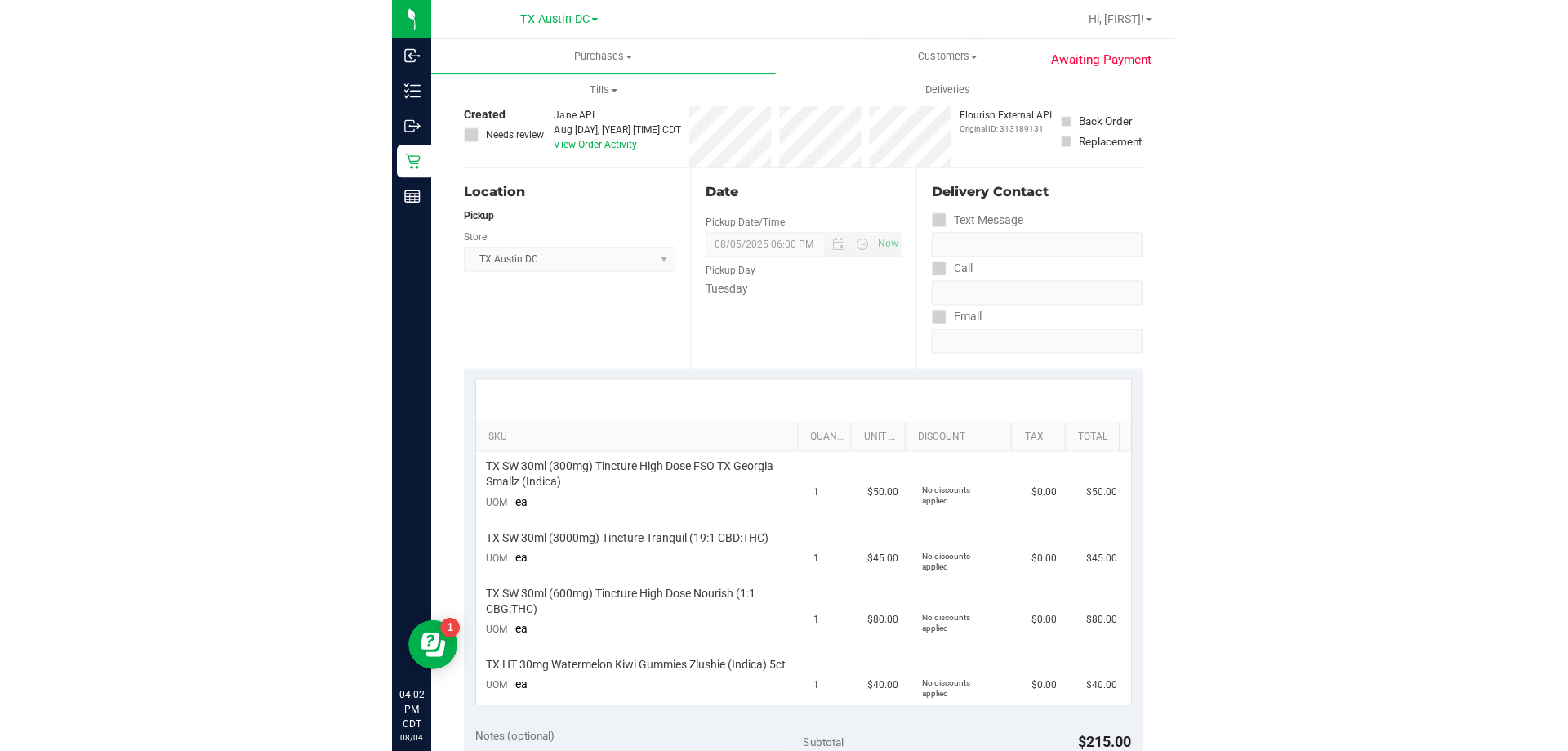 scroll, scrollTop: 0, scrollLeft: 0, axis: both 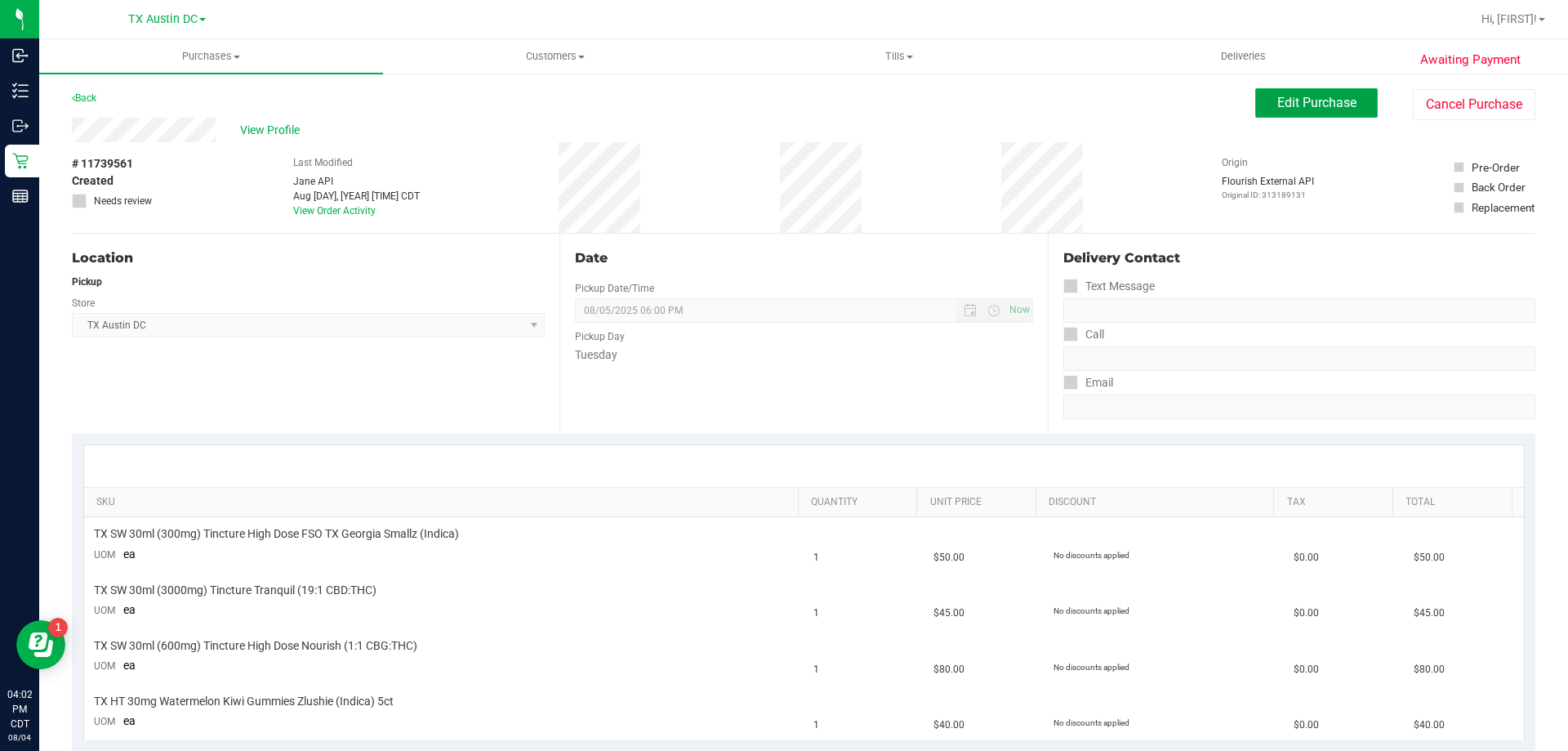 click on "Edit Purchase" at bounding box center (1316, 103) 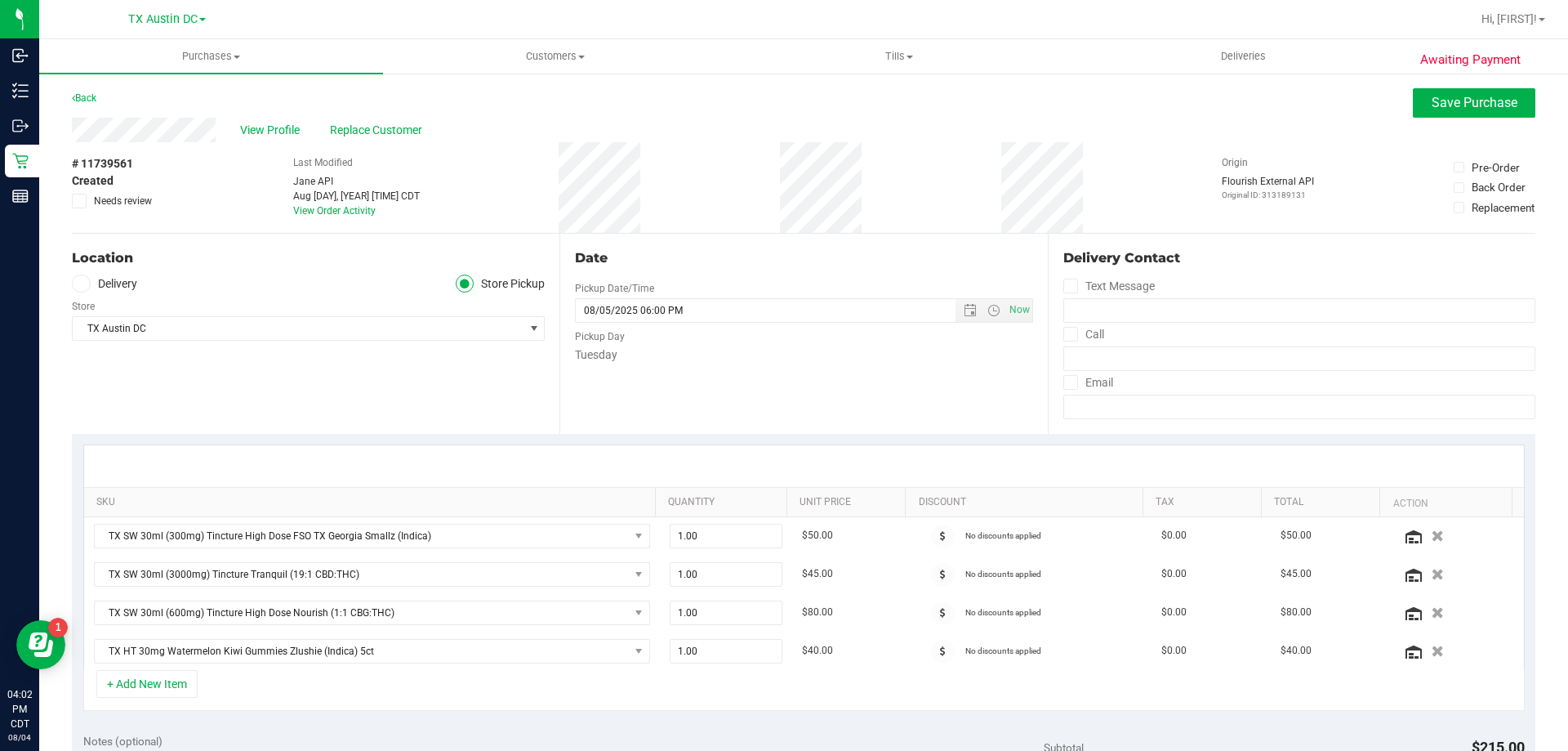 click at bounding box center (81, 284) 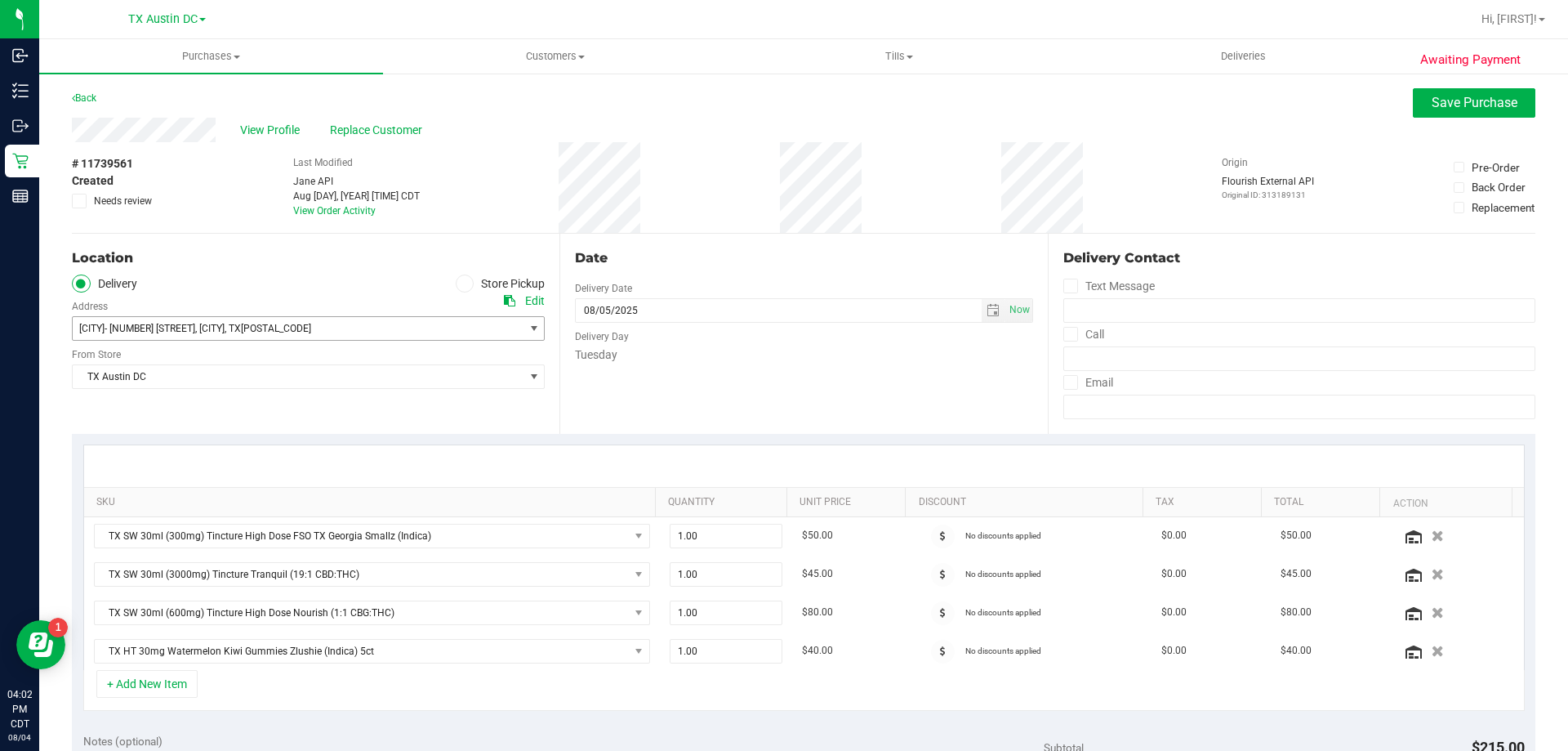 click on ", [CITY]" at bounding box center [210, 329] 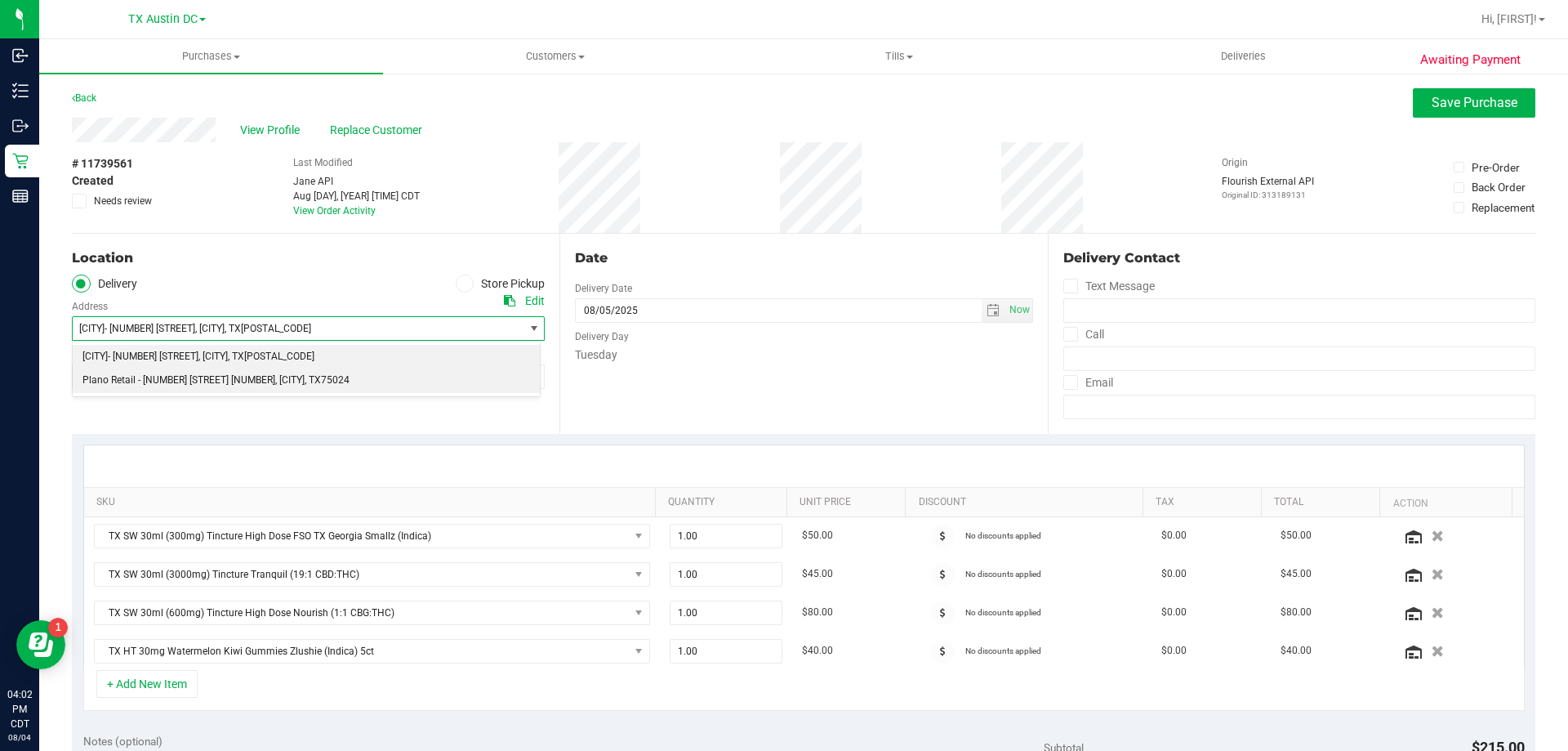 click on "Plano Retail - [NUMBER] [STREET] [NUMBER]" at bounding box center [179, 381] 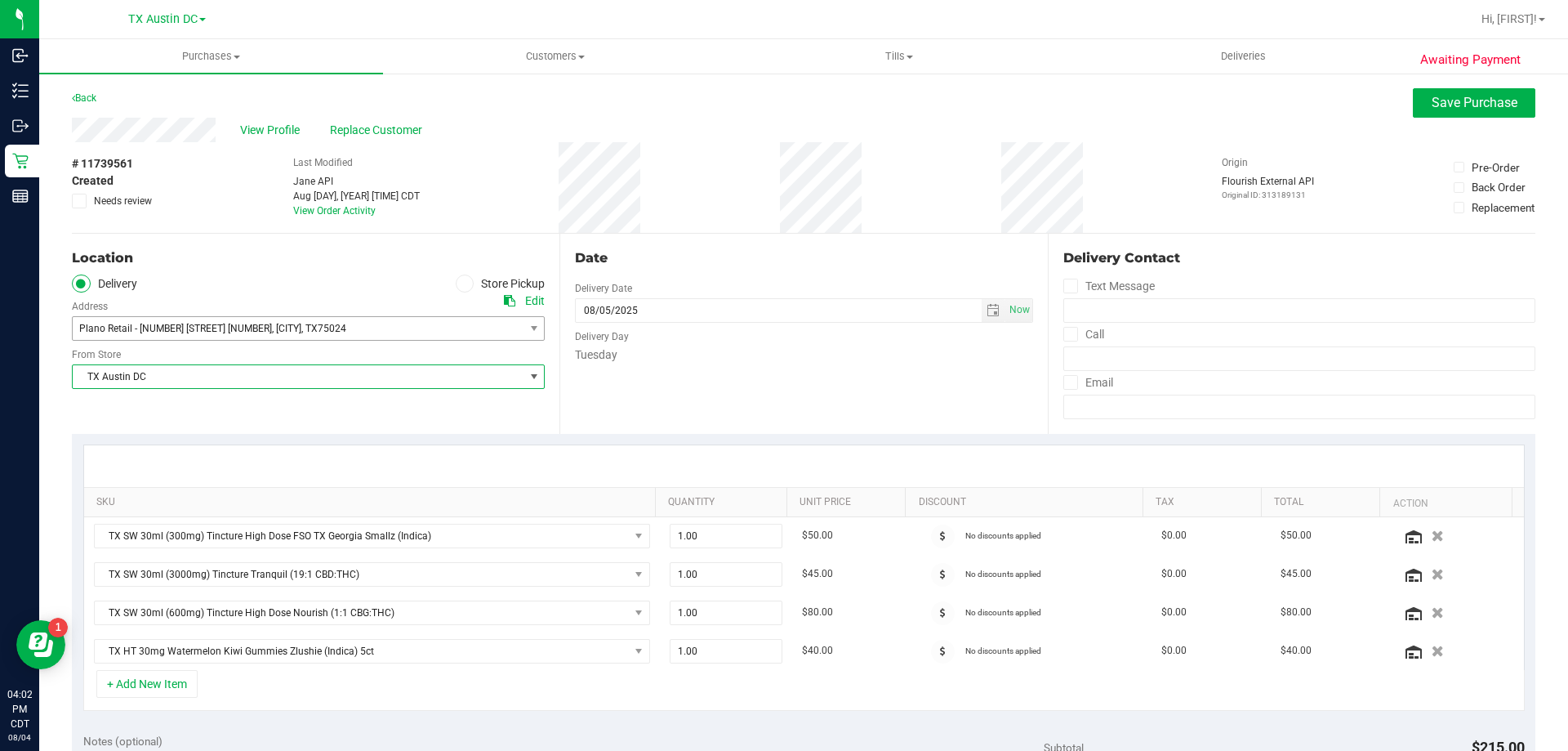 click on "TX Austin DC" at bounding box center [298, 377] 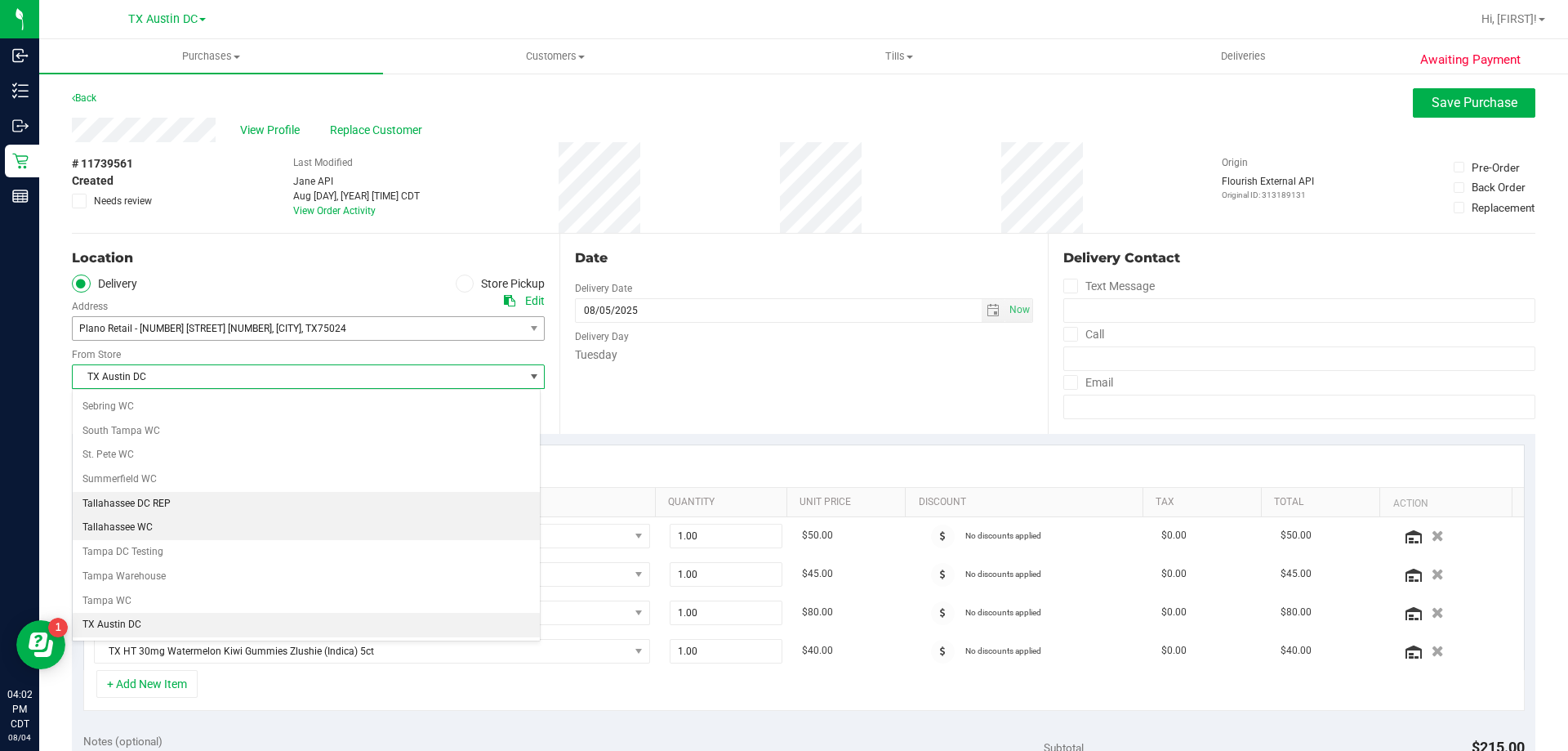 scroll, scrollTop: 1182, scrollLeft: 0, axis: vertical 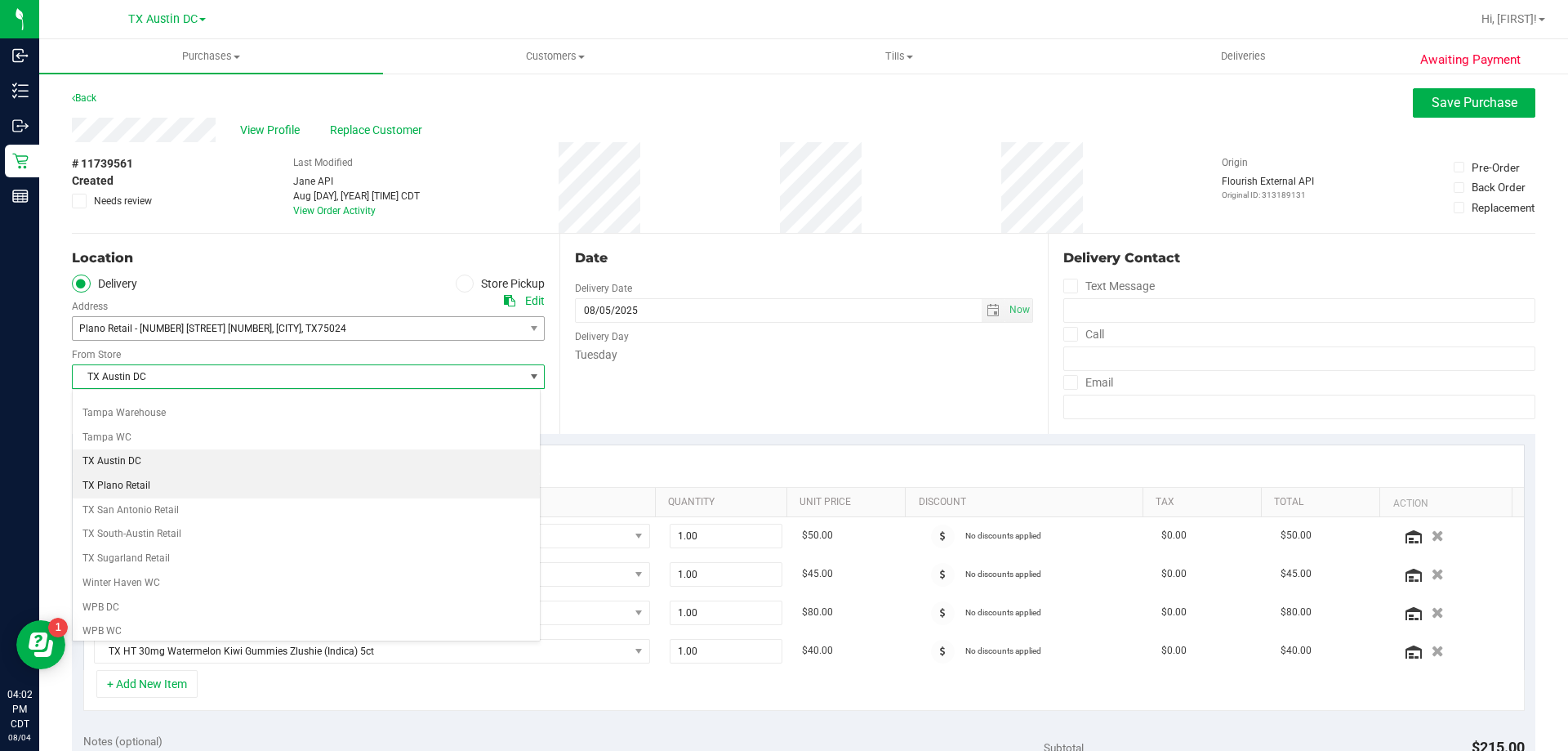 click on "TX Plano Retail" at bounding box center [306, 486] 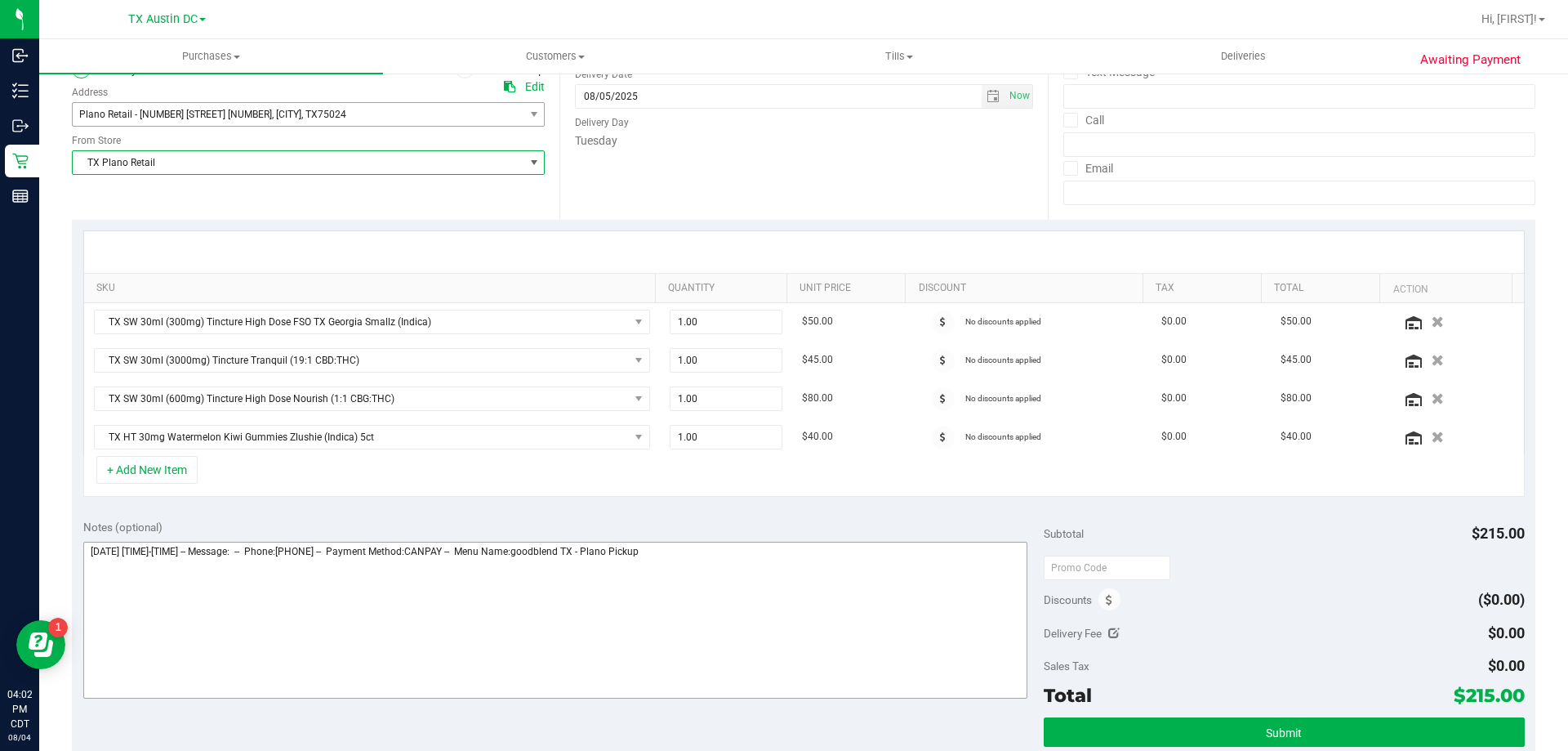 scroll, scrollTop: 327, scrollLeft: 0, axis: vertical 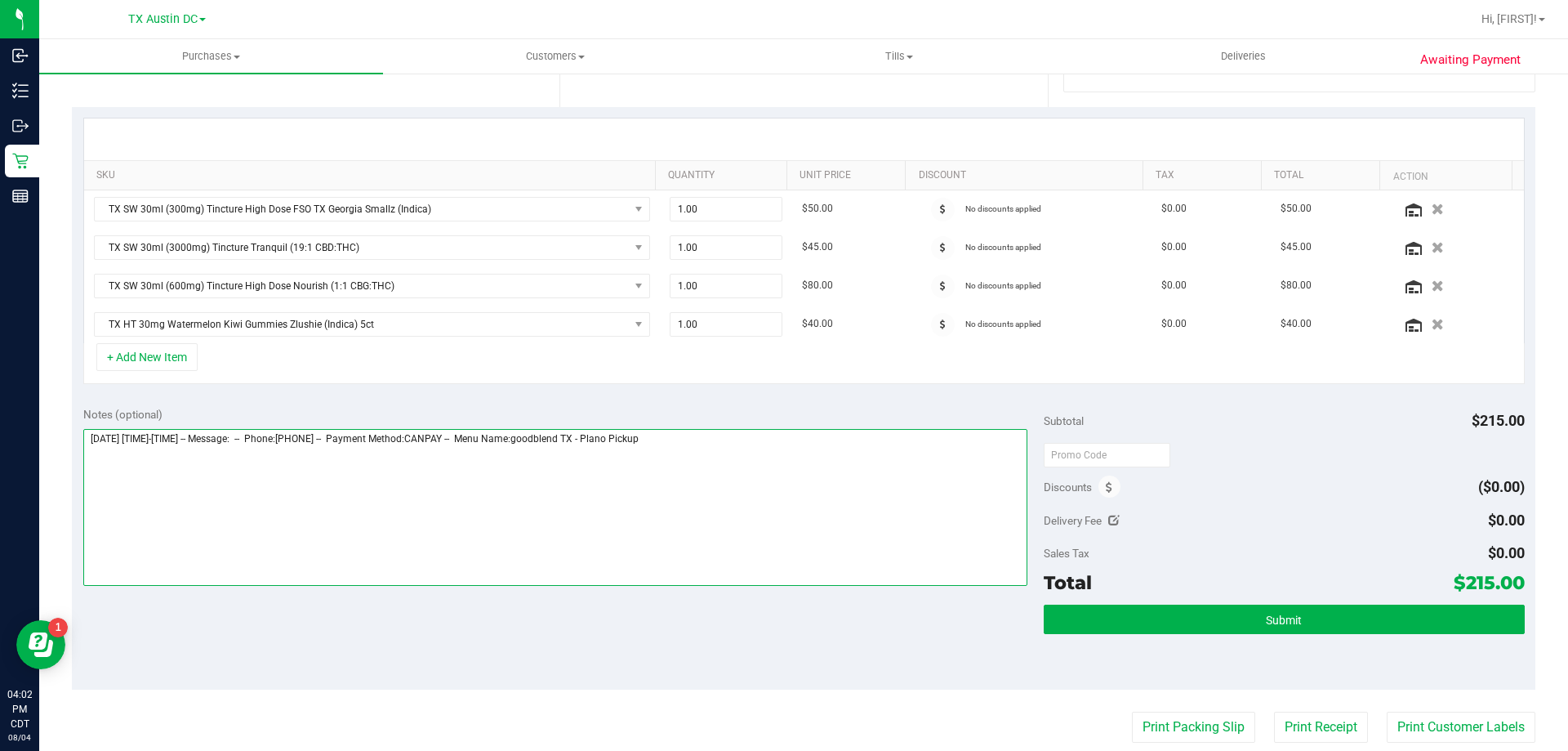 click at bounding box center (555, 507) 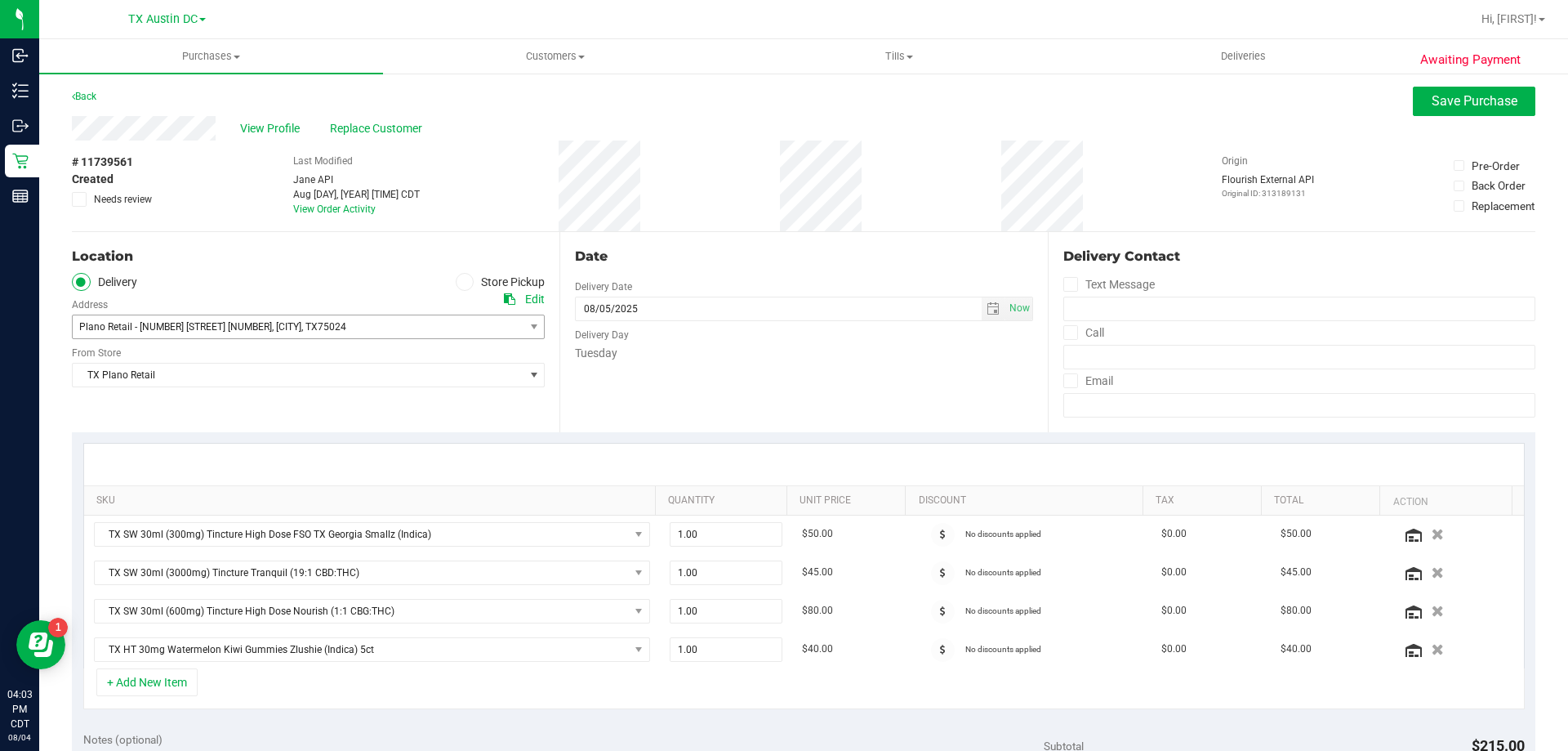 scroll, scrollTop: 0, scrollLeft: 0, axis: both 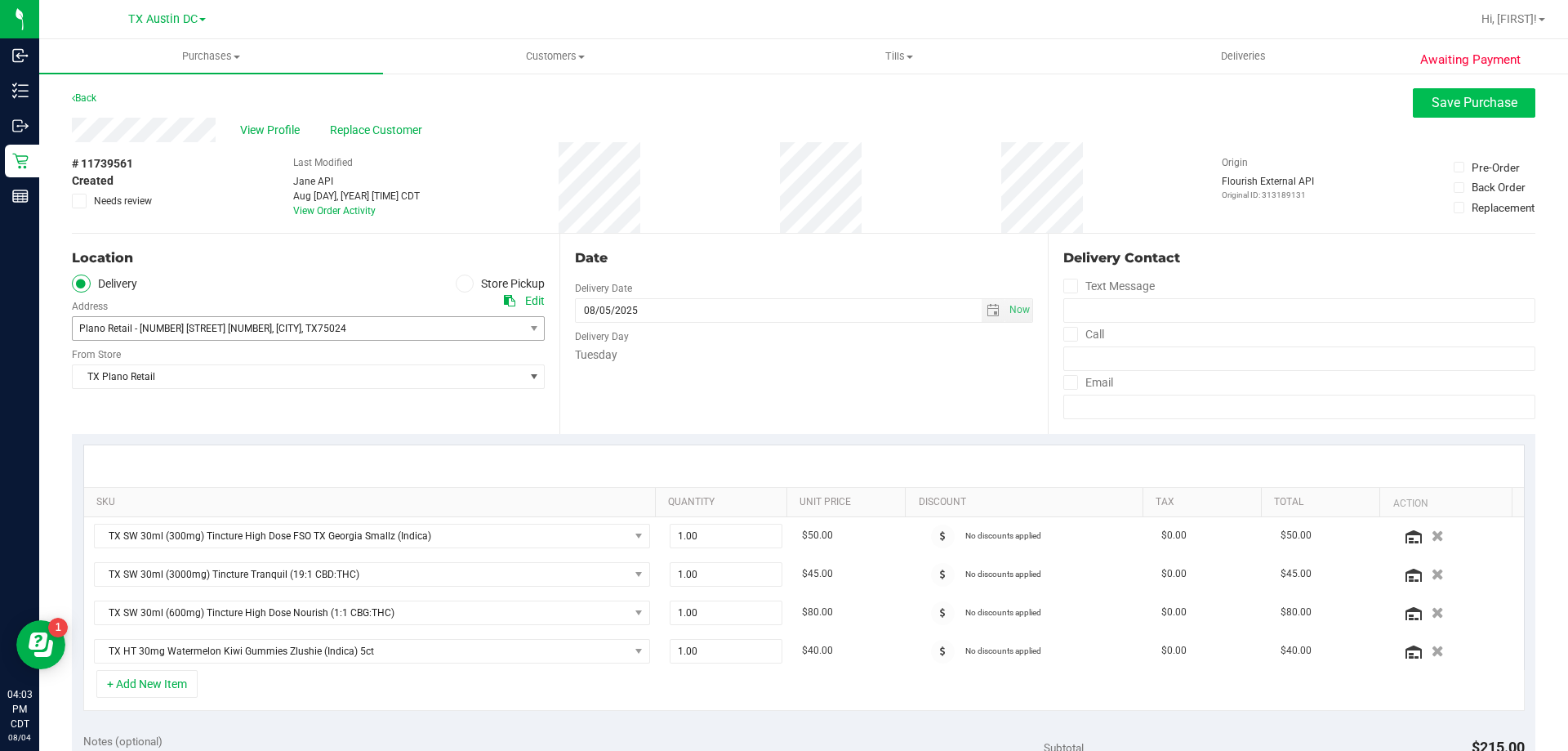 type on "08/05 Plano PU Confirmed--RC
Tuesday 08/05/2025 10:00-18:00 -- Message:  --  Phone:[PHONE] --  Payment Method:CANPAY --  Menu Name:goodblend TX - Plano Pickup" 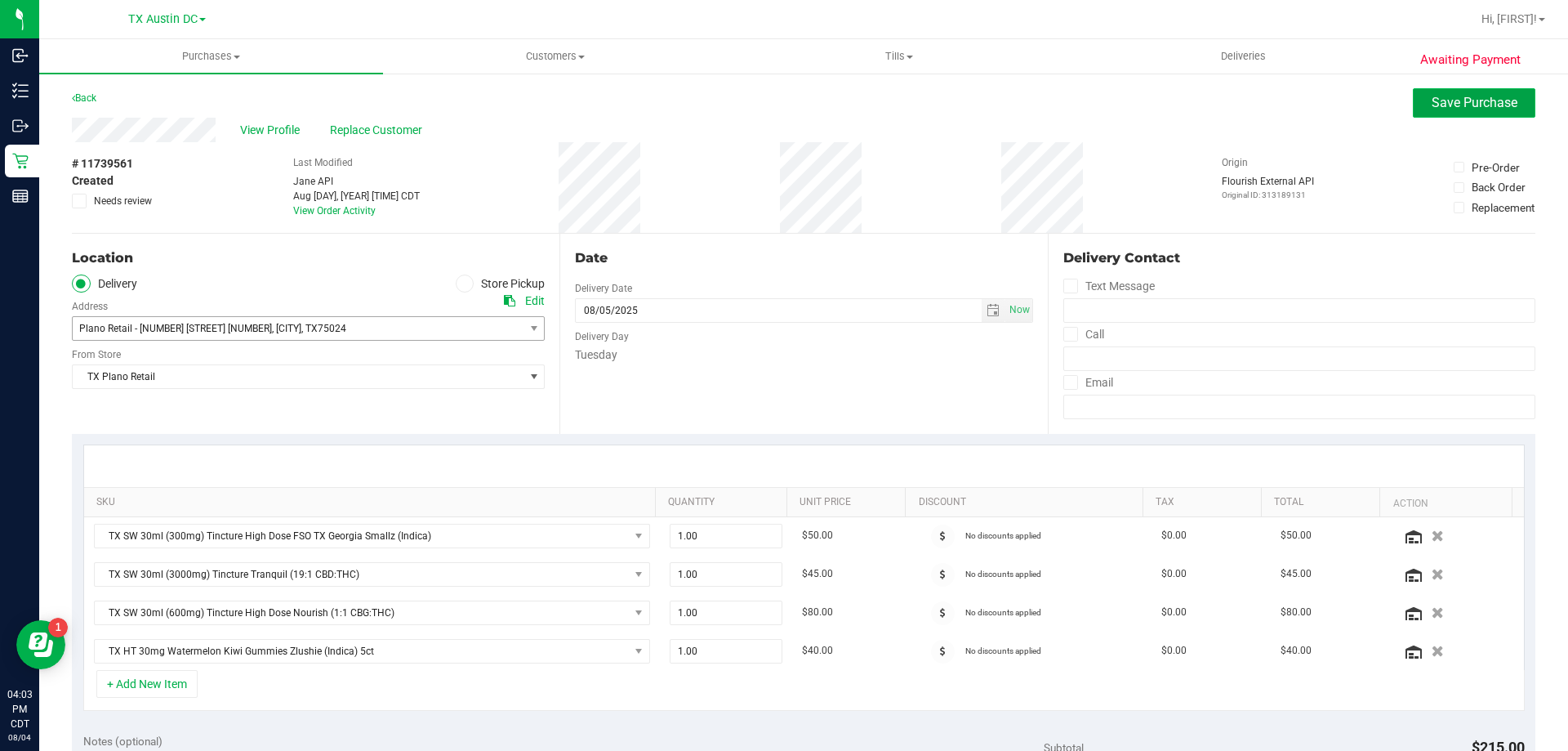click on "Save Purchase" at bounding box center [1474, 102] 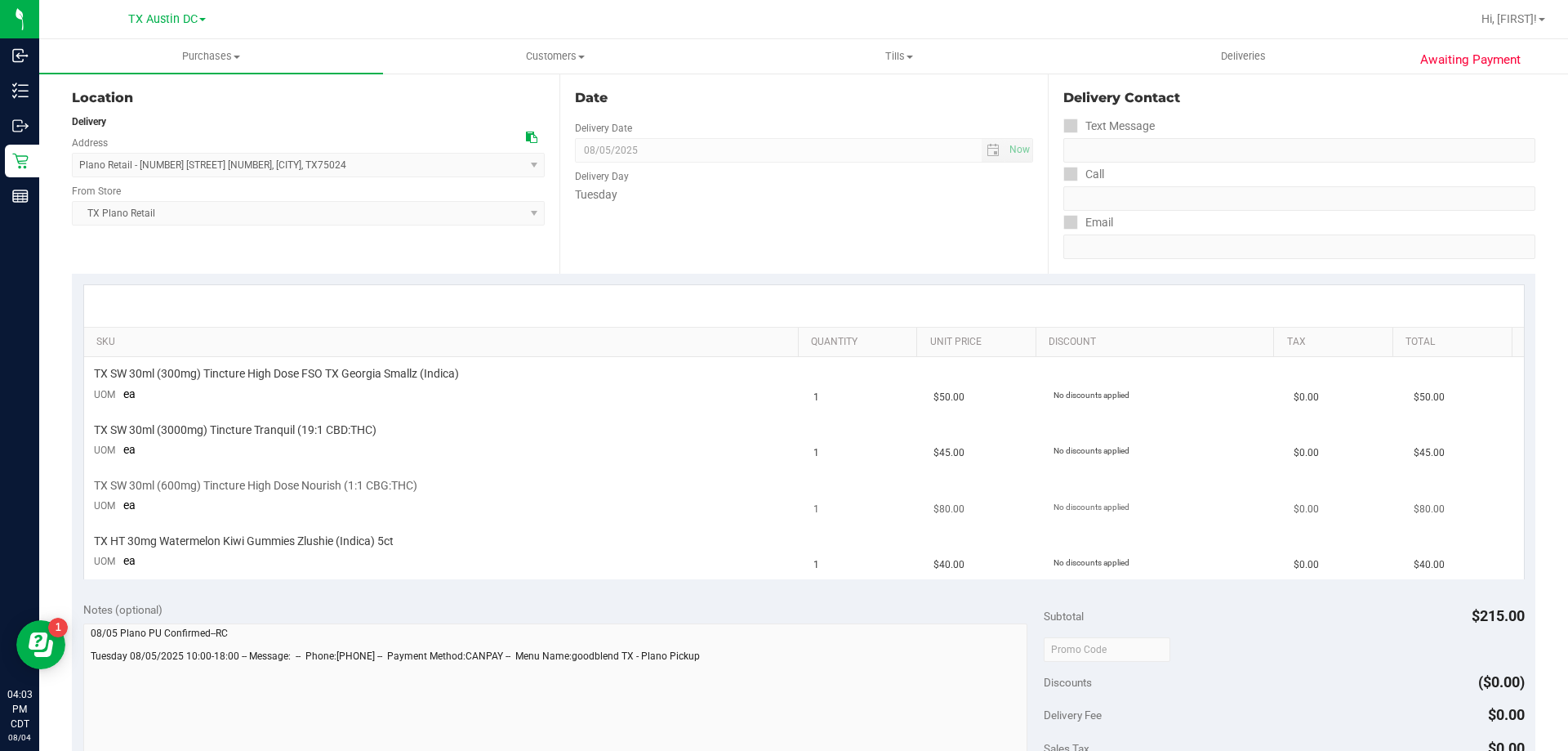 scroll, scrollTop: 409, scrollLeft: 0, axis: vertical 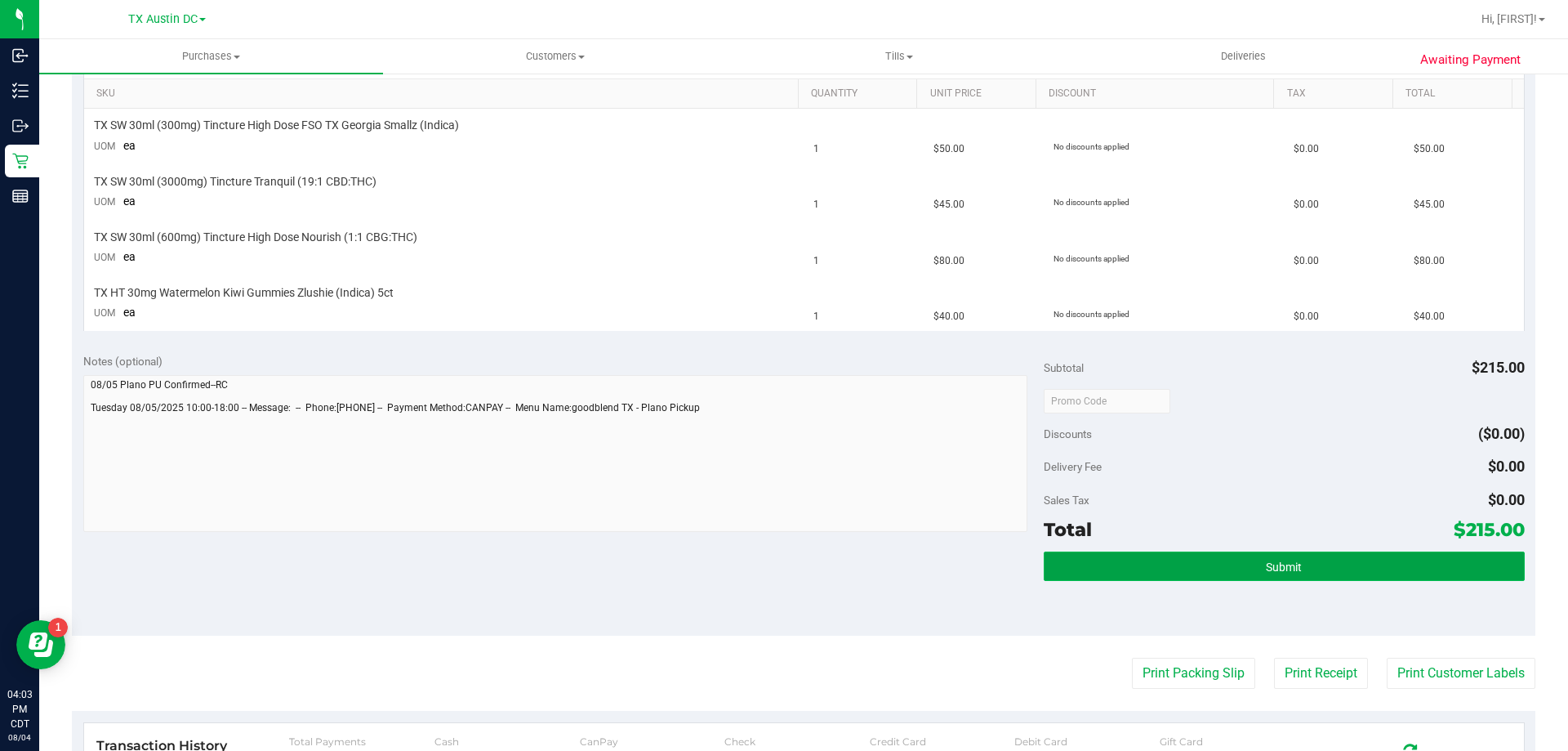 click on "Submit" at bounding box center (1284, 566) 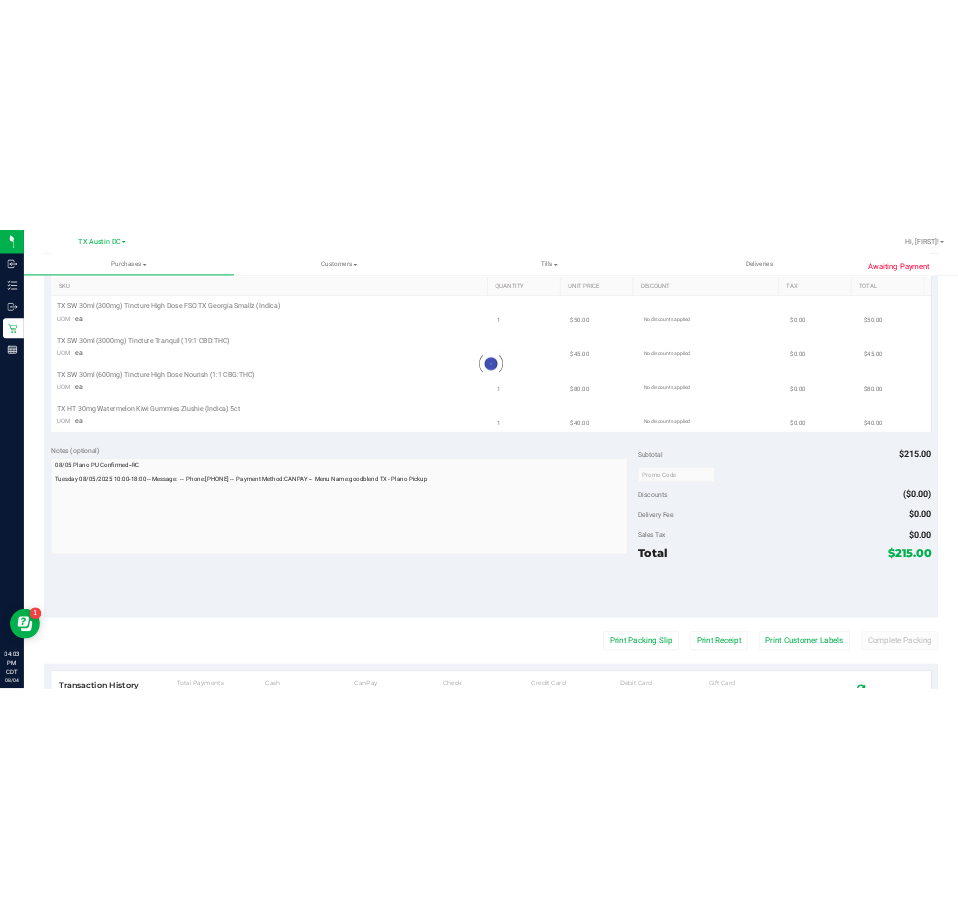 scroll, scrollTop: 0, scrollLeft: 0, axis: both 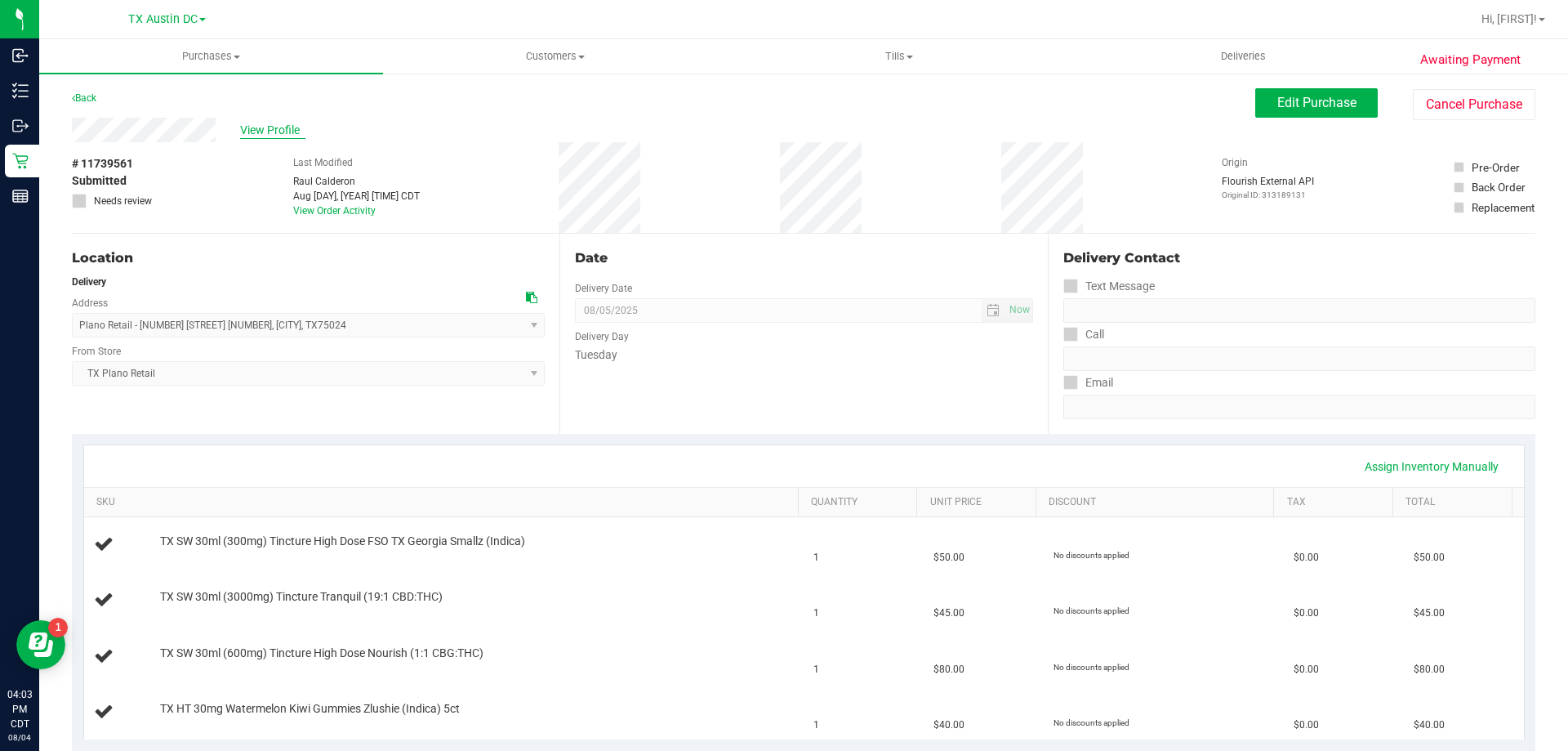 click on "View Profile" at bounding box center [273, 130] 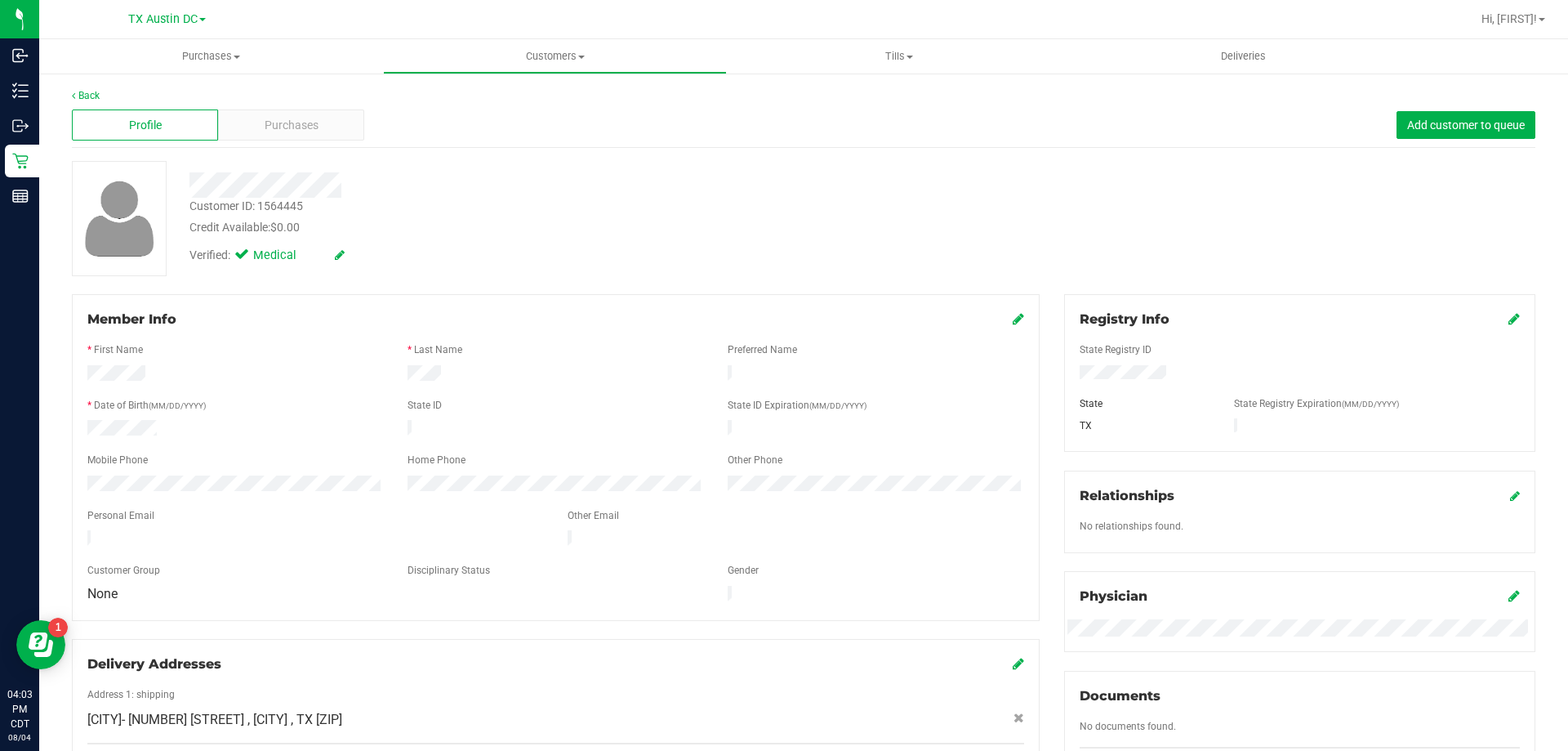 drag, startPoint x: 242, startPoint y: 530, endPoint x: 84, endPoint y: 531, distance: 158.00316 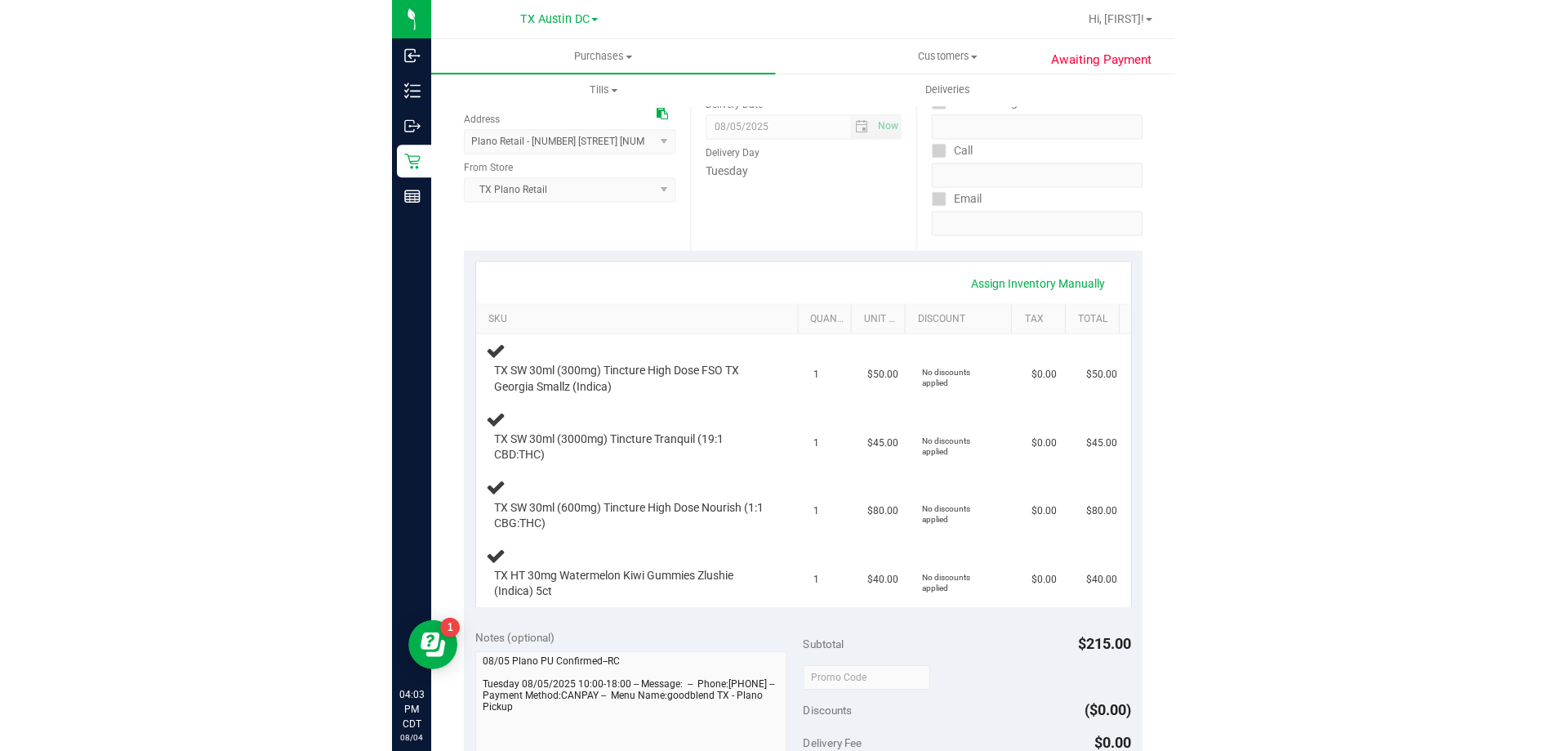 scroll, scrollTop: 327, scrollLeft: 0, axis: vertical 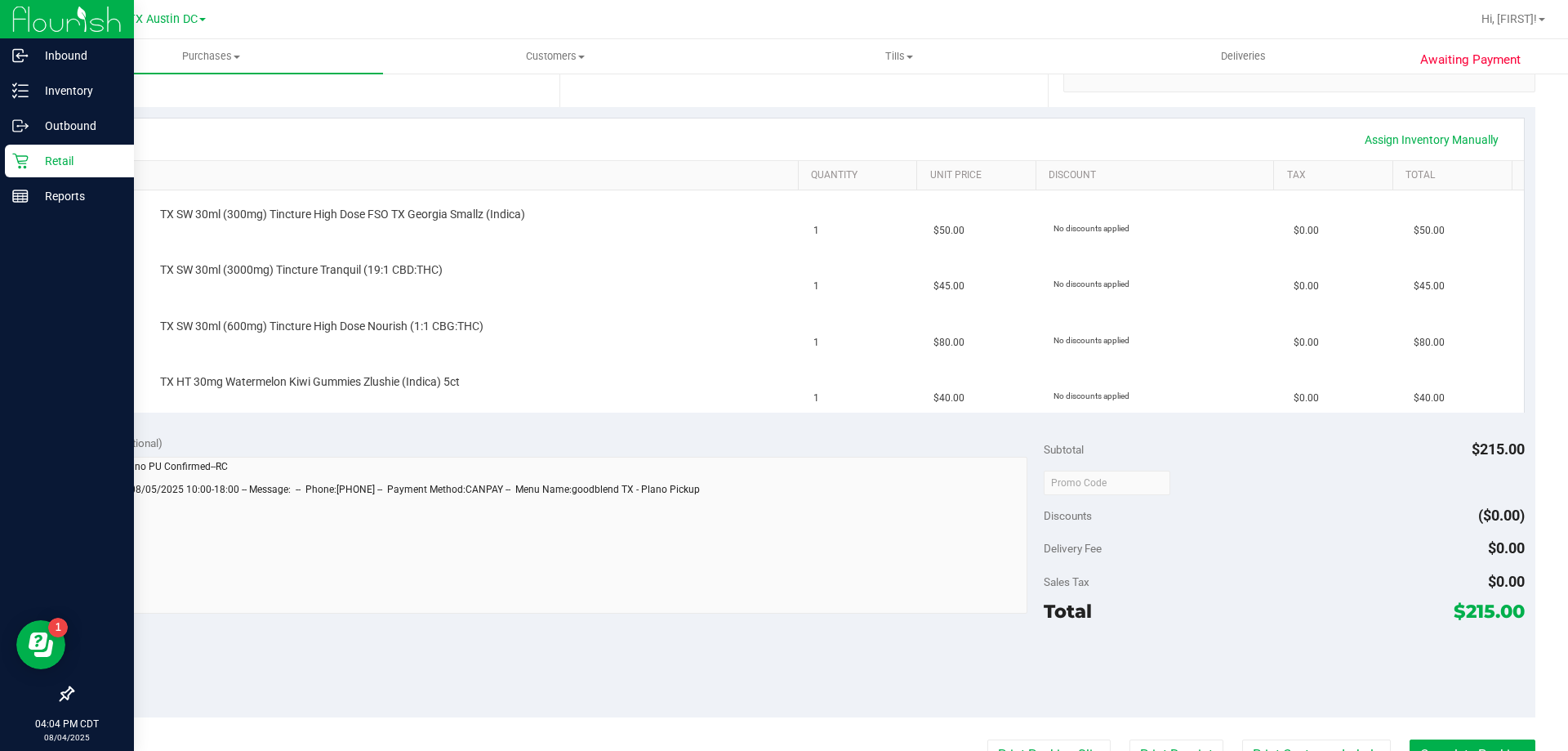 click on "Retail" at bounding box center (78, 161) 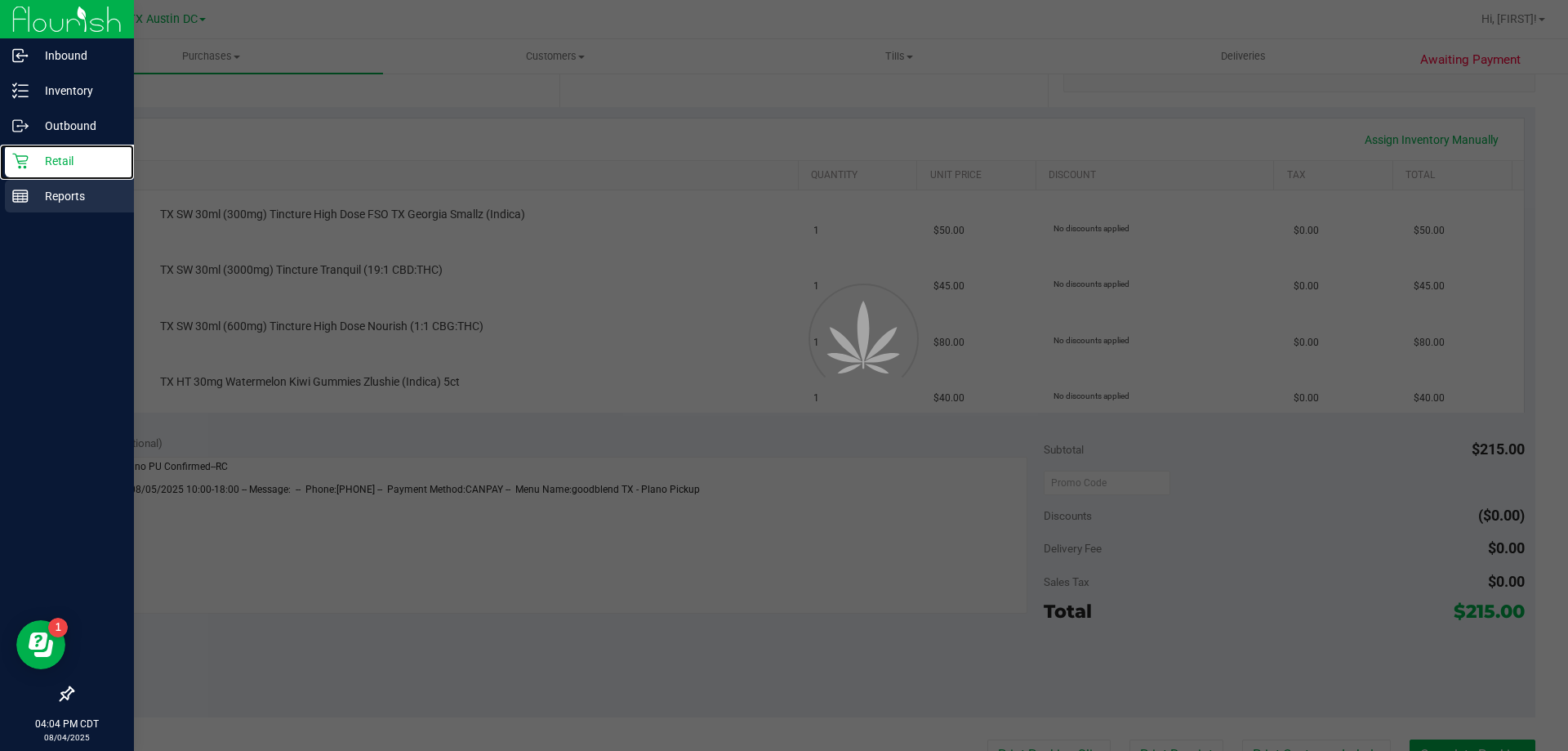 scroll, scrollTop: 0, scrollLeft: 0, axis: both 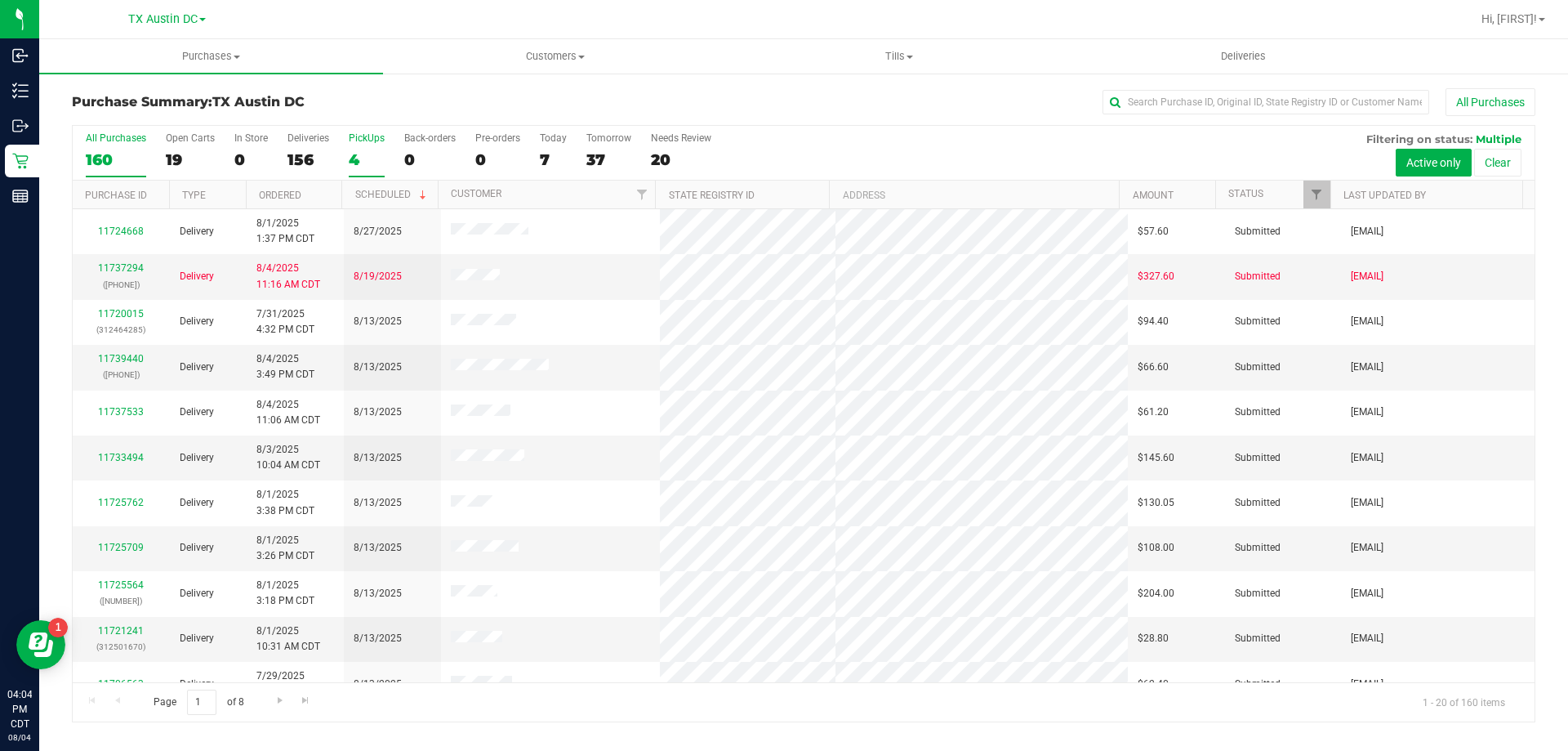 click on "PickUps" at bounding box center (367, 138) 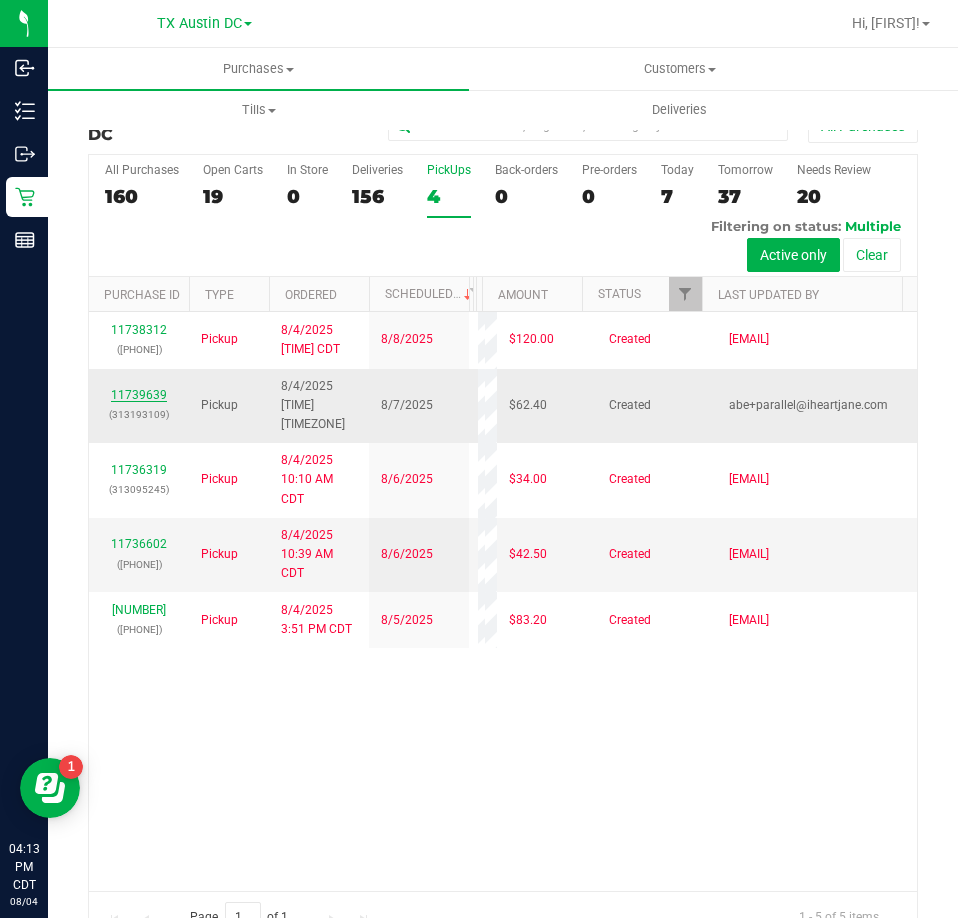 click on "11739639" at bounding box center (139, 395) 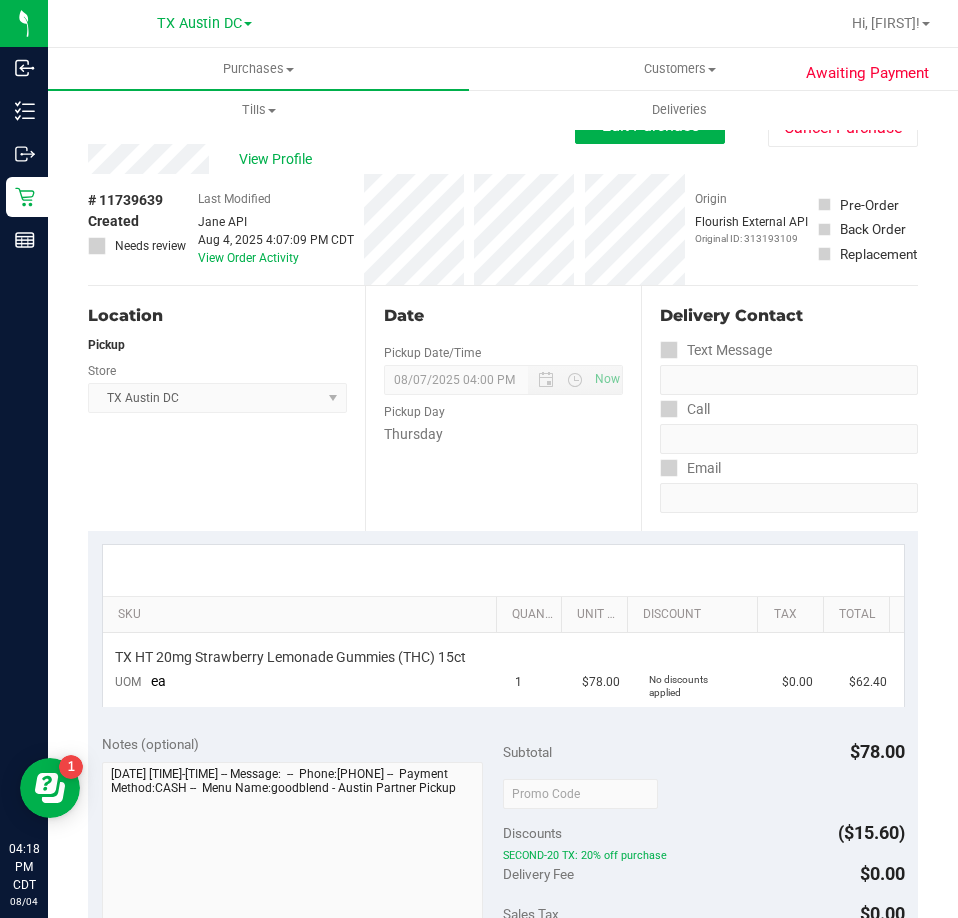 click on "Awaiting Payment
Back
Edit Purchase
Cancel Purchase
View Profile
# [NUMBER]
Created
Needs review
Last Modified
Jane API
Aug [DAY], [YEAR] [TIME] CDT
View Order Activity
Origin" at bounding box center [503, 864] 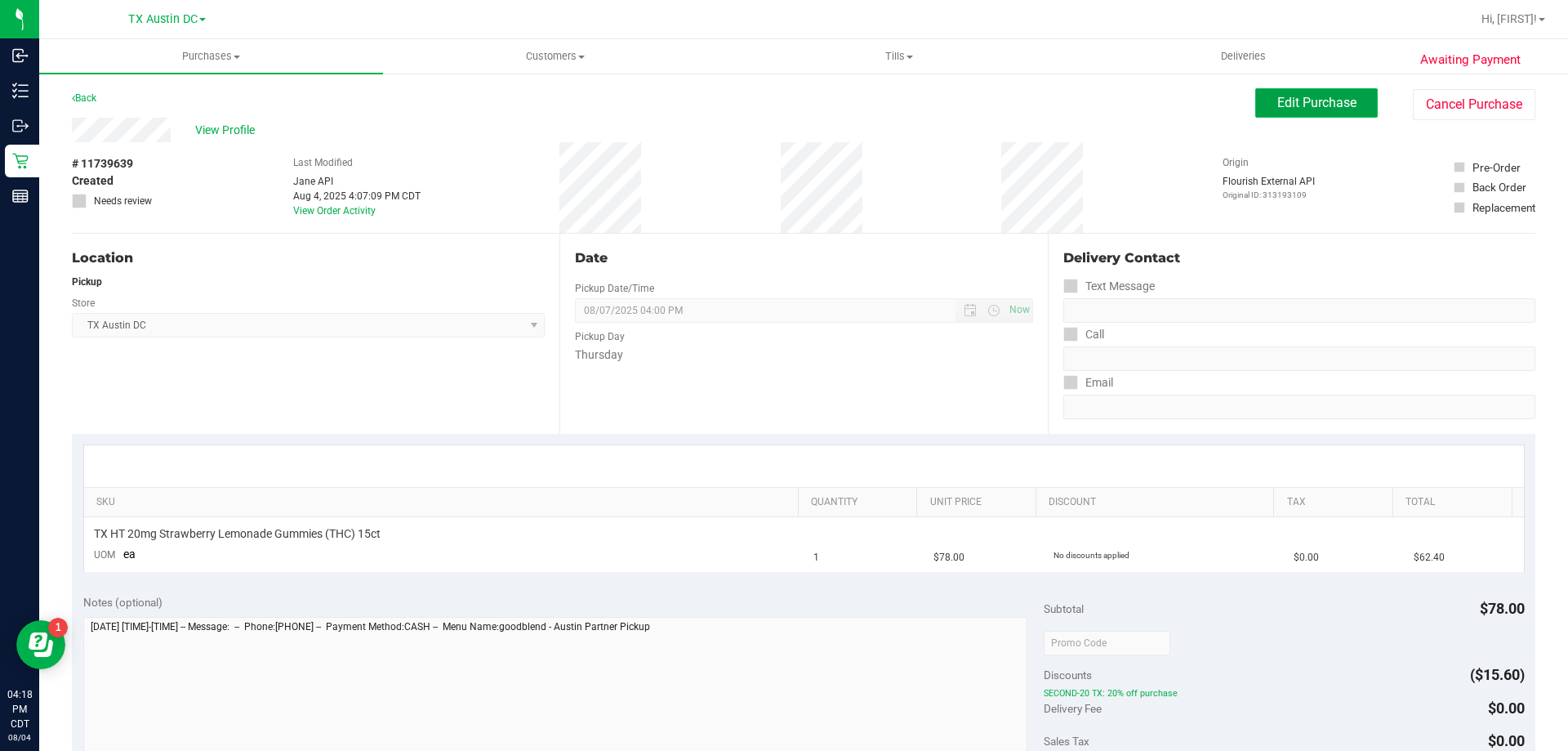 click on "Edit Purchase" at bounding box center [1316, 102] 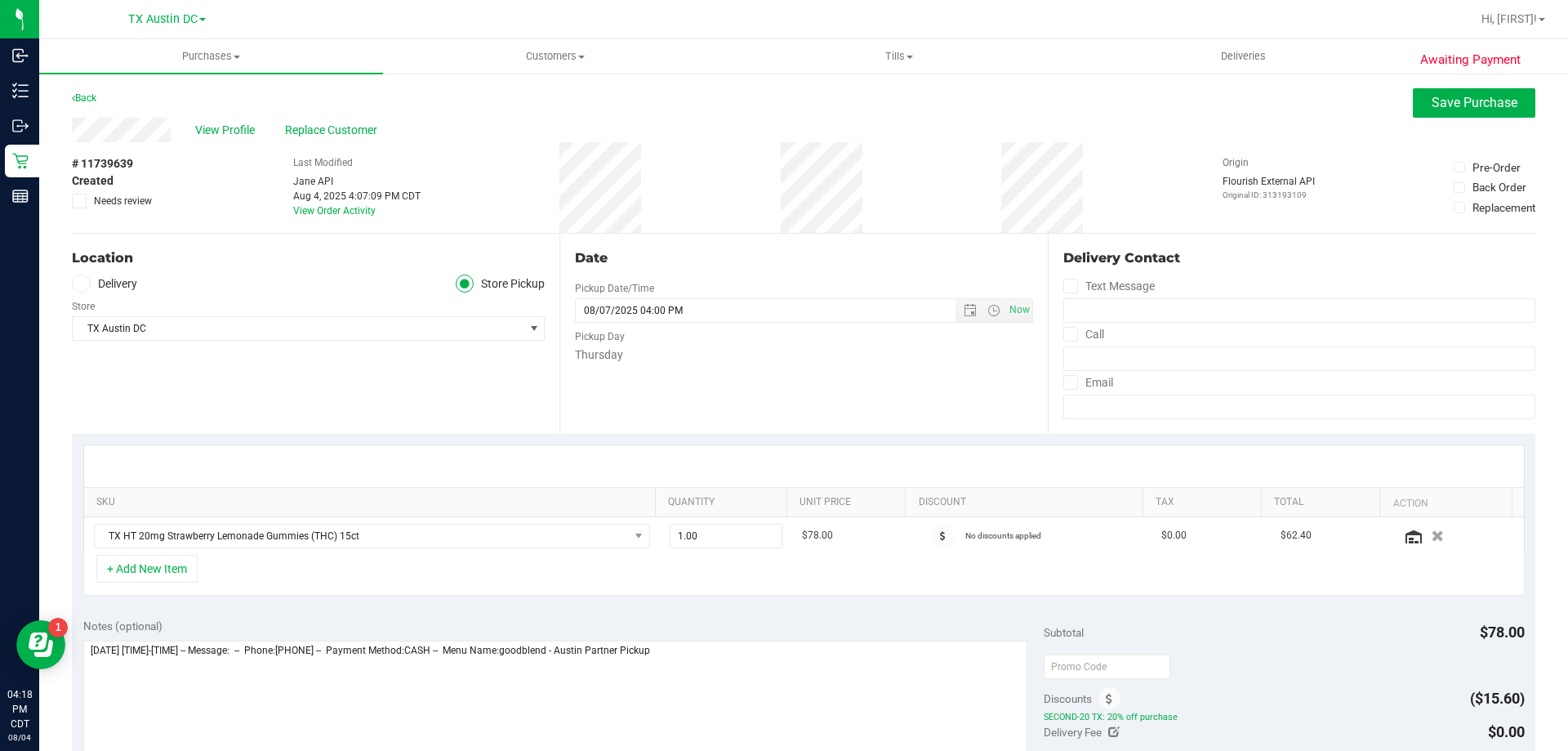 click at bounding box center [81, 284] 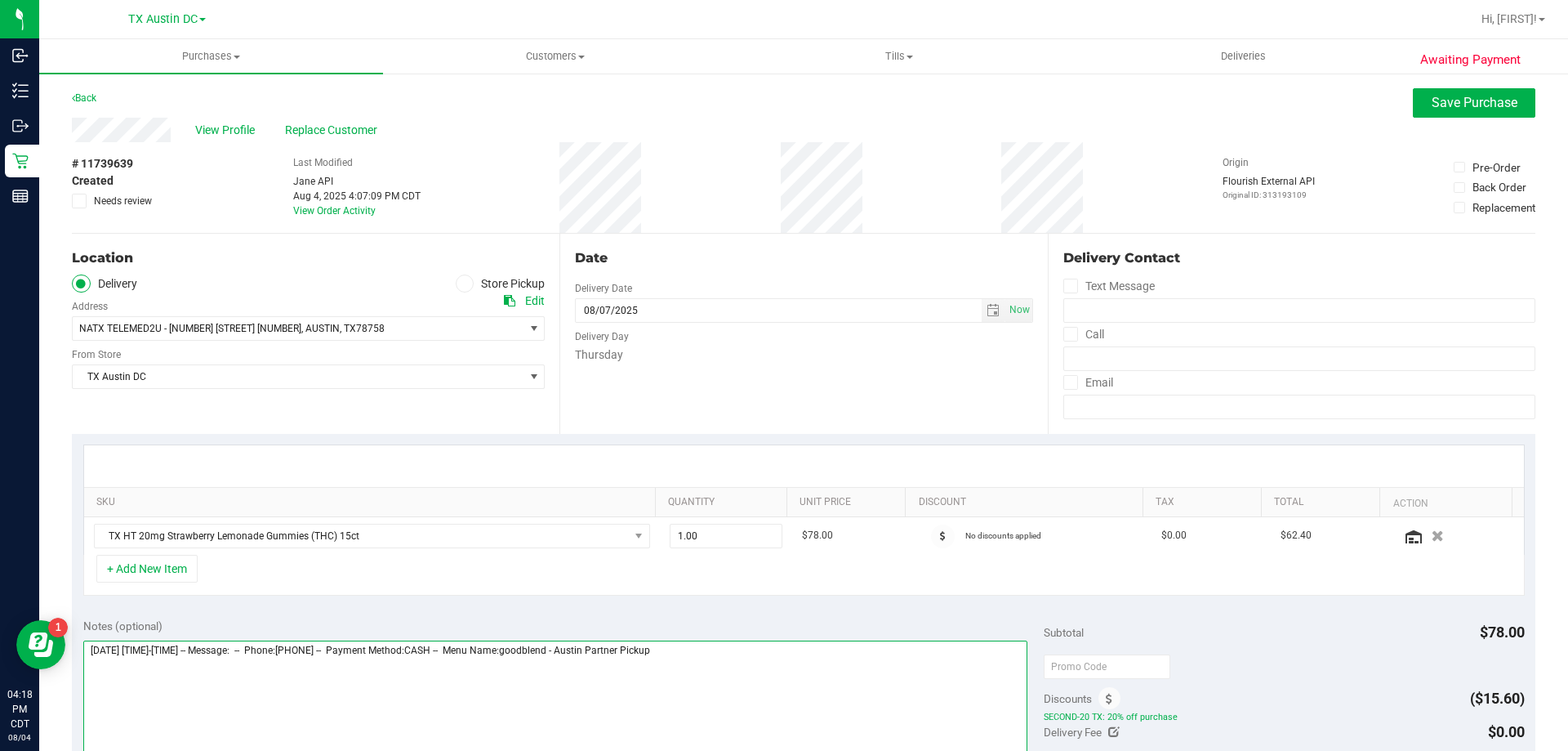 click at bounding box center [555, 719] 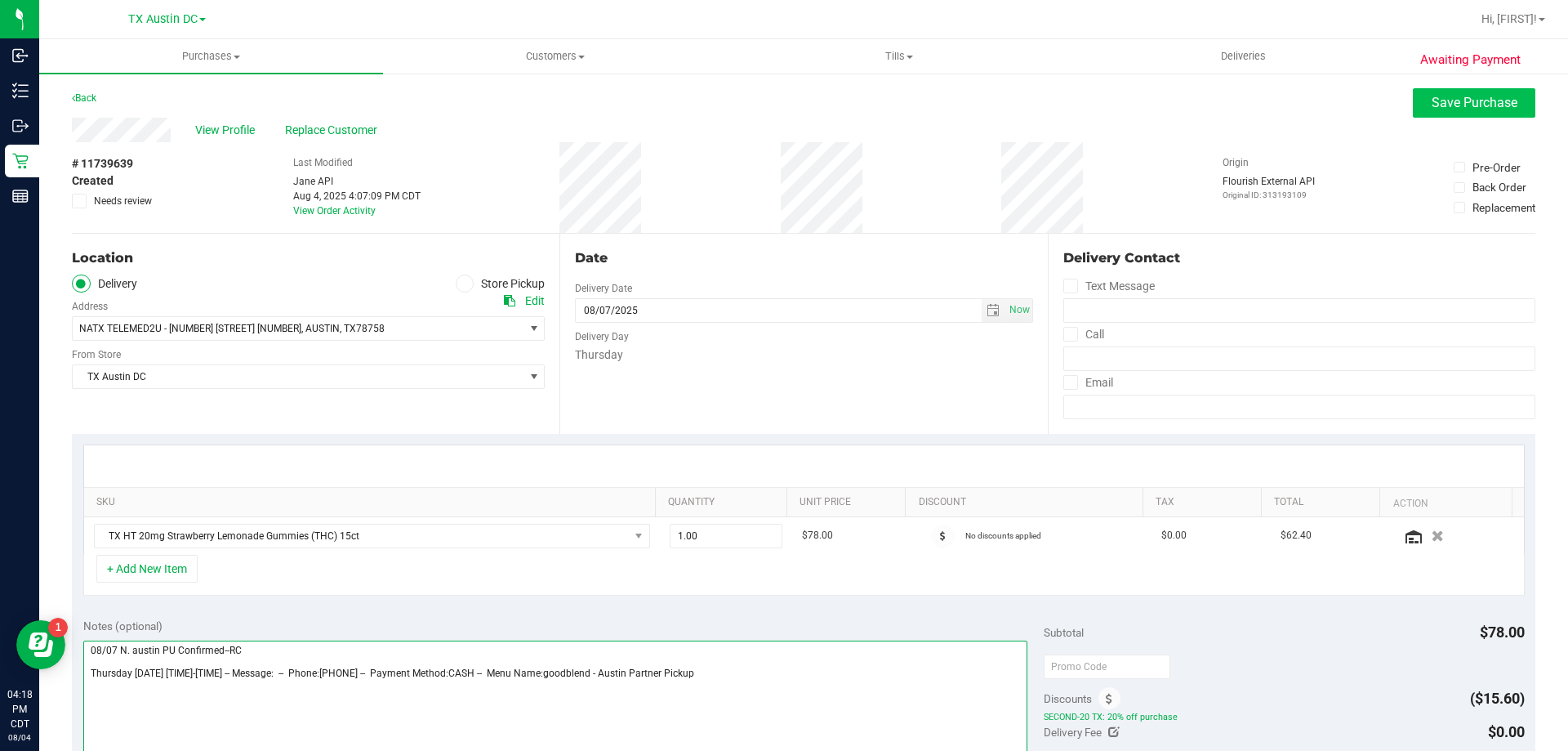 type on "08/07 N. austin PU Confirmed--RC
Thursday [DATE] [TIME]-[TIME] -- Message:  --  Phone:[PHONE] --  Payment Method:CASH --  Menu Name:goodblend - Austin Partner Pickup" 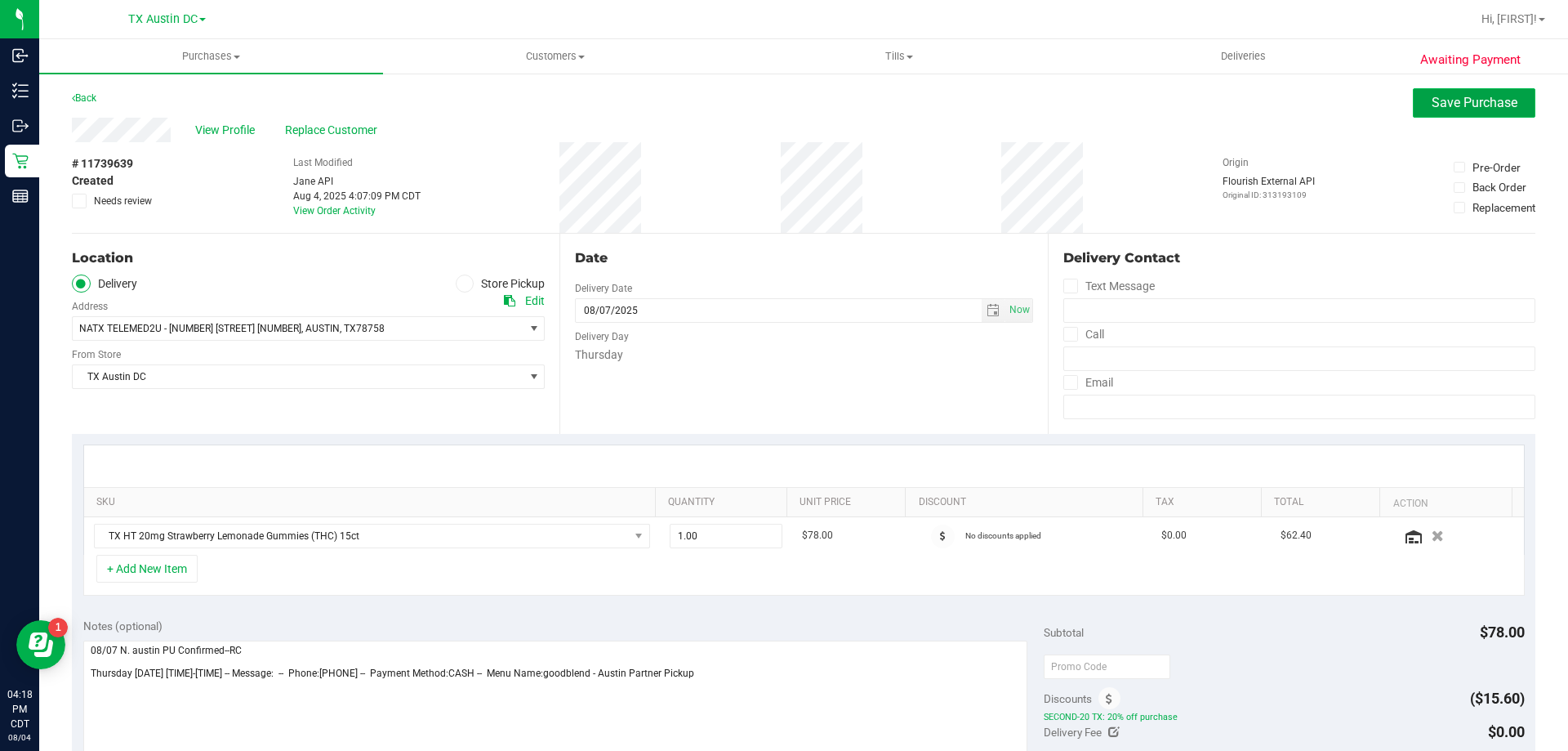 click on "Save Purchase" at bounding box center [1474, 103] 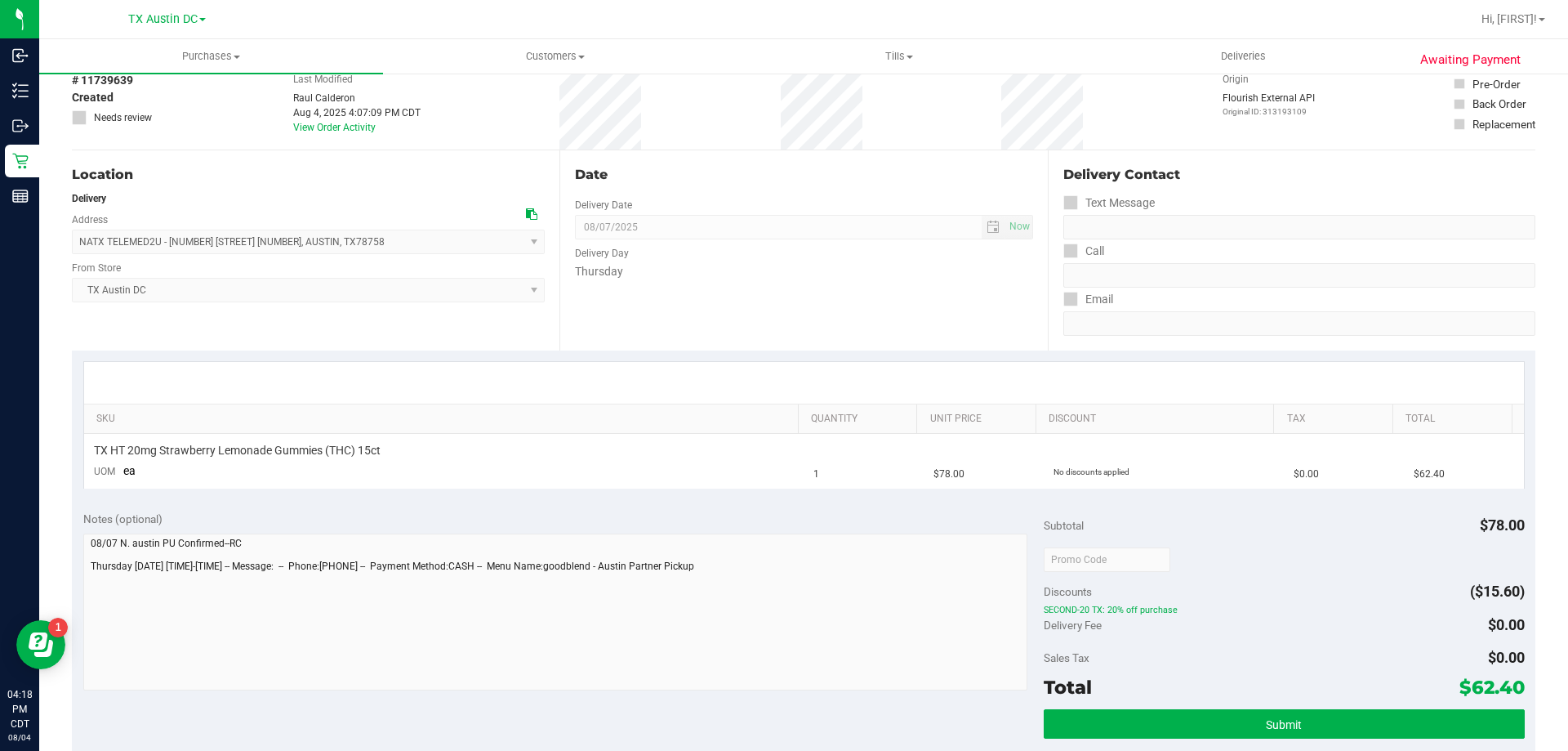scroll, scrollTop: 163, scrollLeft: 0, axis: vertical 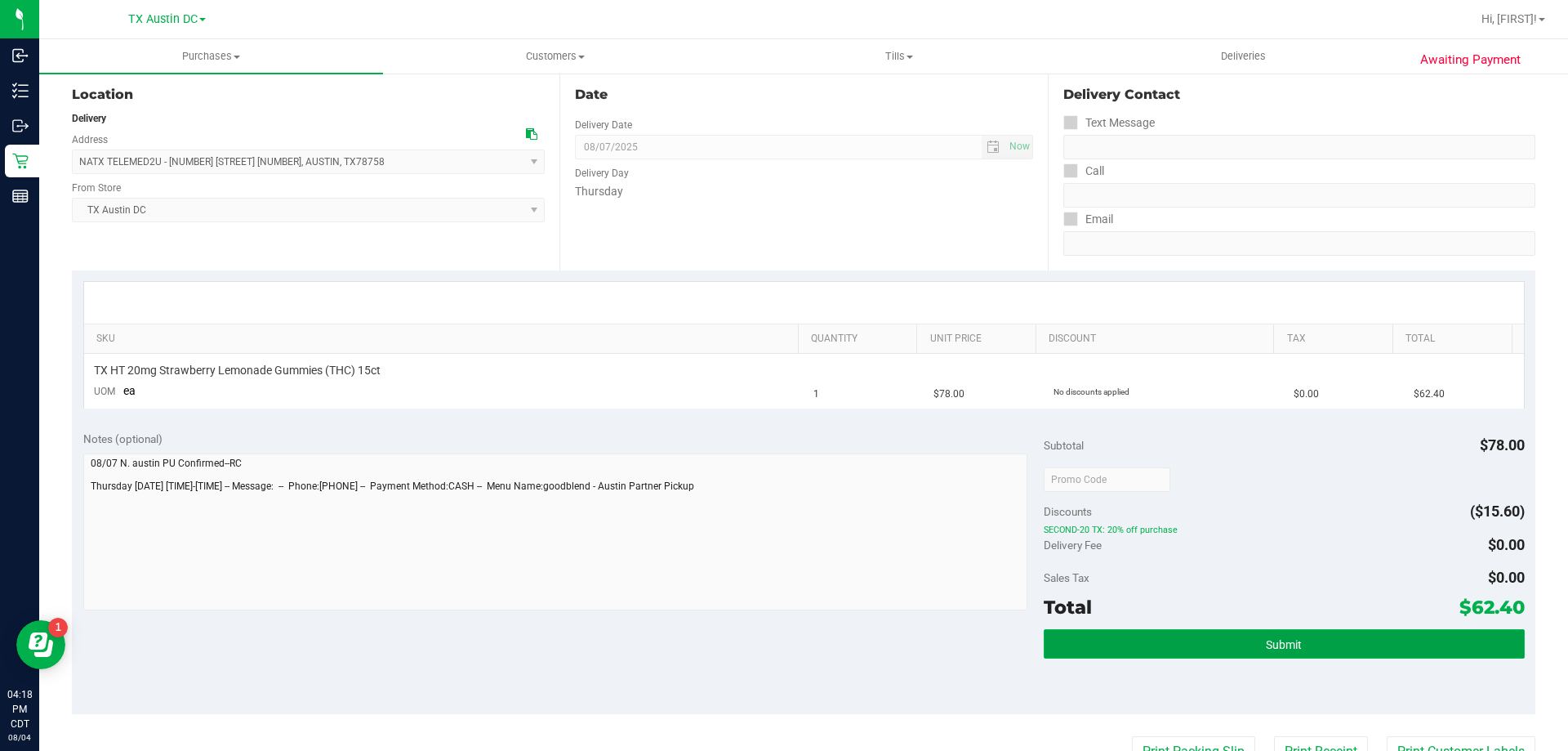 click on "Submit" at bounding box center [1284, 644] 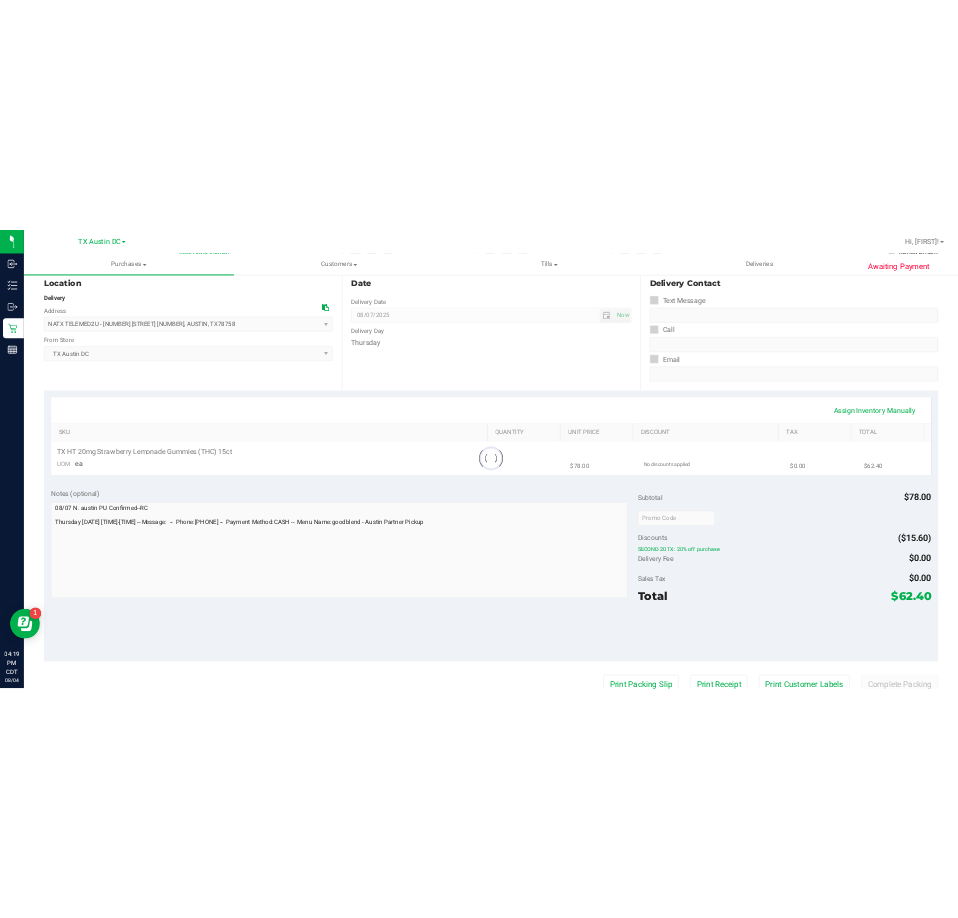 scroll, scrollTop: 0, scrollLeft: 0, axis: both 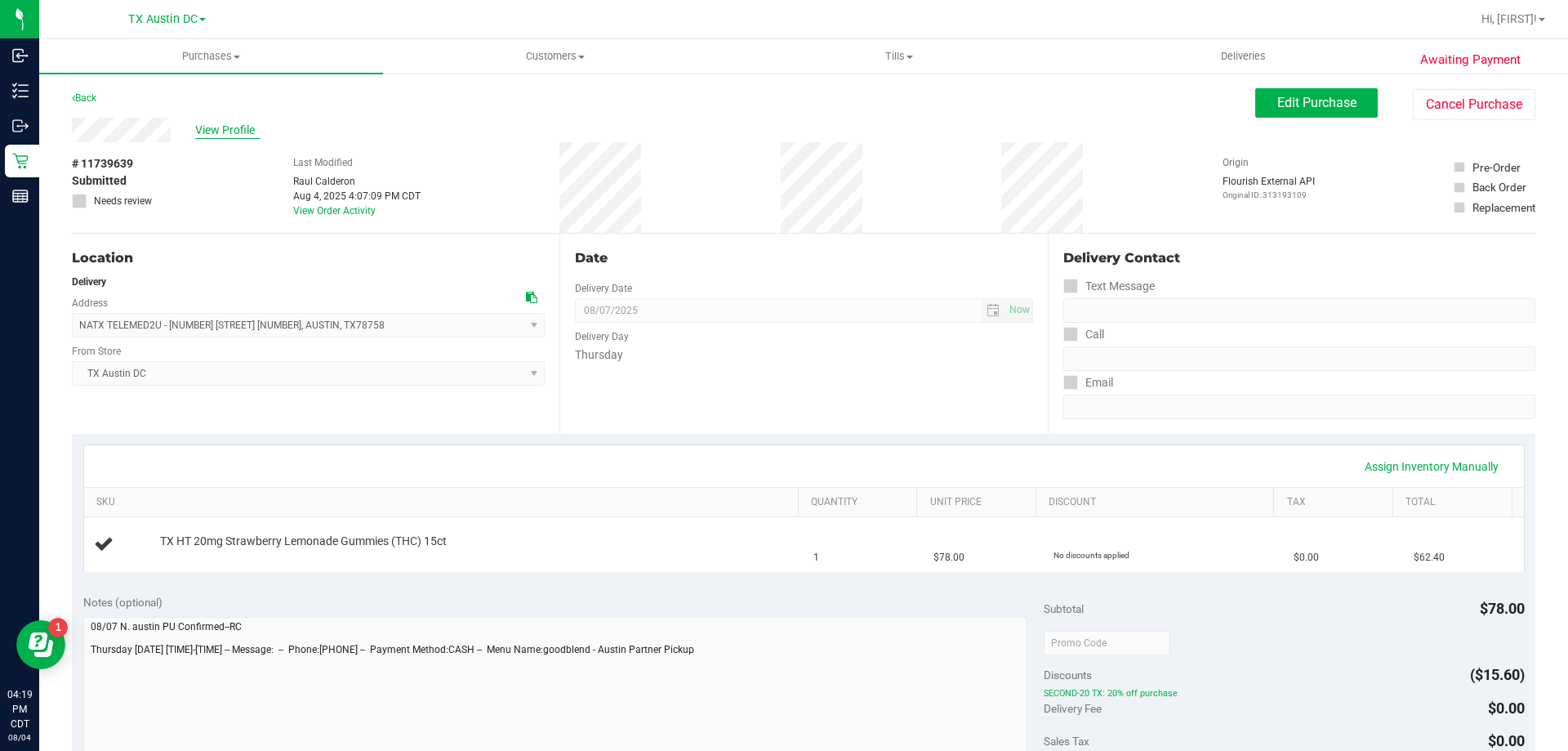 click on "View Profile" at bounding box center [228, 130] 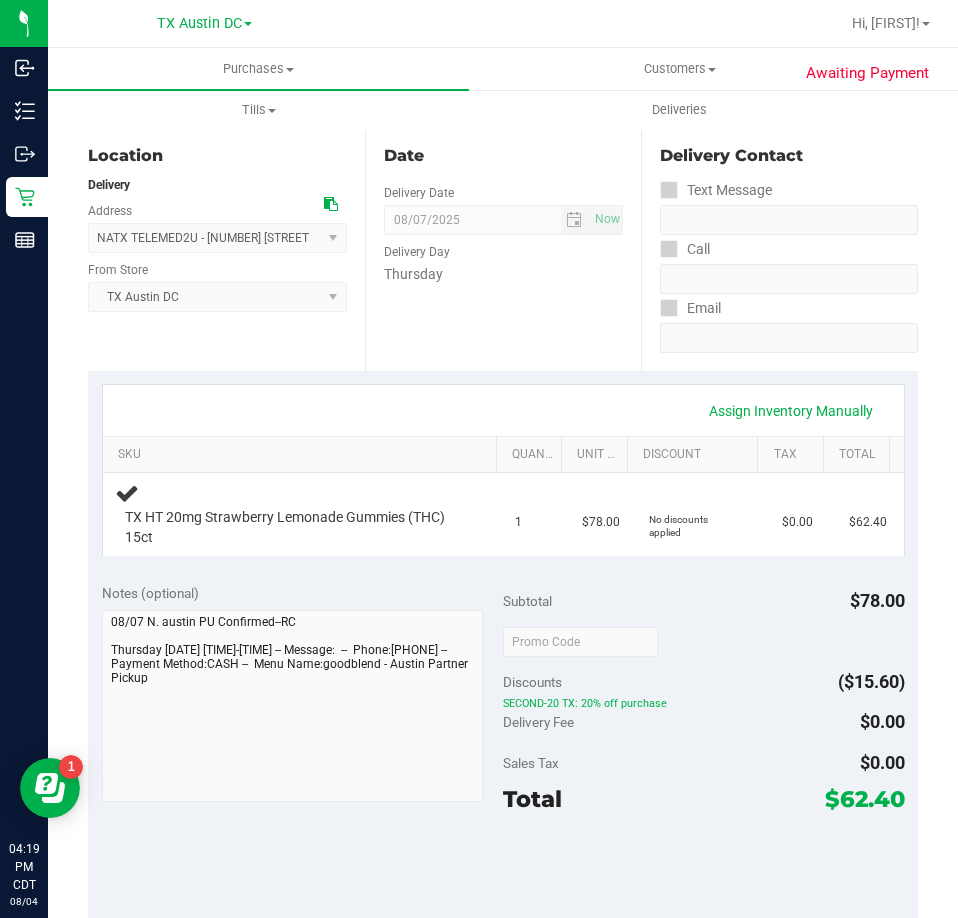 scroll, scrollTop: 200, scrollLeft: 0, axis: vertical 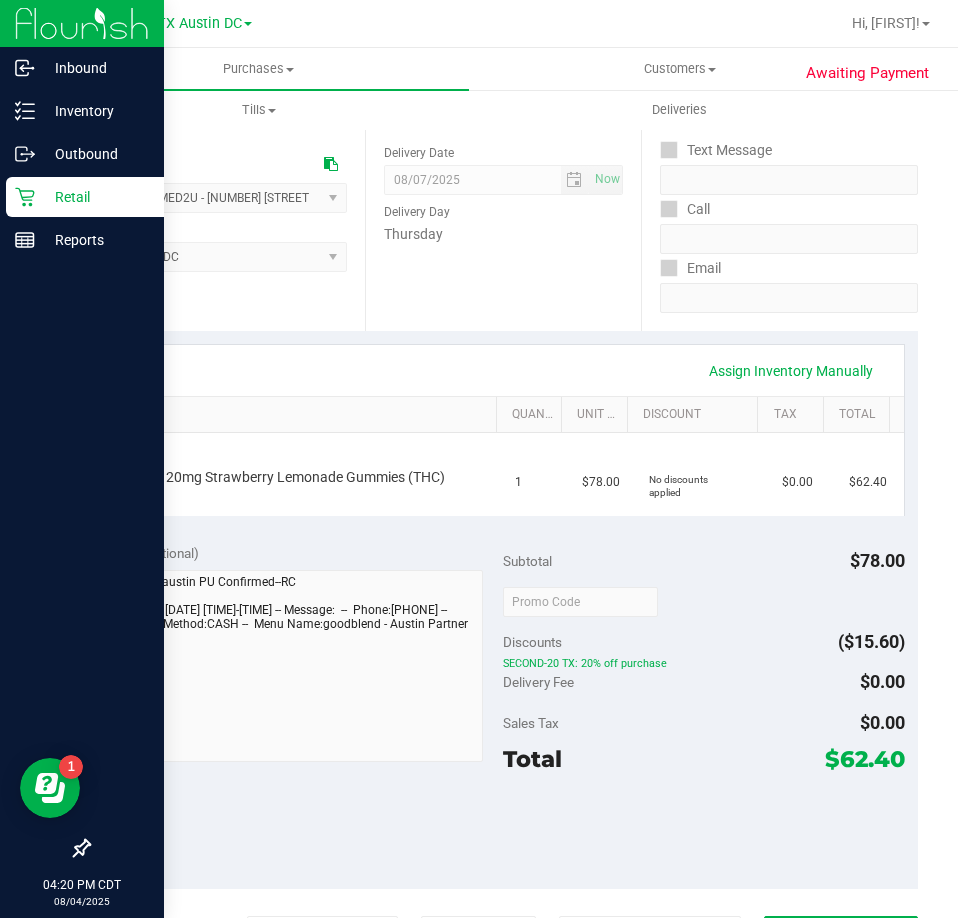 click on "Retail" at bounding box center [95, 197] 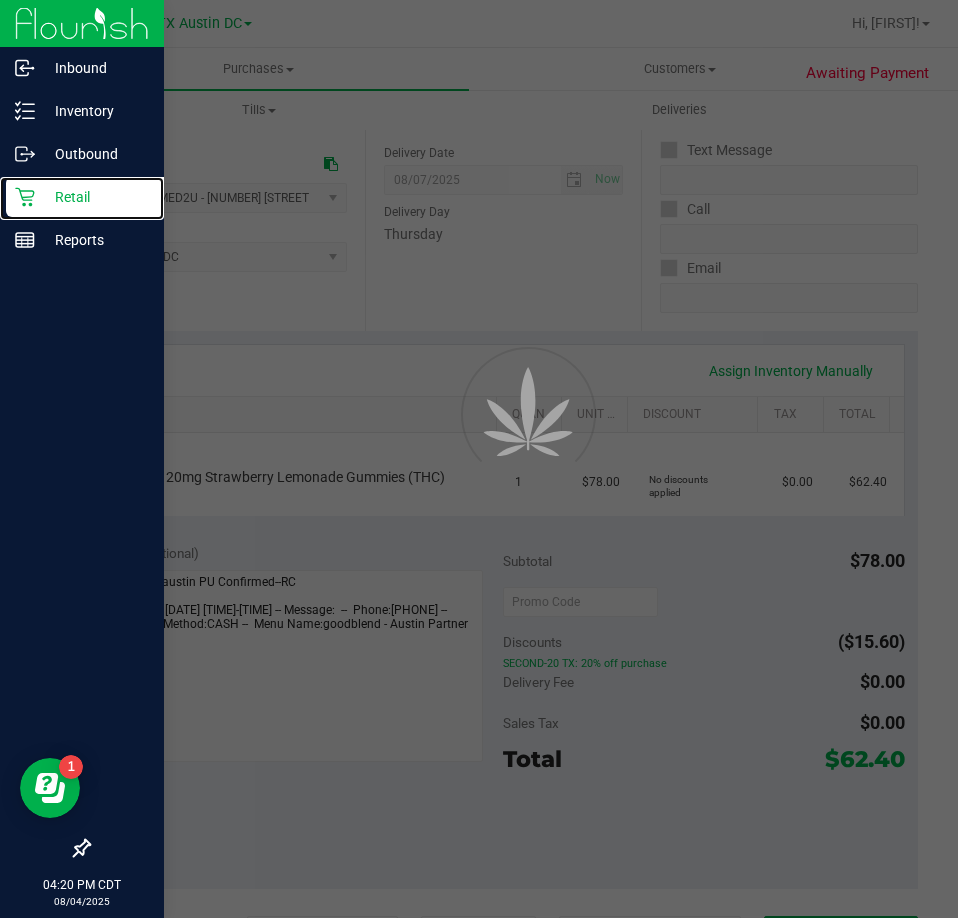 scroll, scrollTop: 0, scrollLeft: 0, axis: both 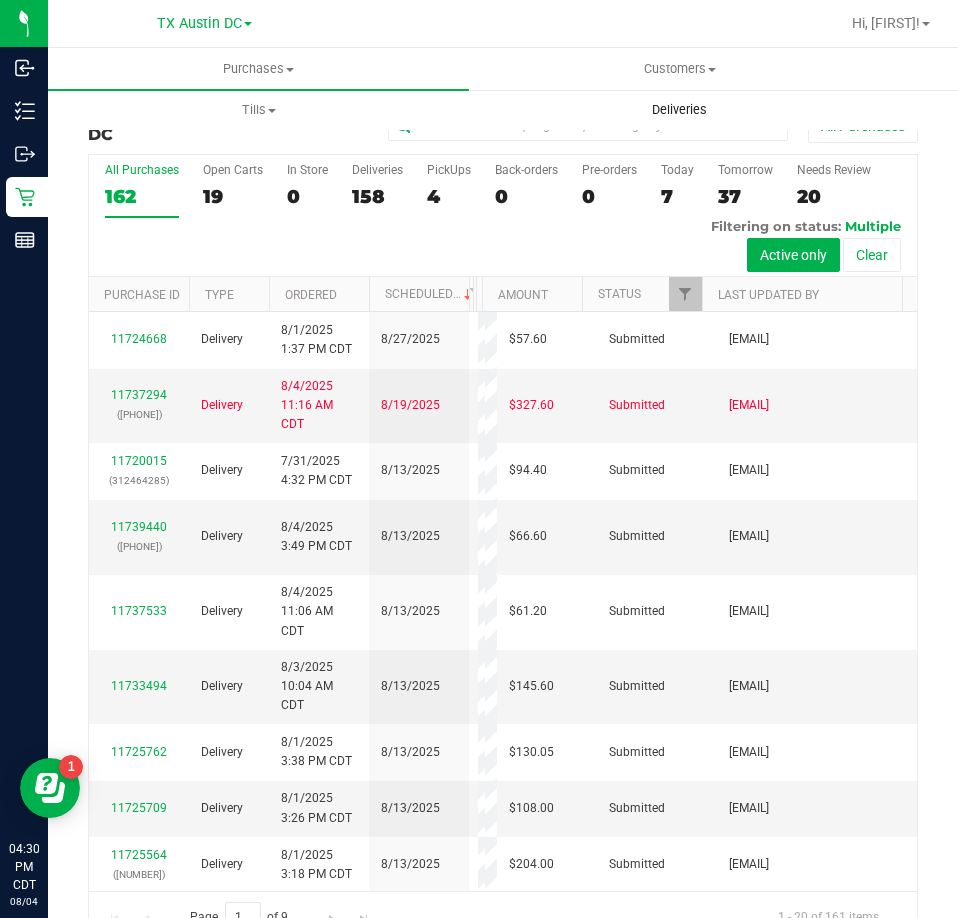 click on "Deliveries" at bounding box center (679, 110) 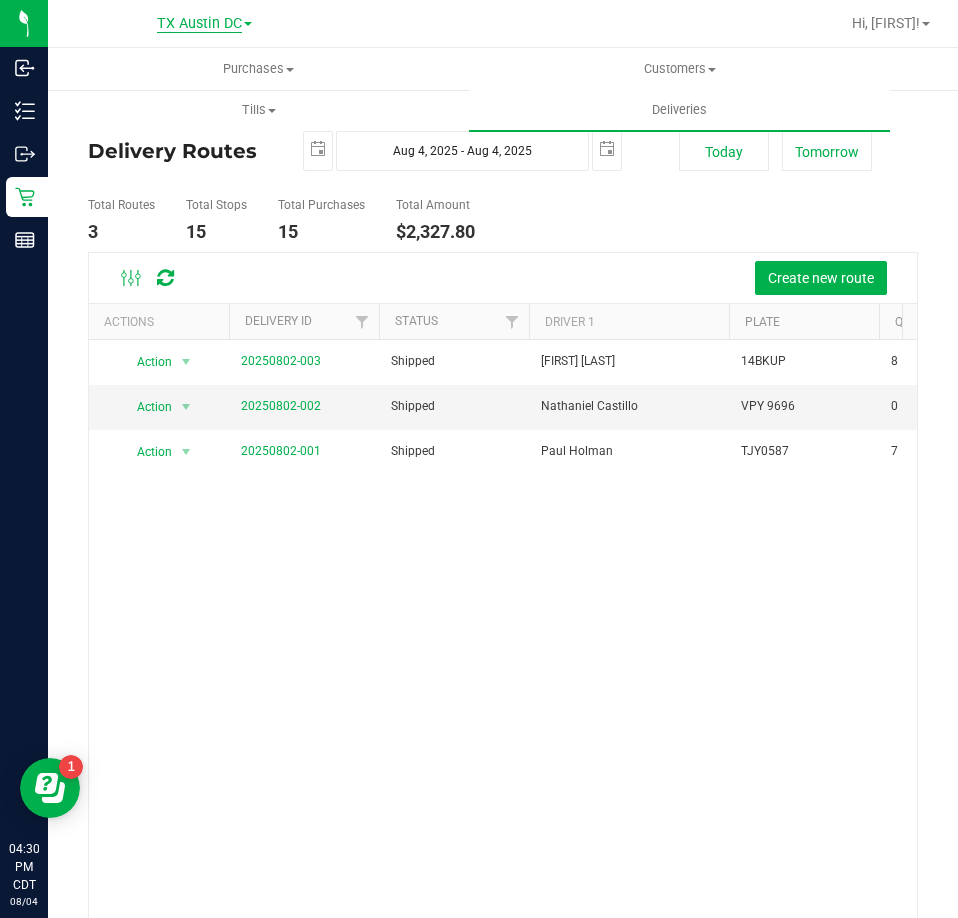 click on "TX Austin DC" at bounding box center [199, 24] 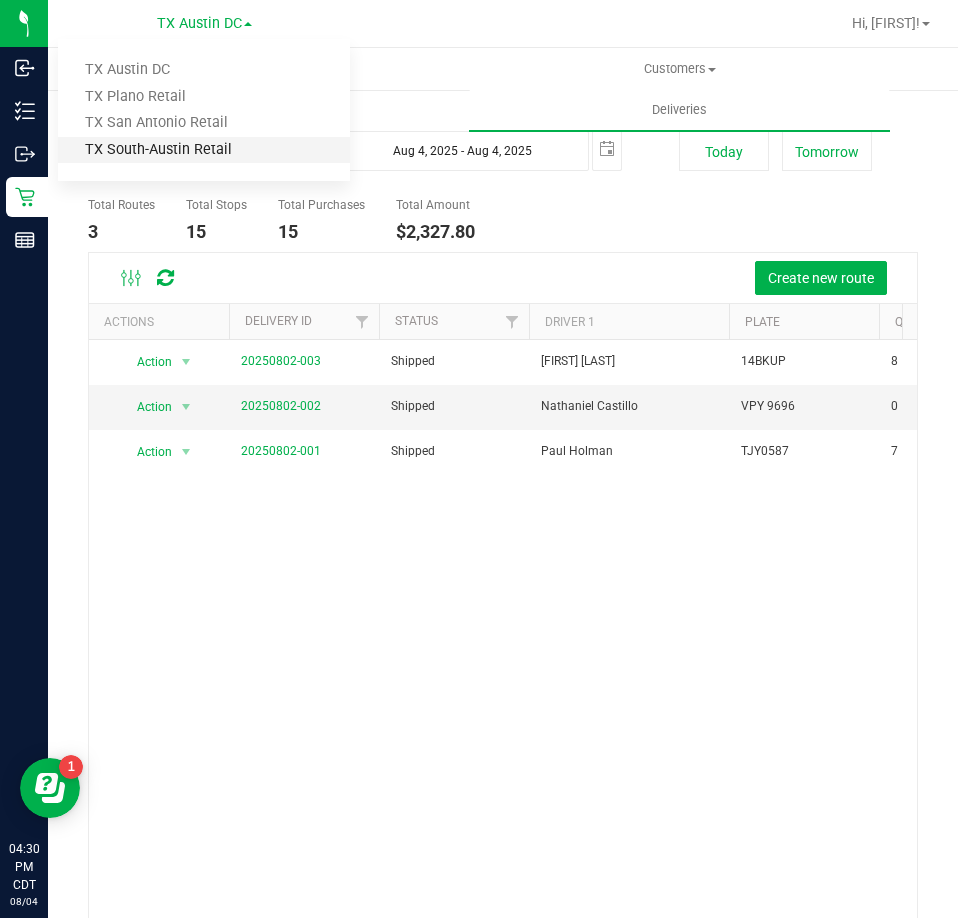 click on "TX South-Austin Retail" at bounding box center (204, 150) 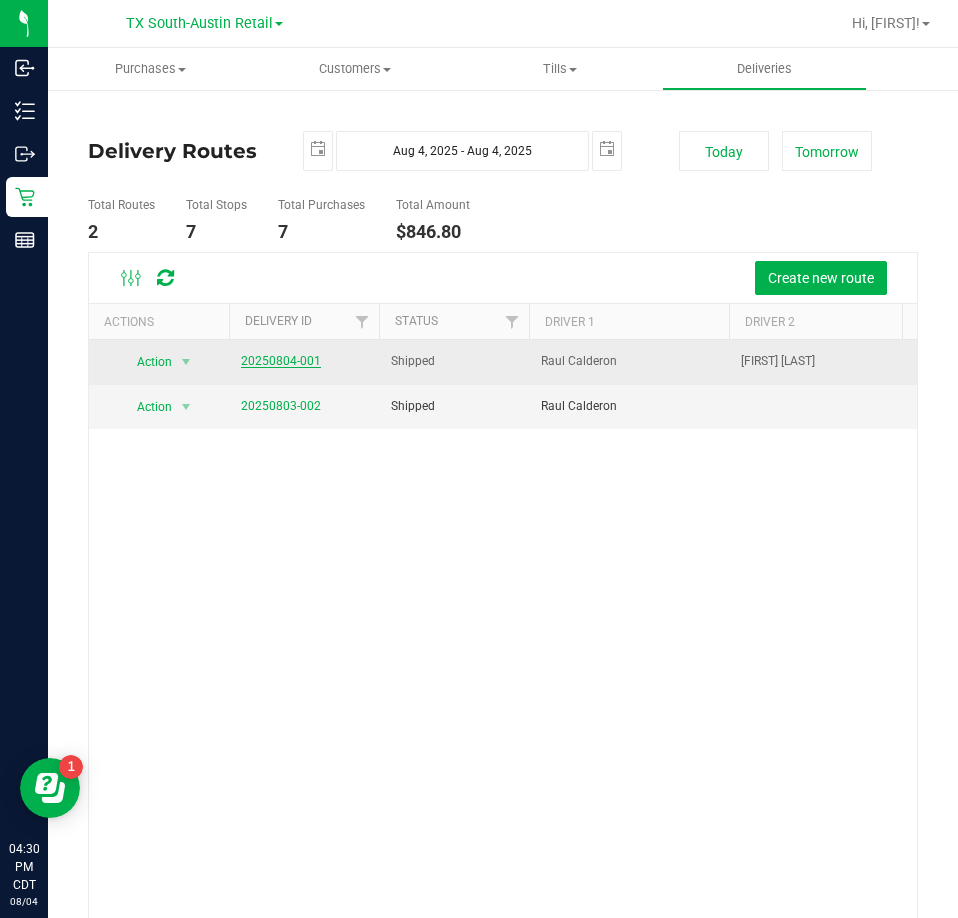 click on "20250804-001" at bounding box center (281, 361) 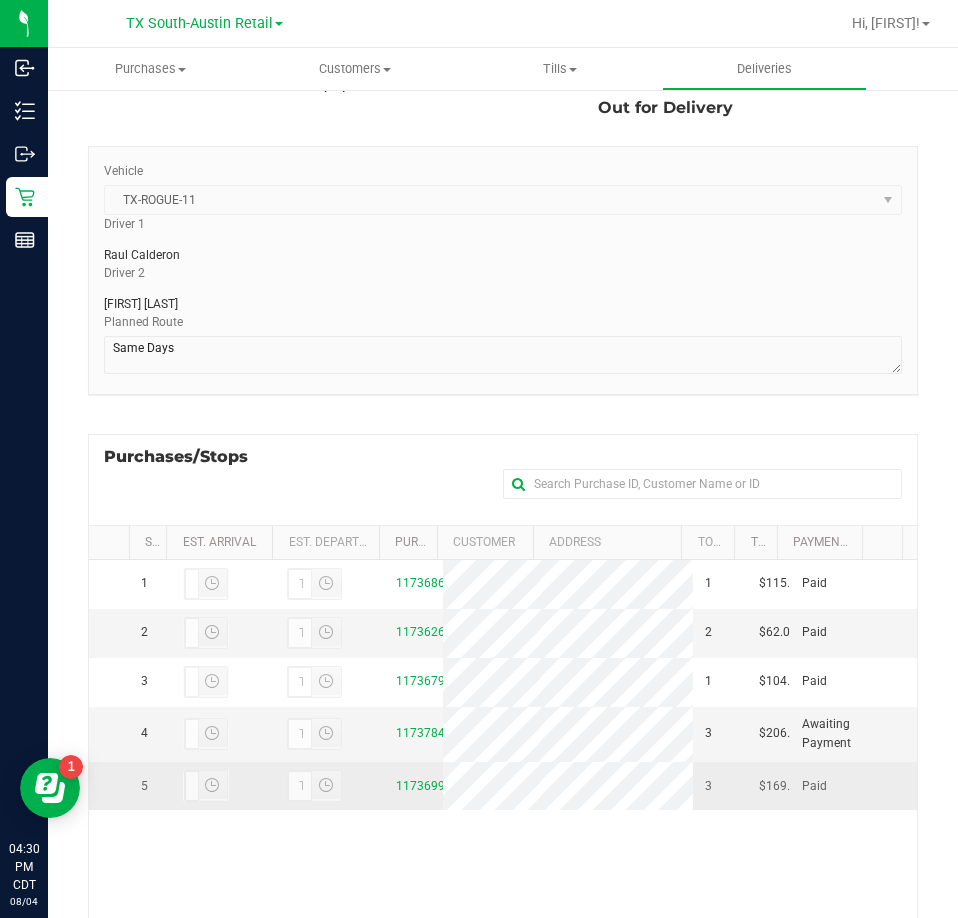 scroll, scrollTop: 300, scrollLeft: 0, axis: vertical 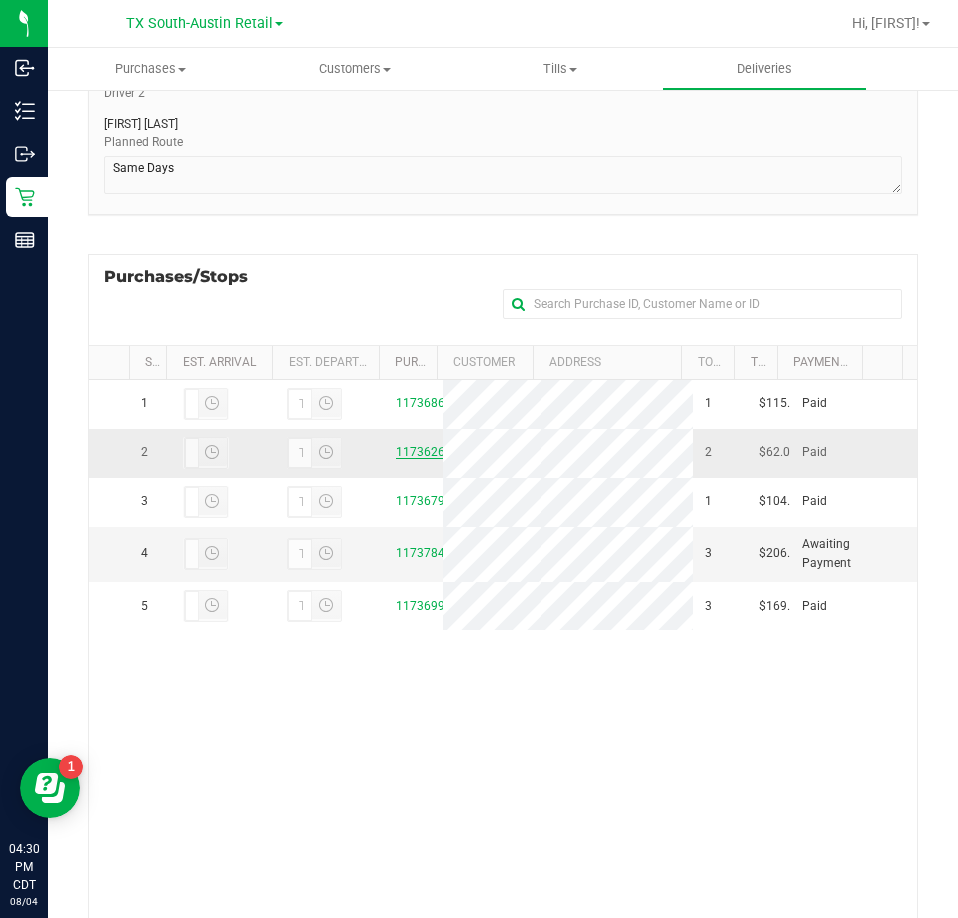 click on "11736269" at bounding box center (424, 452) 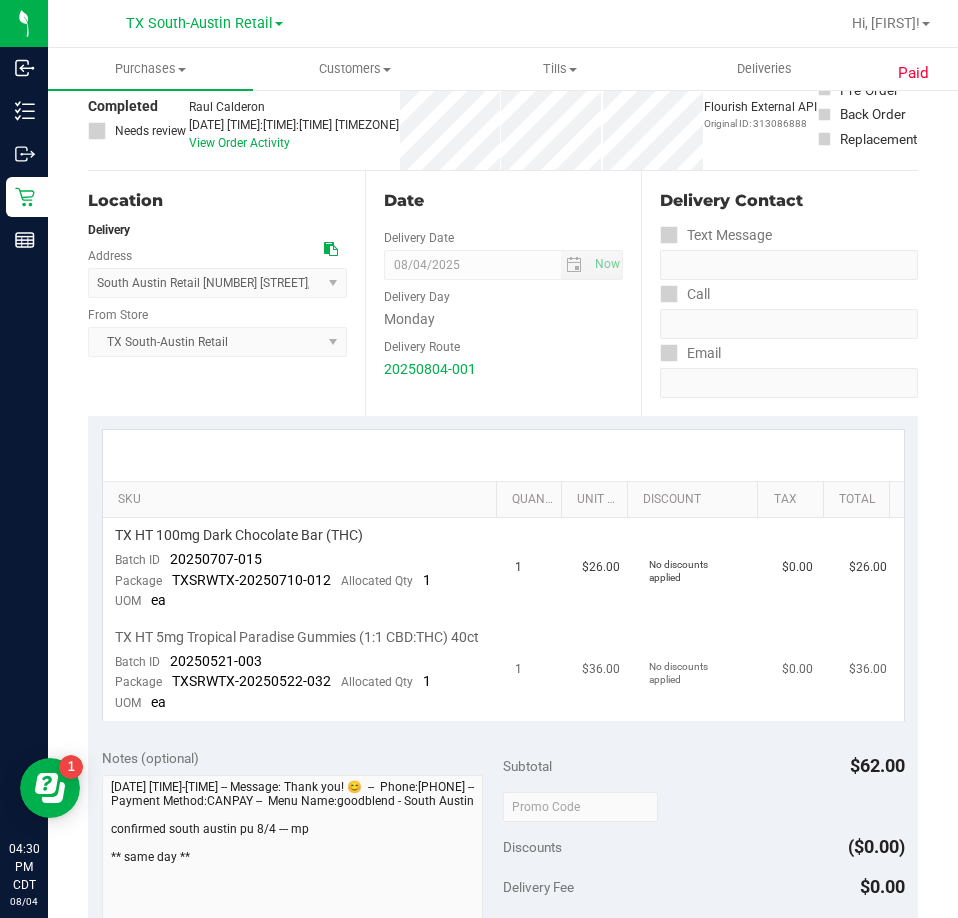 scroll, scrollTop: 0, scrollLeft: 0, axis: both 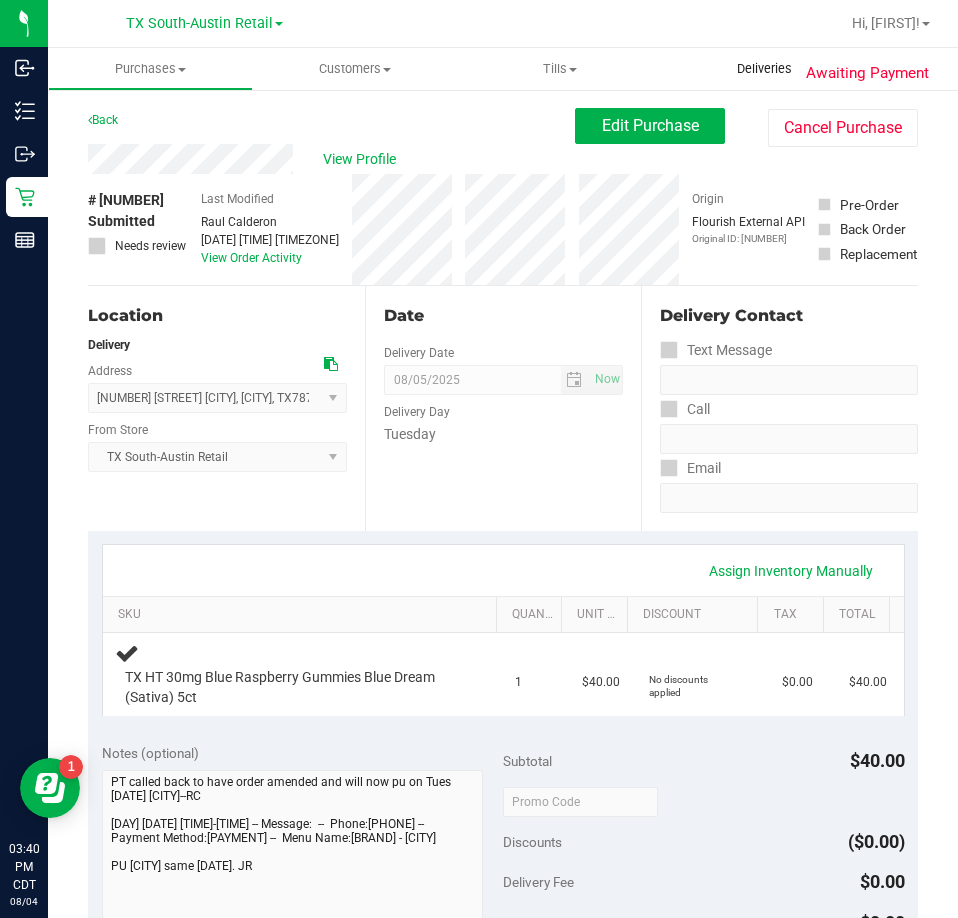 click on "Deliveries" at bounding box center (764, 69) 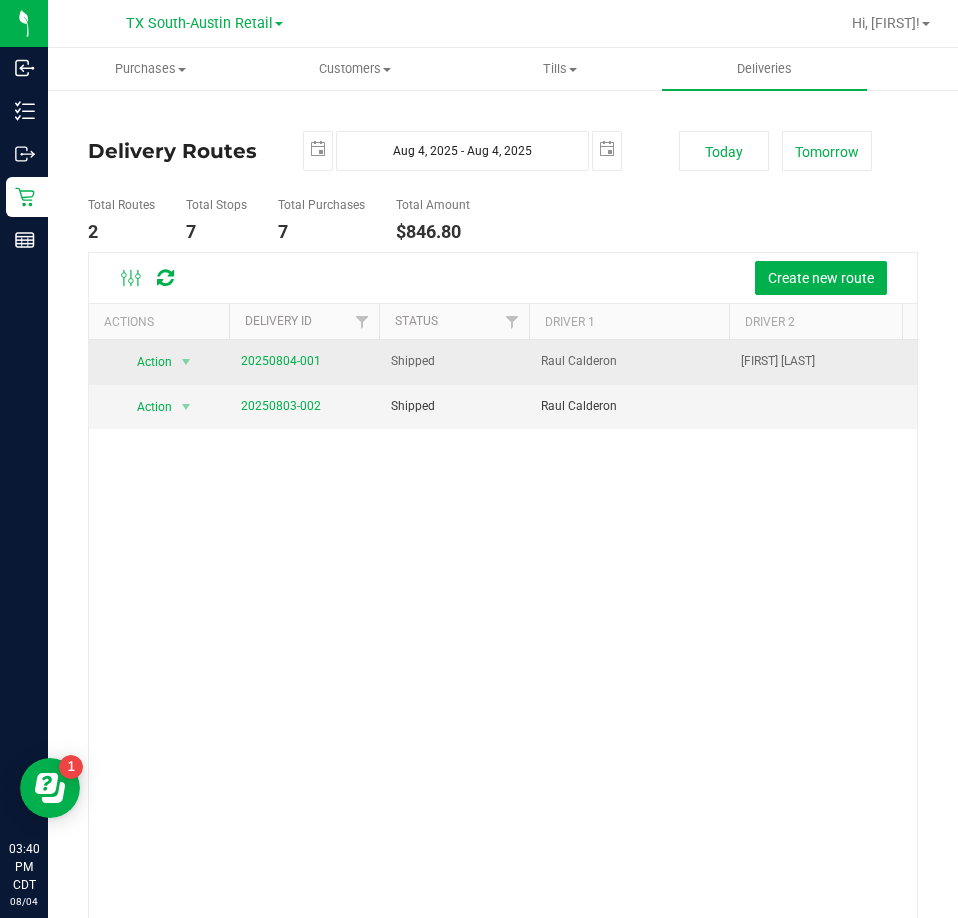 click on "20250804-001" at bounding box center (281, 361) 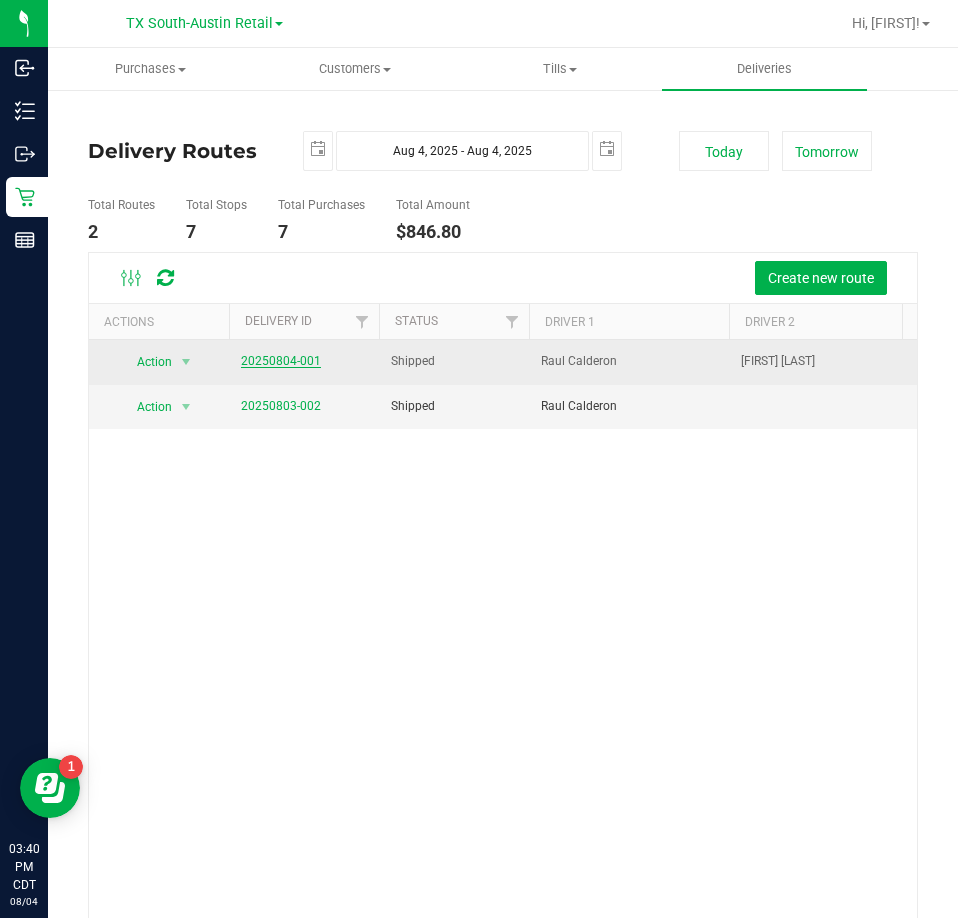 click on "20250804-001" at bounding box center [281, 361] 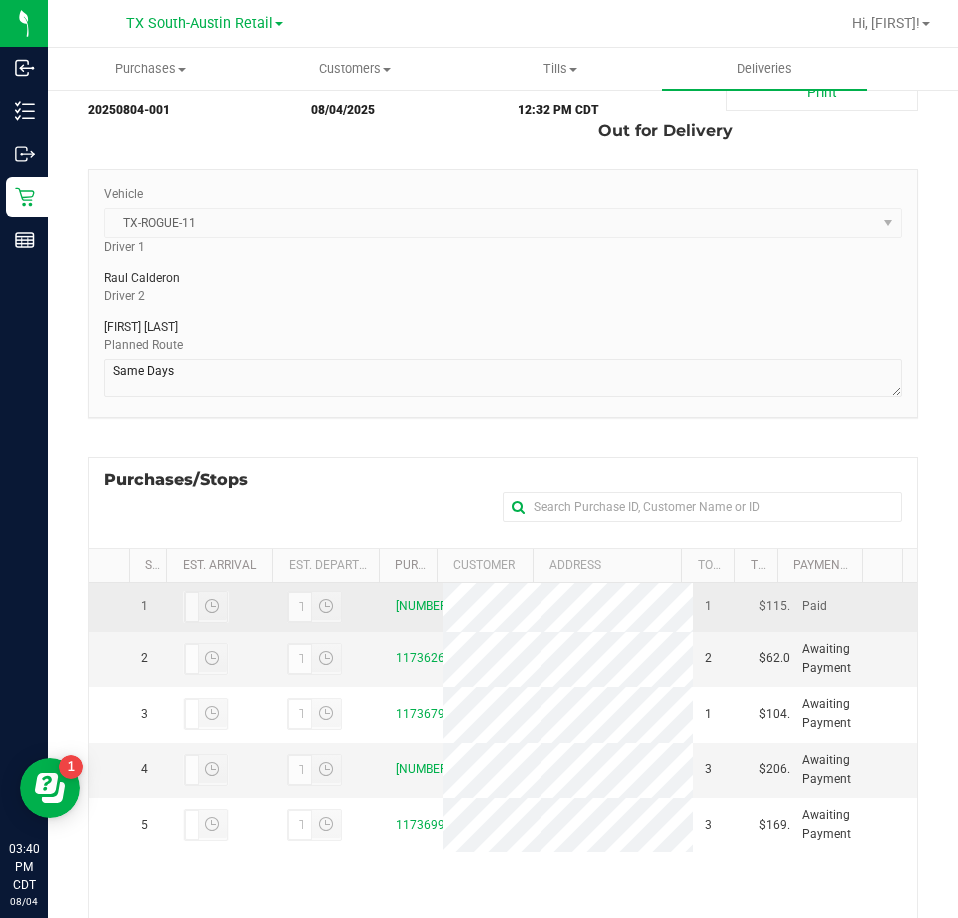 scroll, scrollTop: 300, scrollLeft: 0, axis: vertical 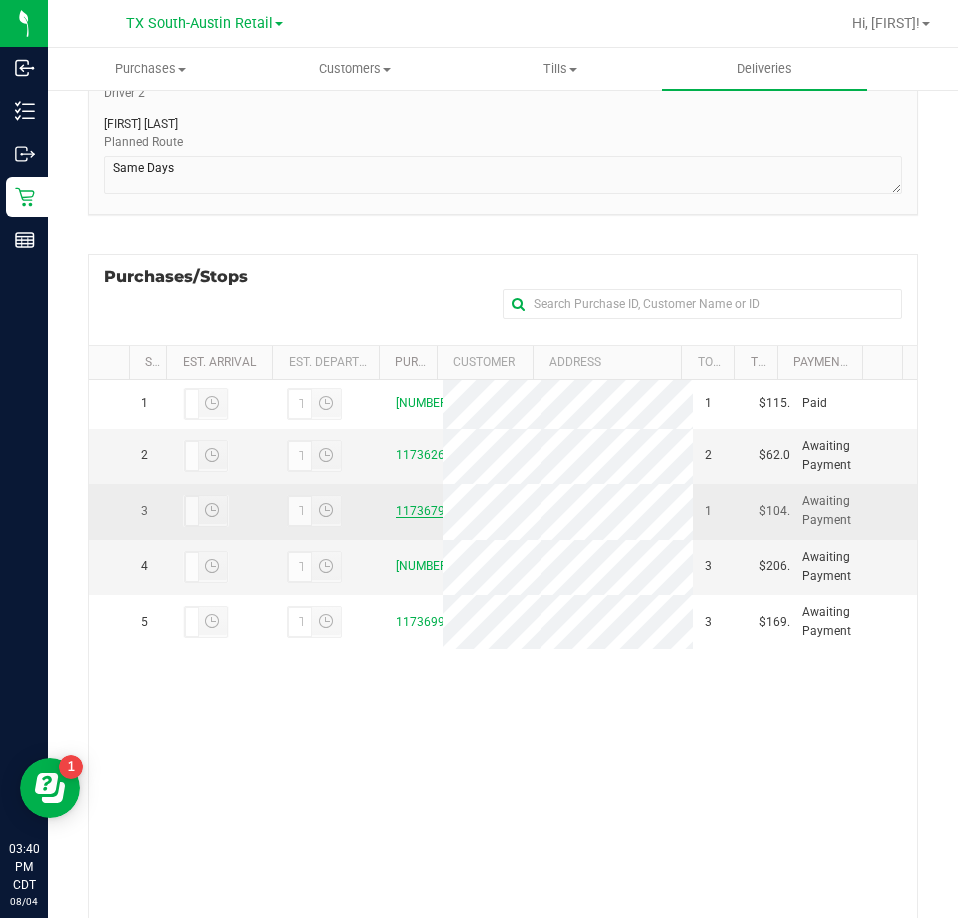 click on "11736793" at bounding box center (414, 511) 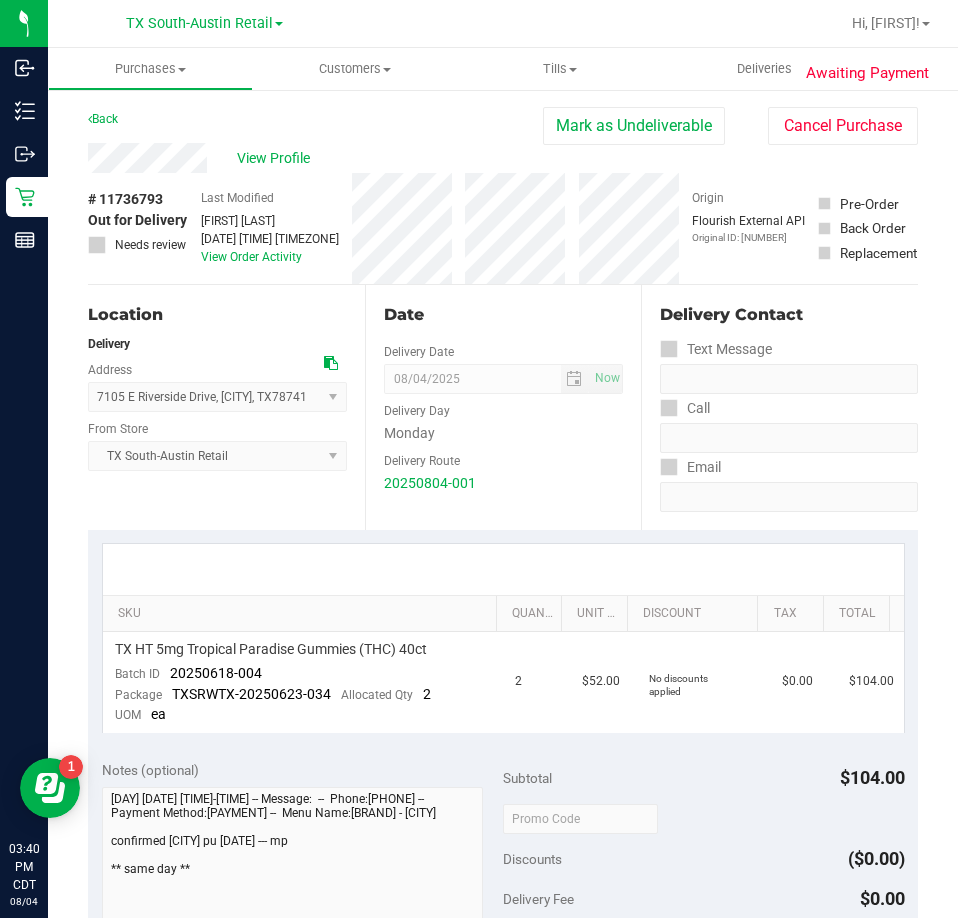 scroll, scrollTop: 0, scrollLeft: 0, axis: both 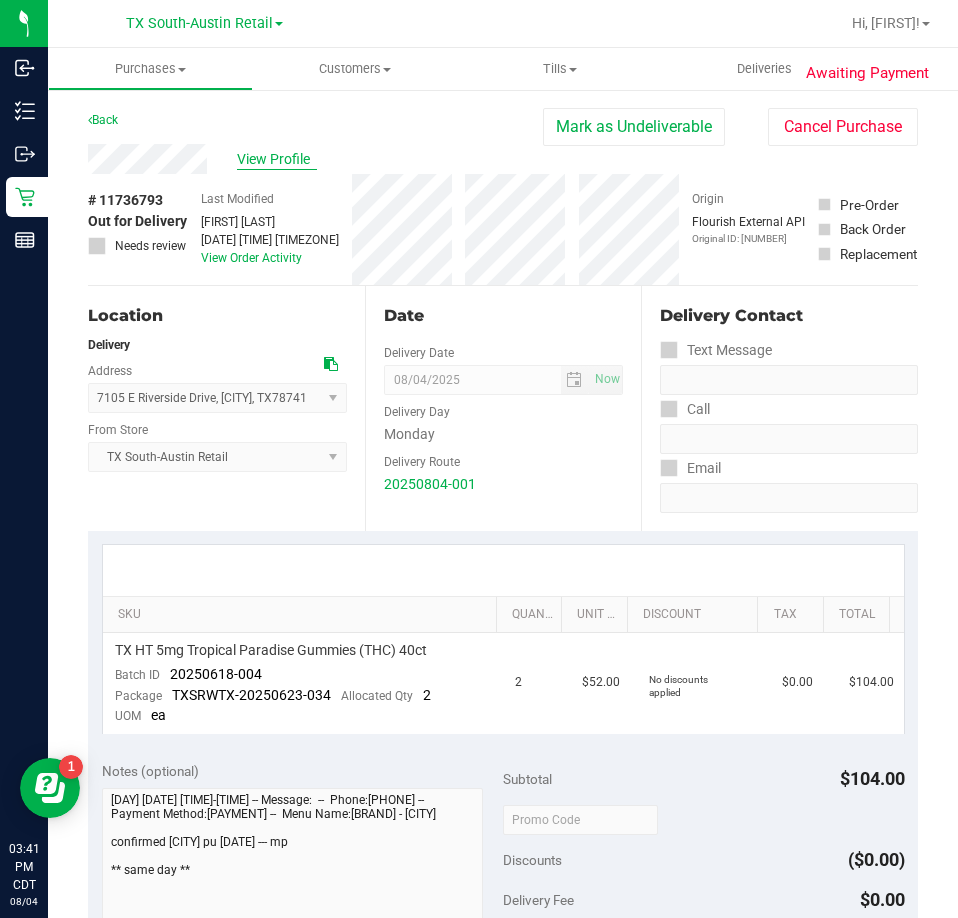 click on "View Profile" at bounding box center (277, 159) 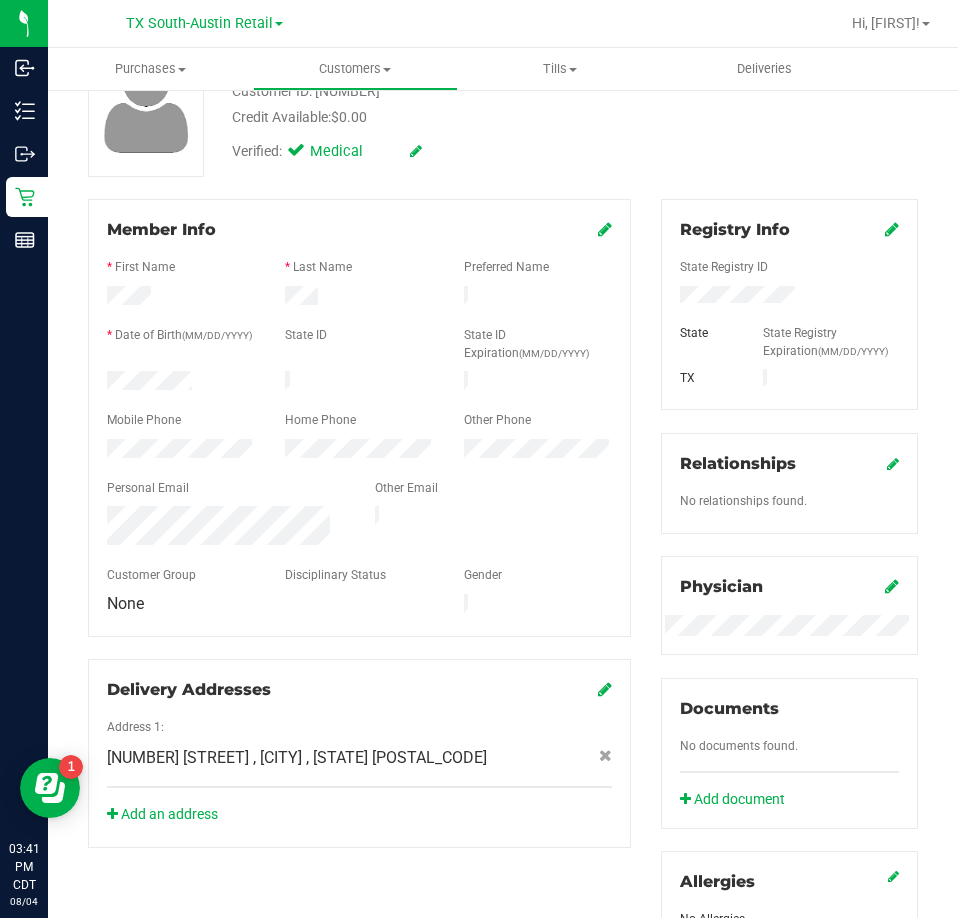 scroll, scrollTop: 0, scrollLeft: 0, axis: both 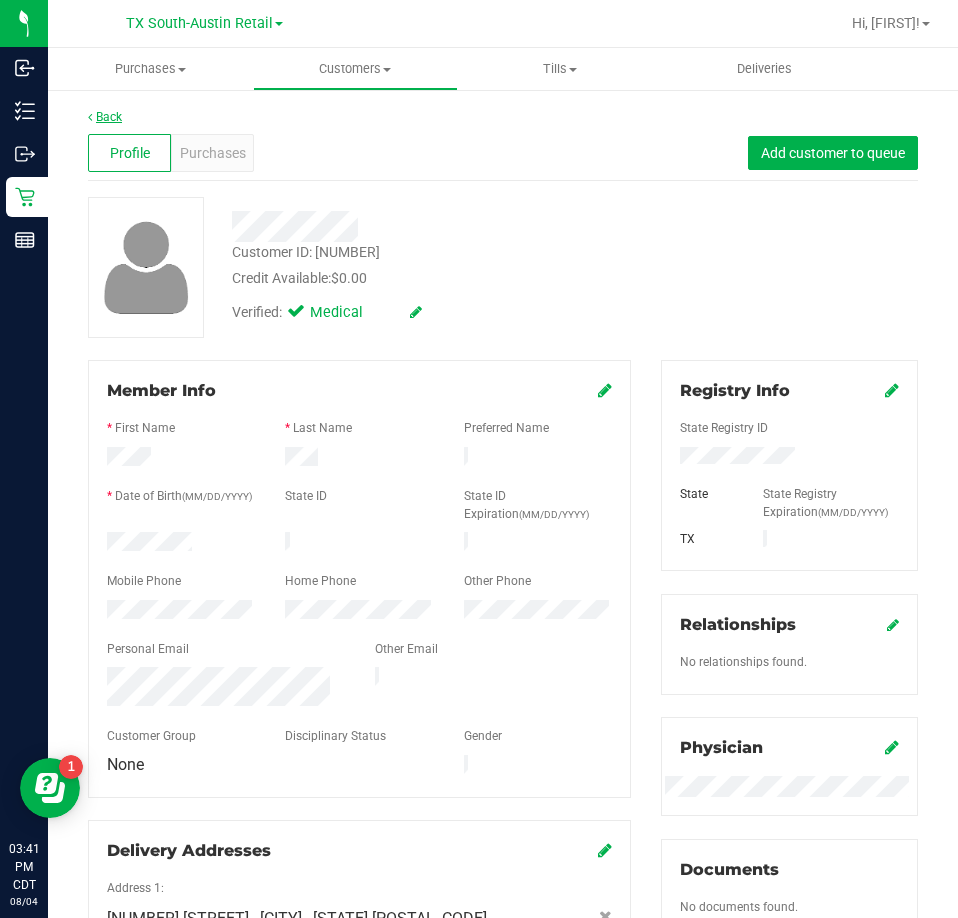 click on "Back" at bounding box center (105, 117) 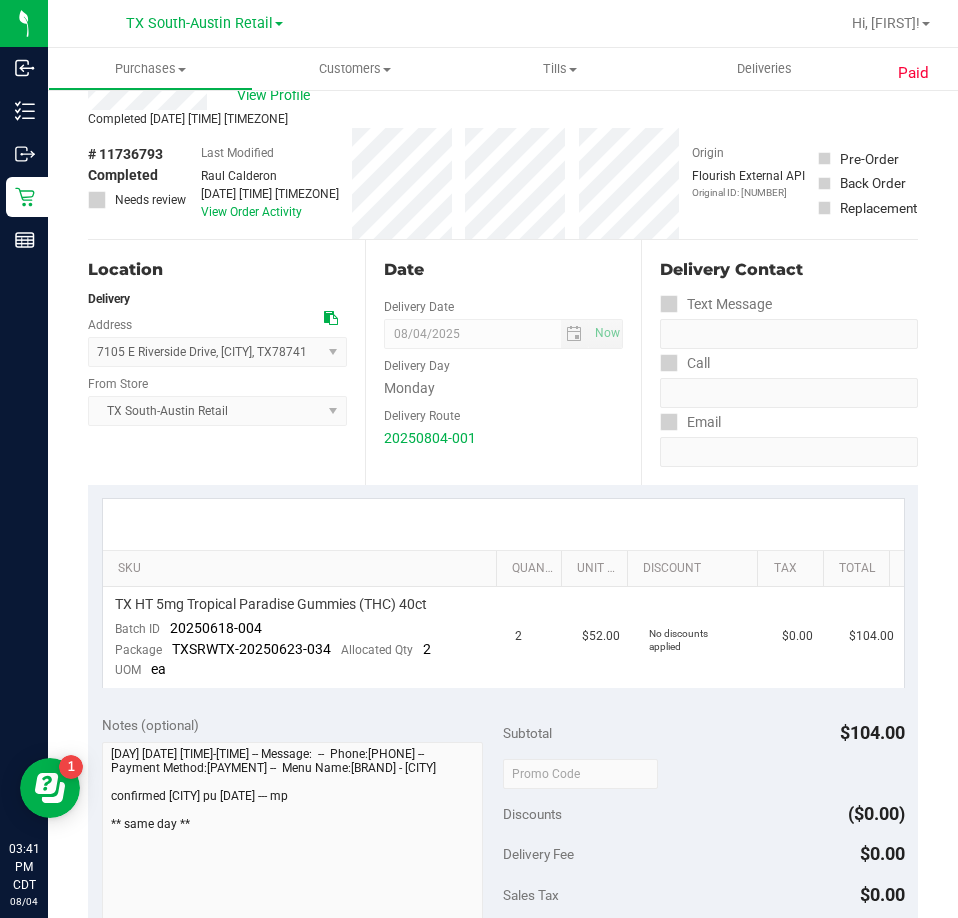 scroll, scrollTop: 100, scrollLeft: 0, axis: vertical 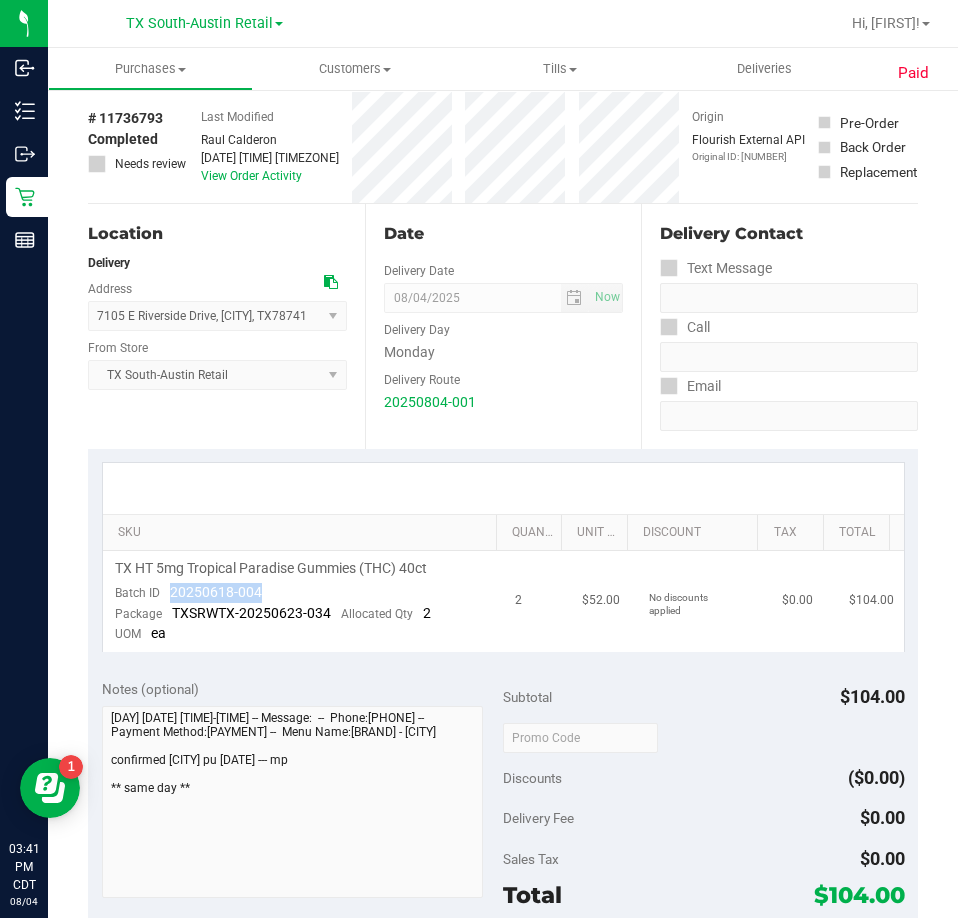 drag, startPoint x: 270, startPoint y: 595, endPoint x: 171, endPoint y: 590, distance: 99.12618 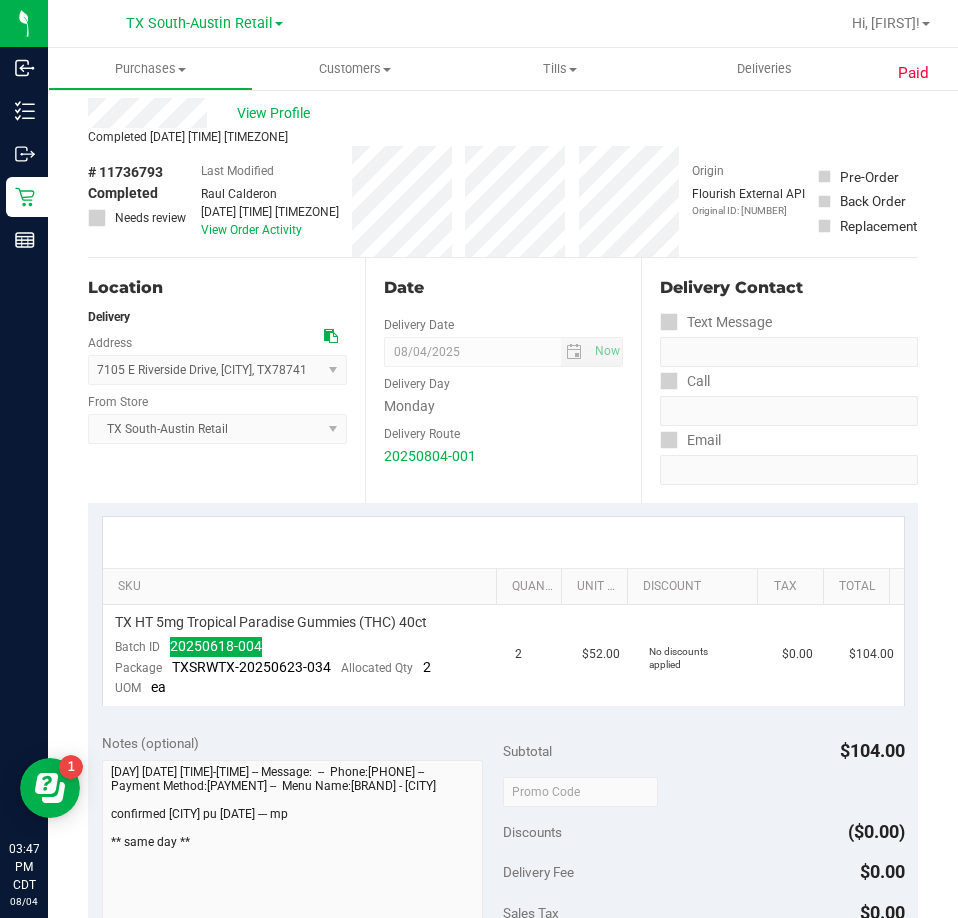scroll, scrollTop: 0, scrollLeft: 0, axis: both 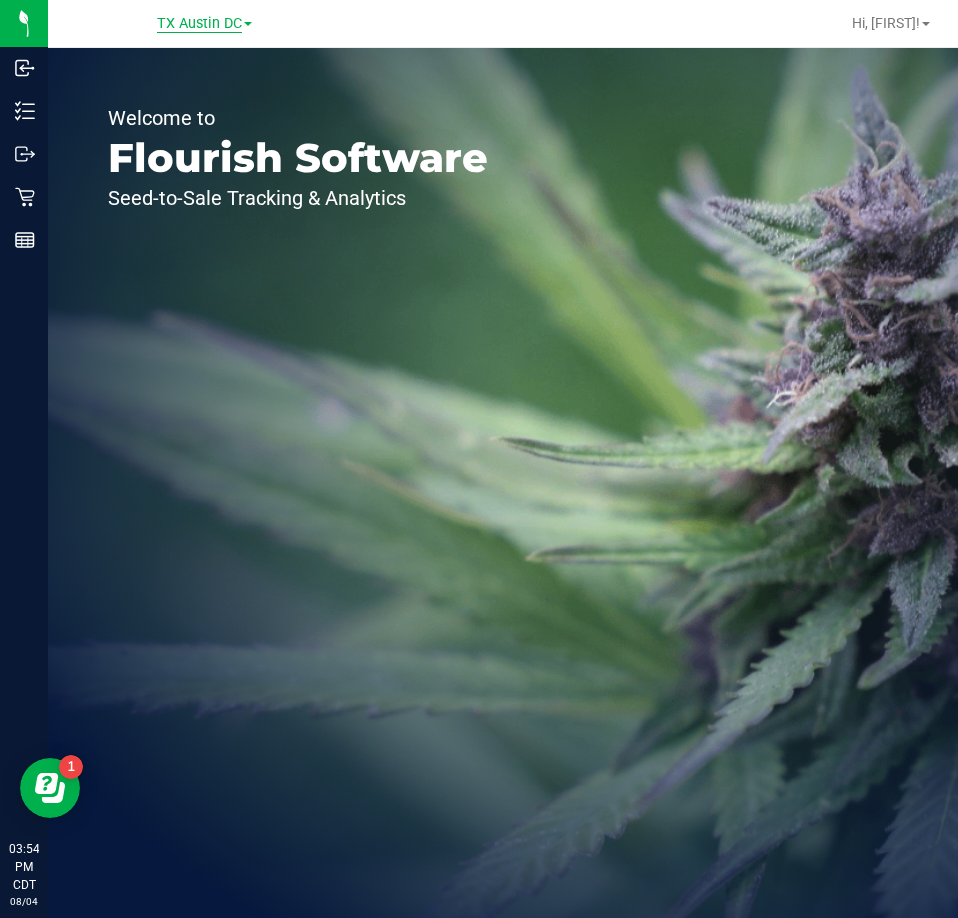 click on "TX Austin DC" at bounding box center [199, 24] 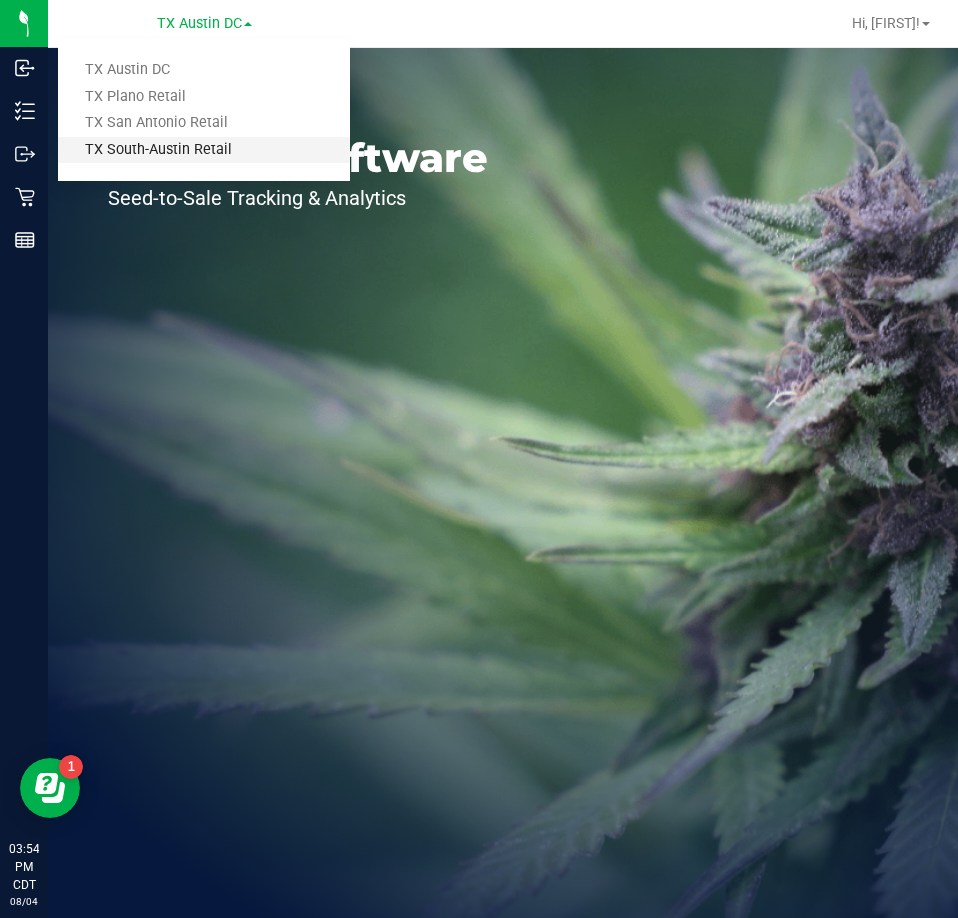 click on "TX South-Austin Retail" at bounding box center [204, 150] 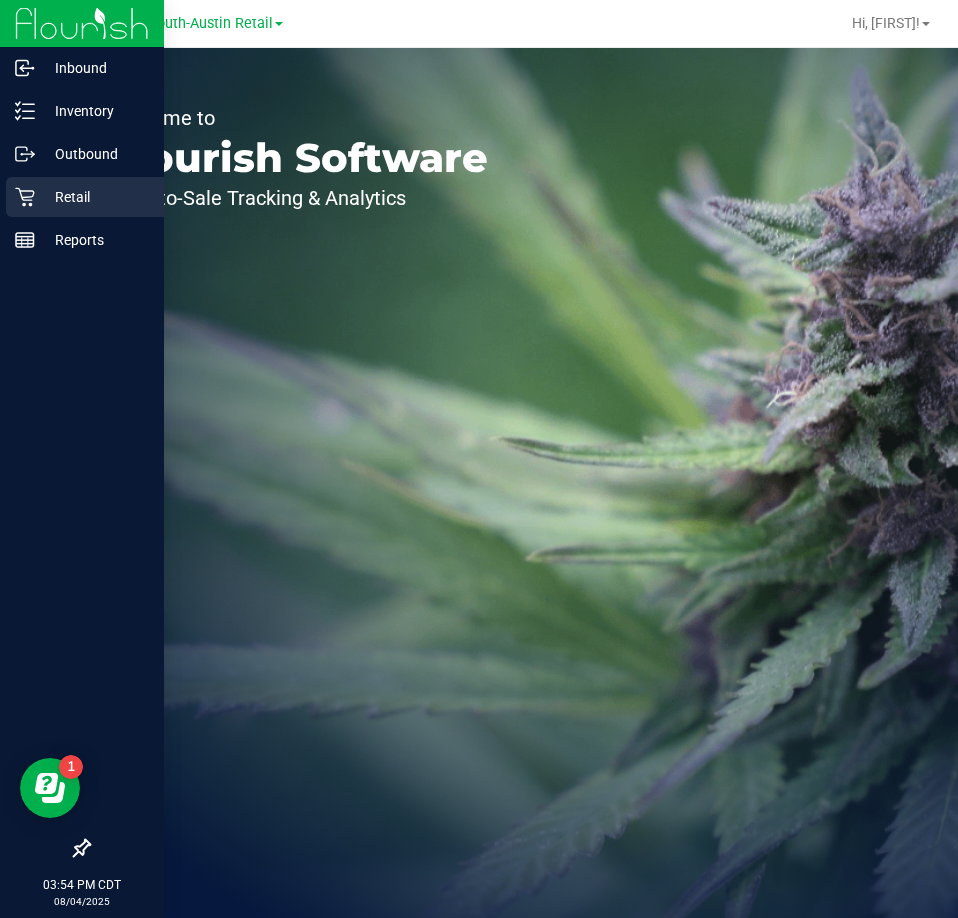 click 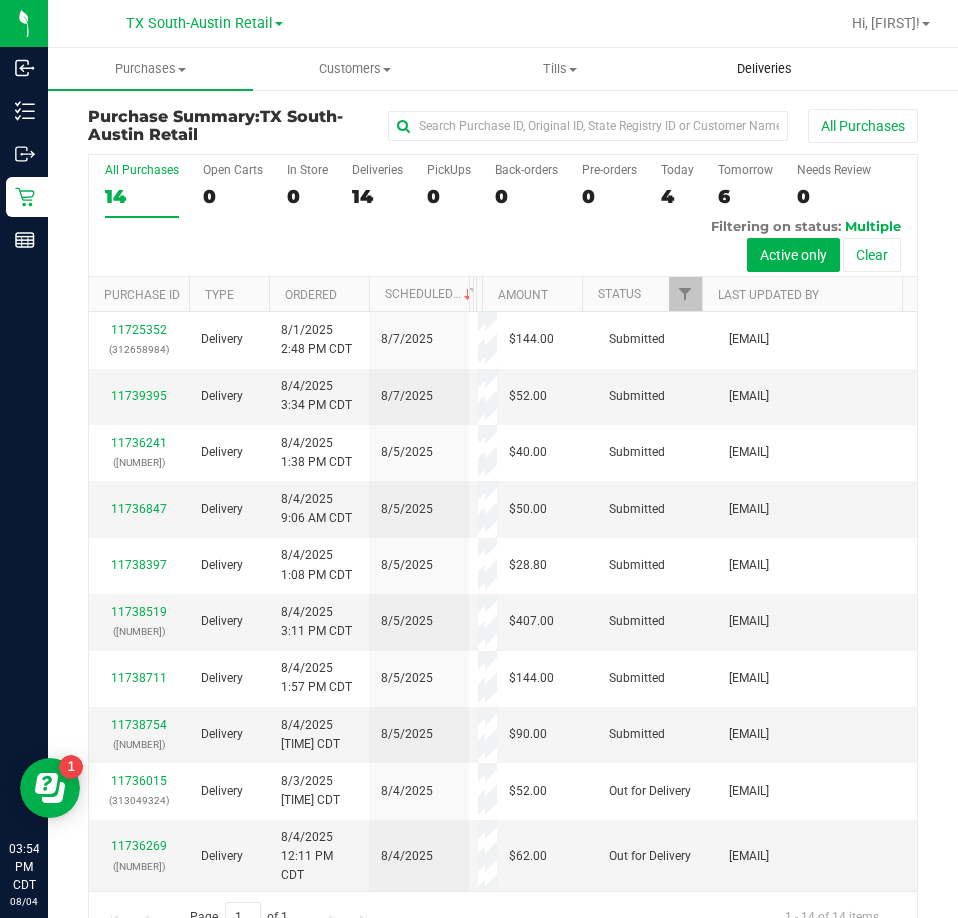 click on "Deliveries" at bounding box center (764, 69) 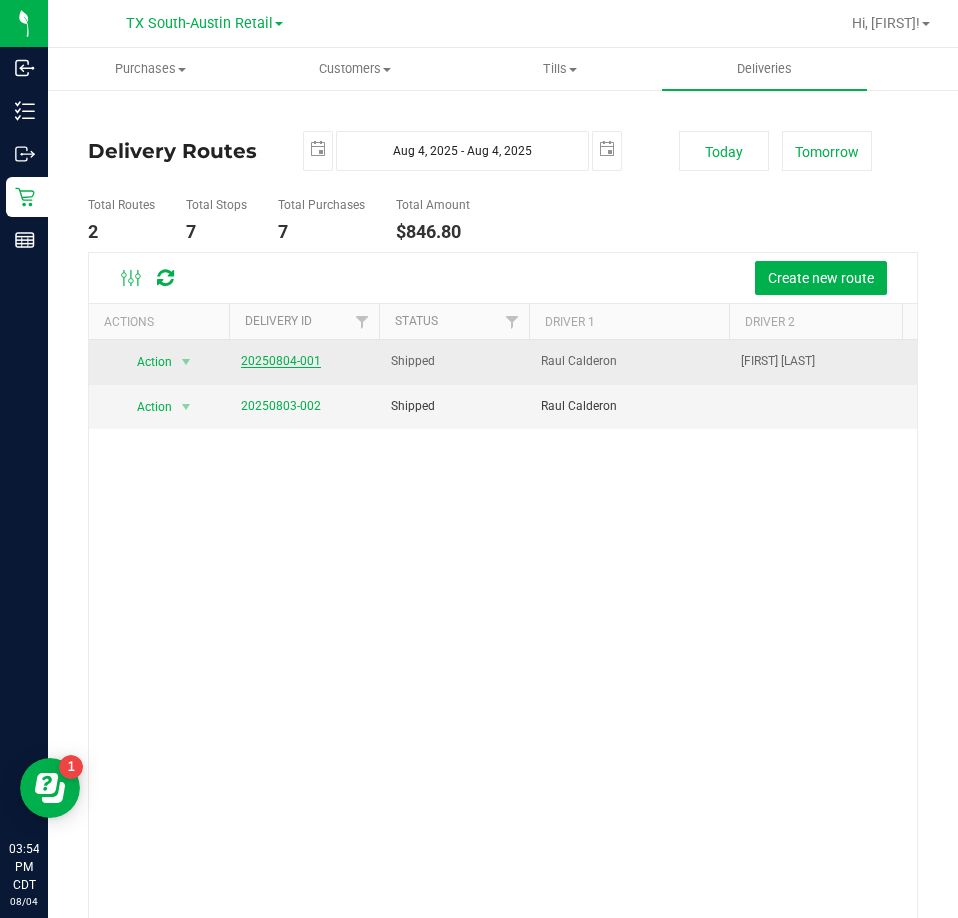 click on "20250804-001" at bounding box center [281, 361] 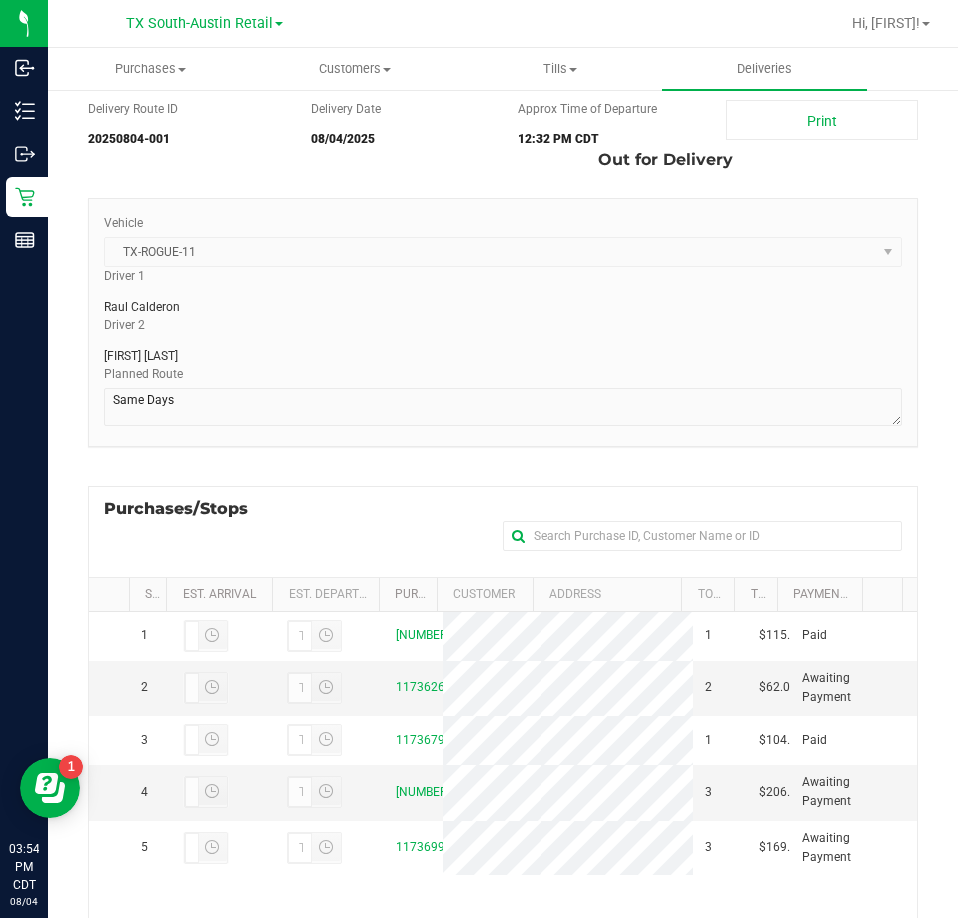 scroll, scrollTop: 200, scrollLeft: 0, axis: vertical 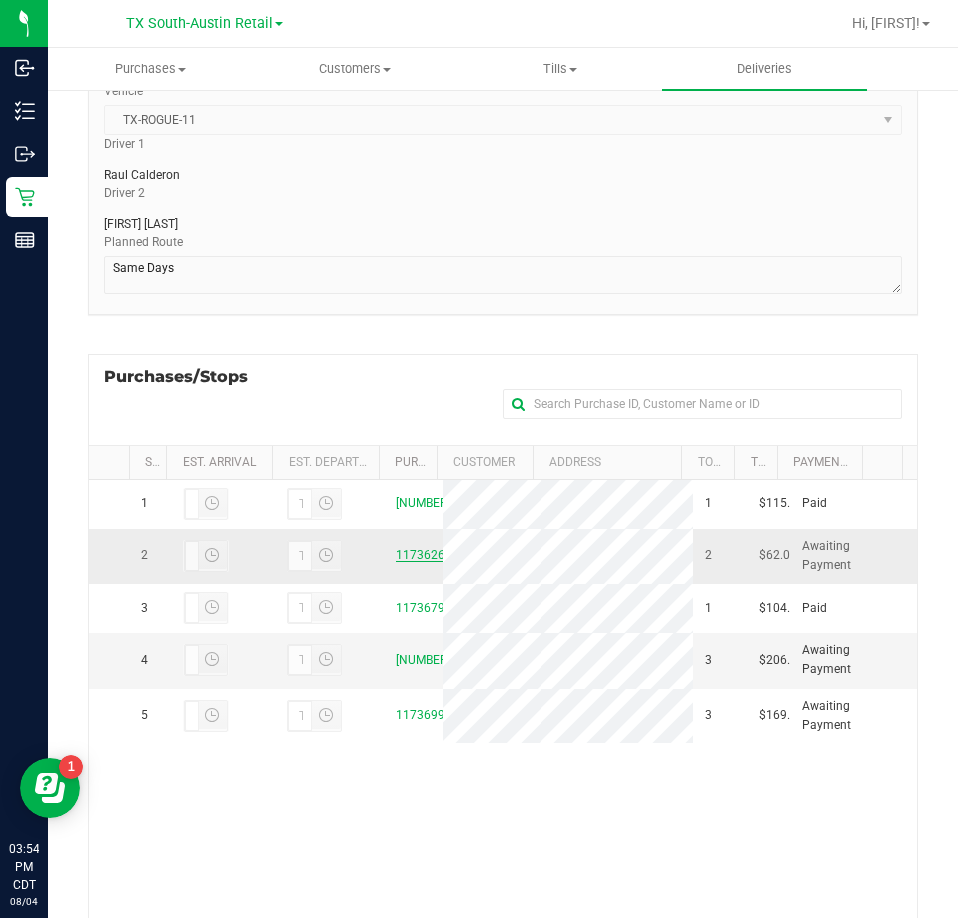 click on "11736269" at bounding box center [424, 555] 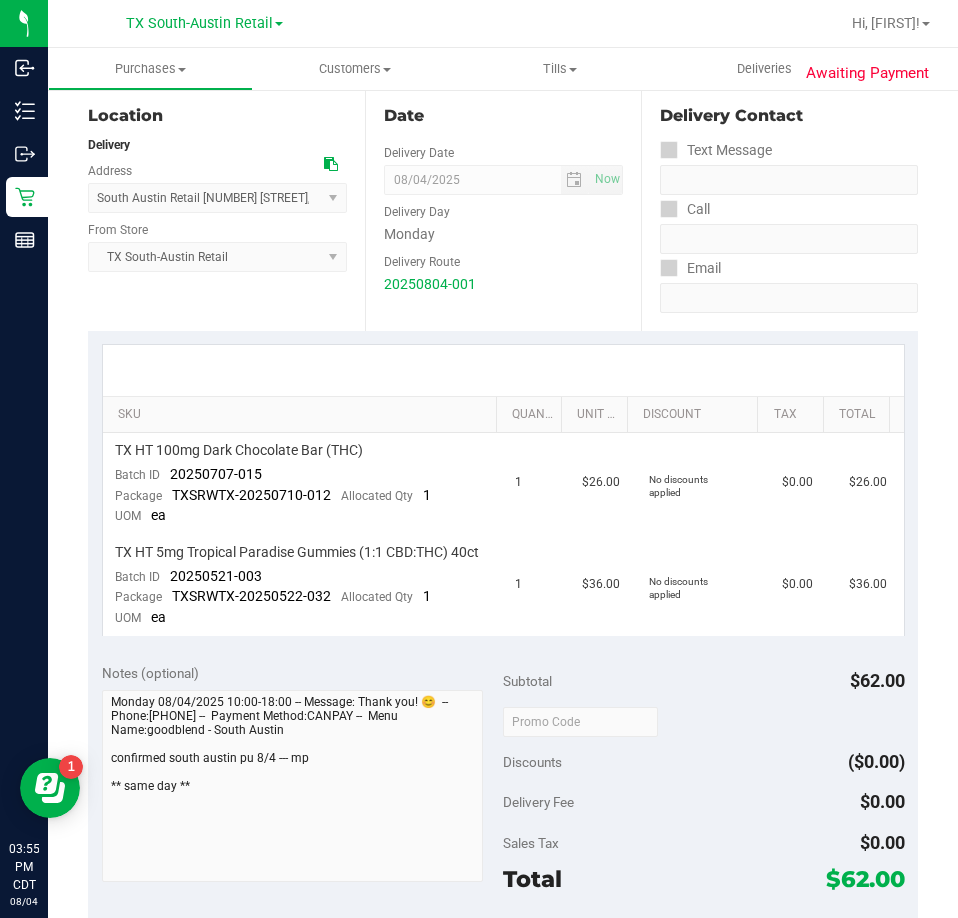 scroll, scrollTop: 0, scrollLeft: 0, axis: both 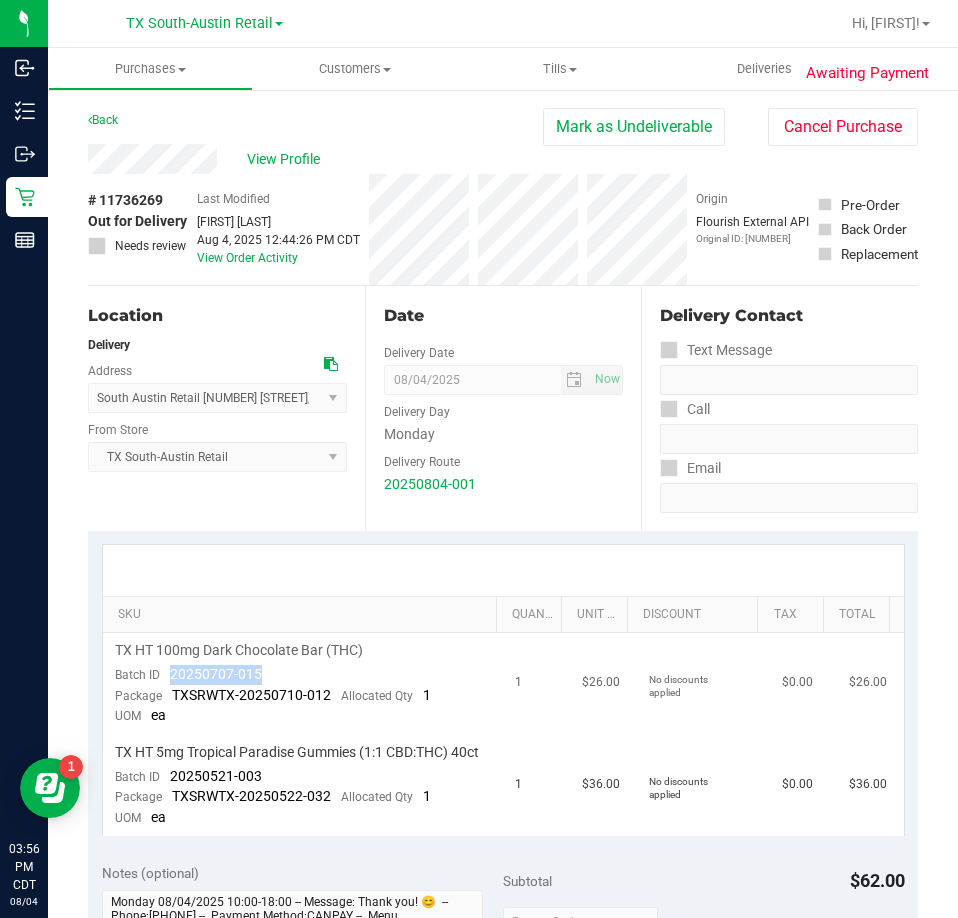 drag, startPoint x: 270, startPoint y: 667, endPoint x: 173, endPoint y: 671, distance: 97.082436 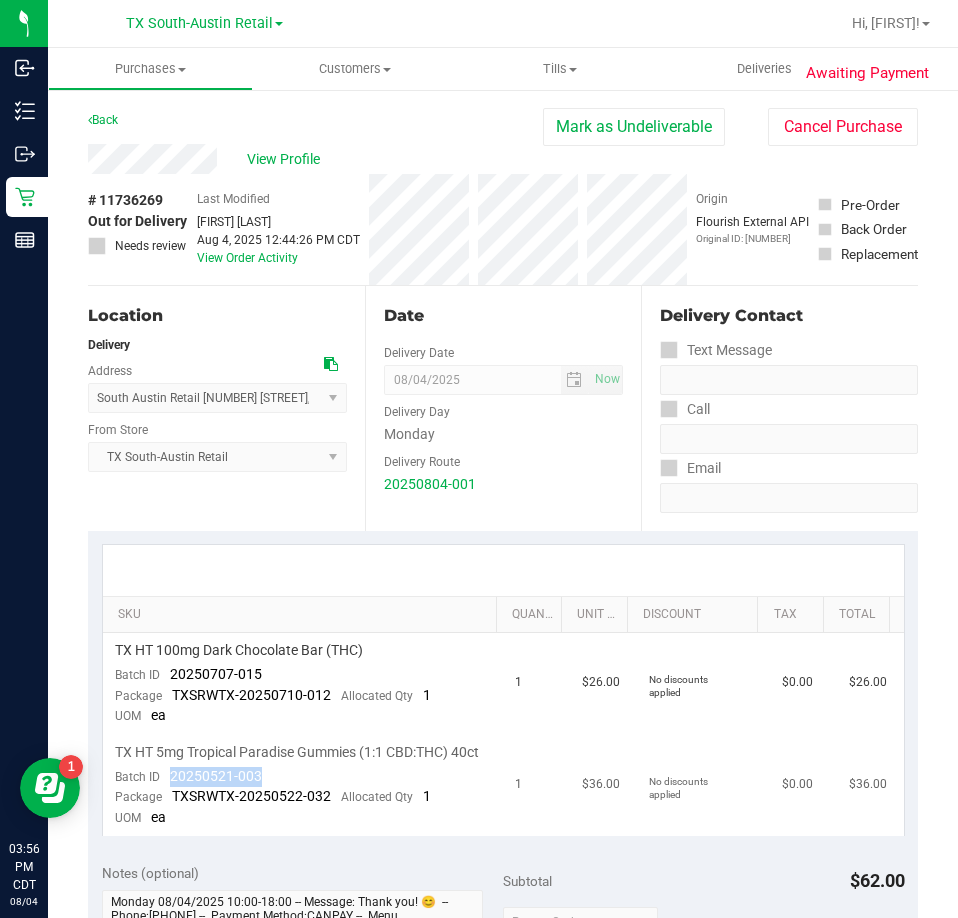 drag, startPoint x: 258, startPoint y: 793, endPoint x: 169, endPoint y: 795, distance: 89.02247 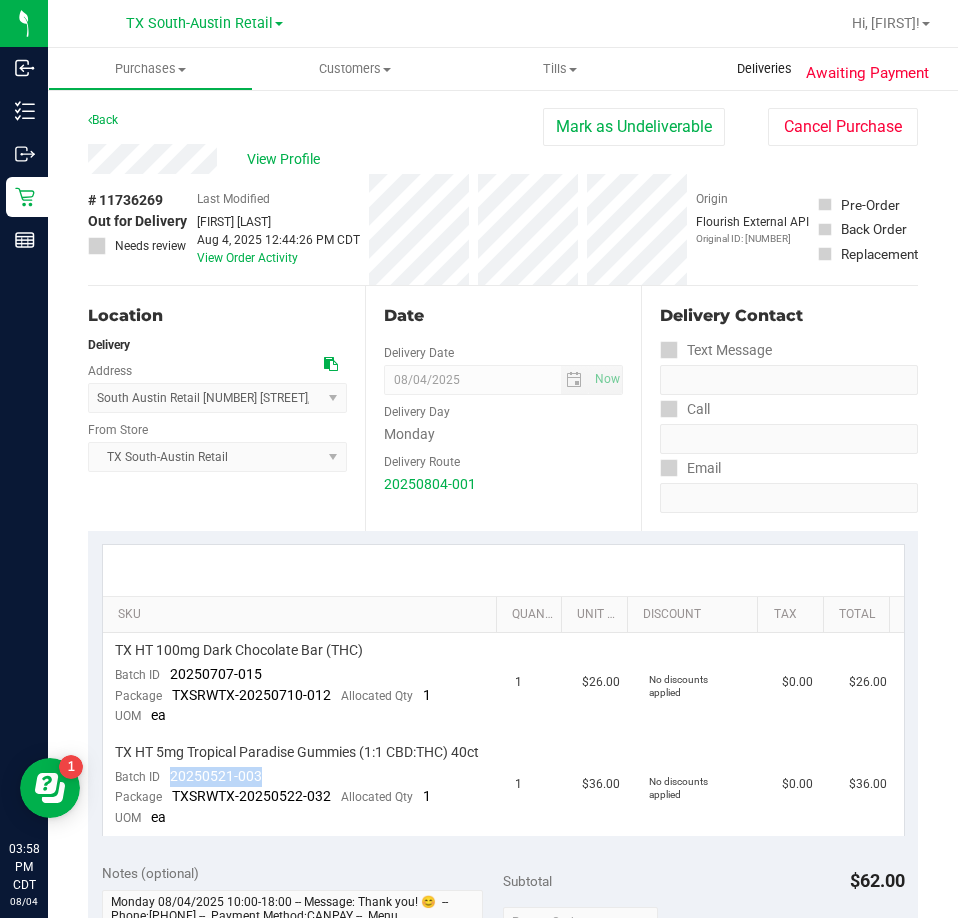 click on "Deliveries" at bounding box center (764, 69) 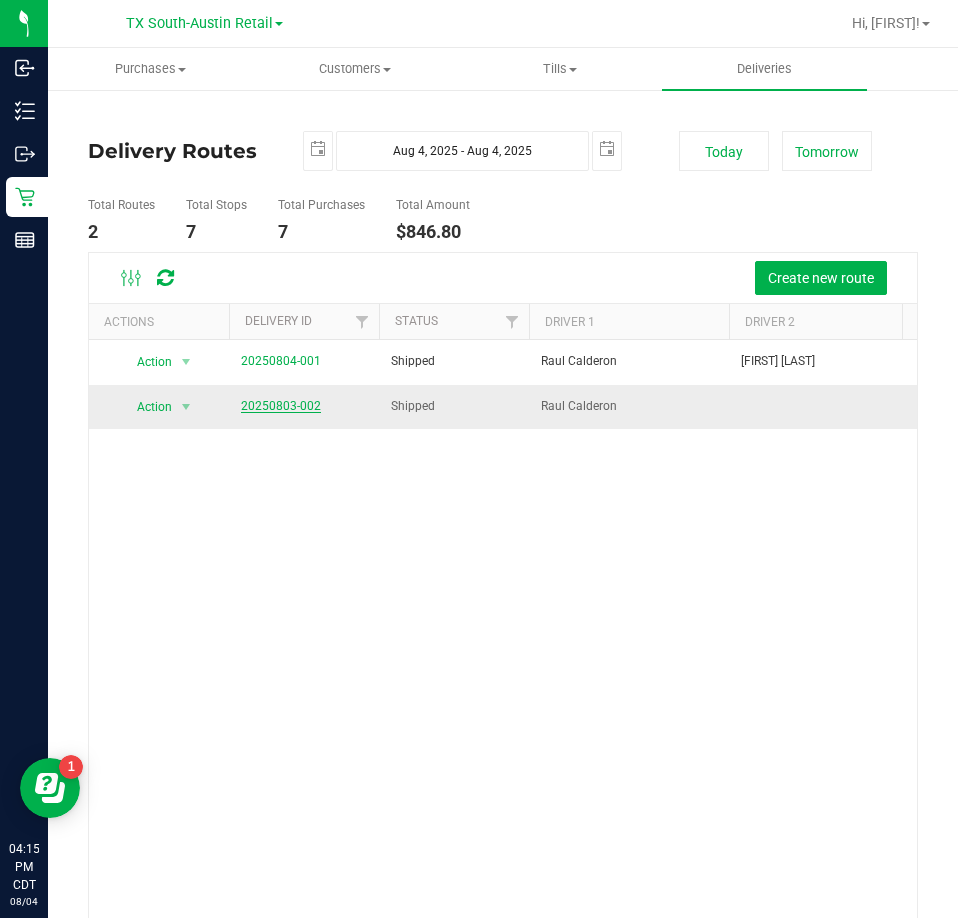 click on "20250803-002" at bounding box center (281, 406) 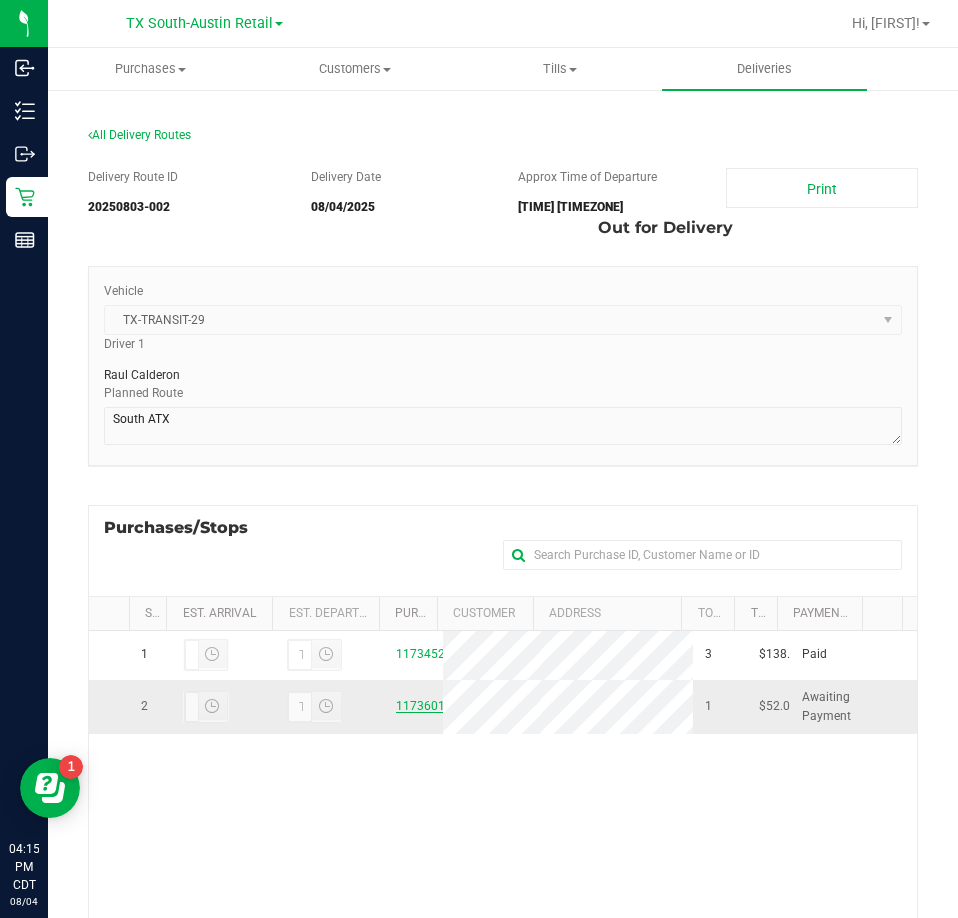 click on "11736015" at bounding box center (424, 706) 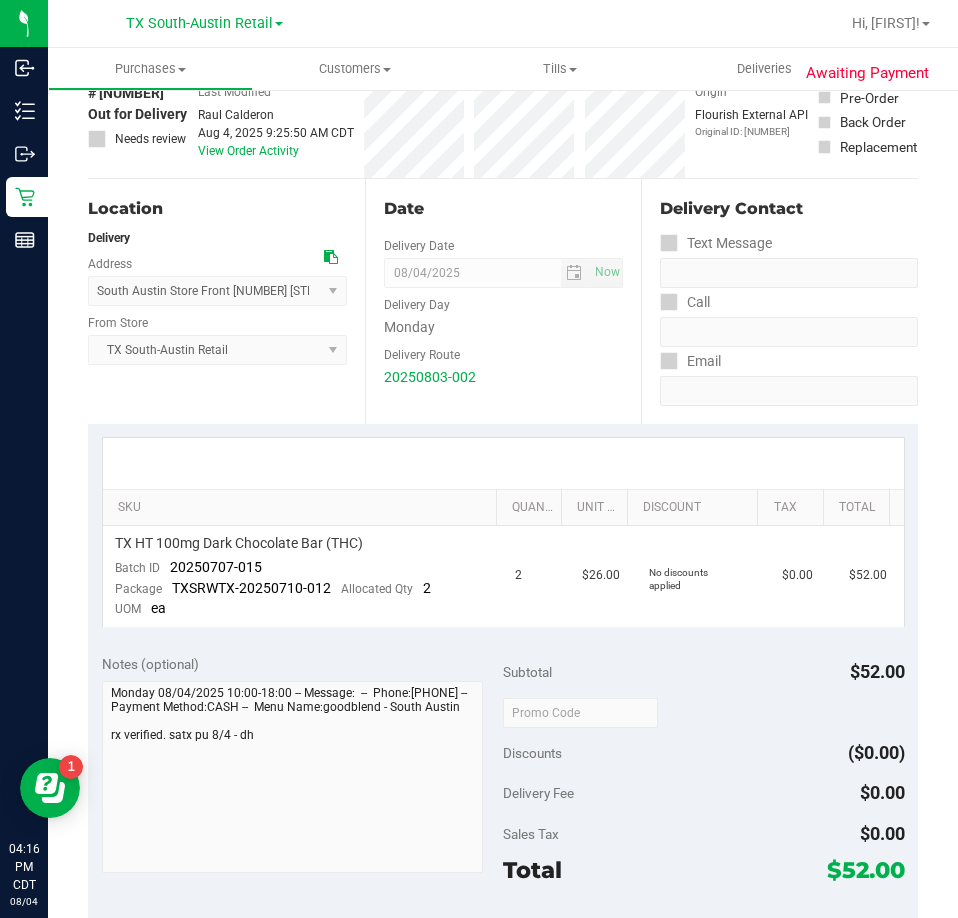 scroll, scrollTop: 0, scrollLeft: 0, axis: both 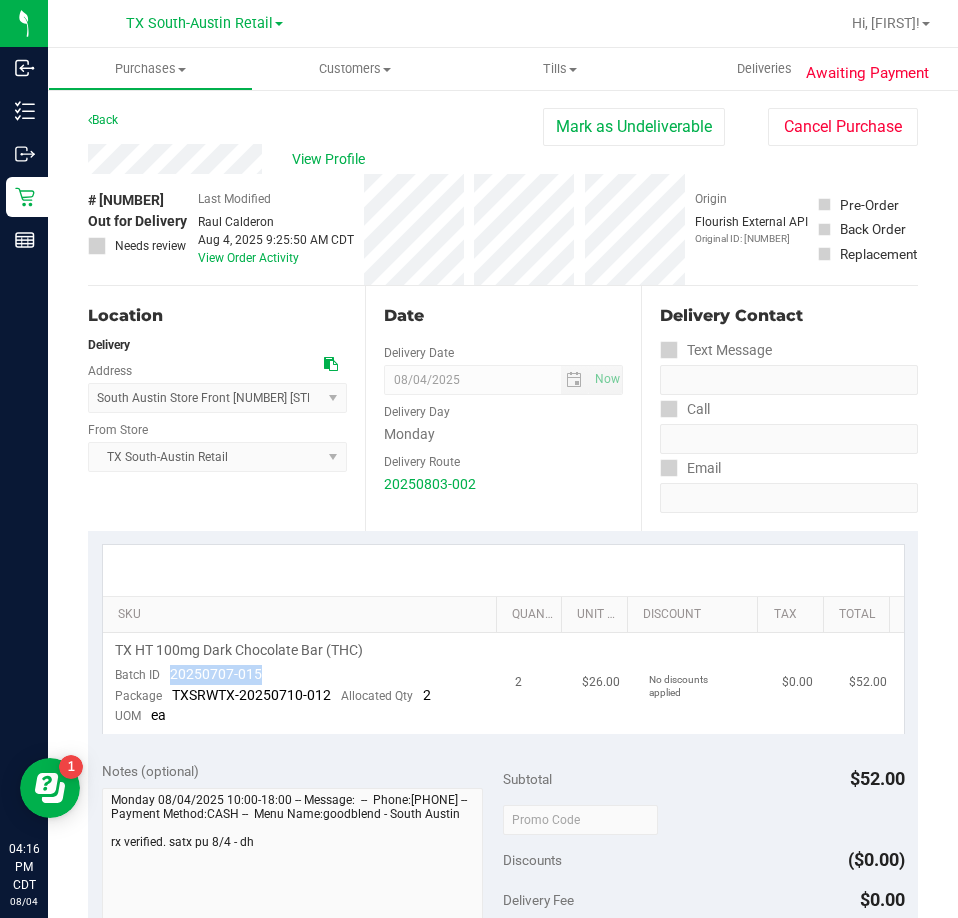 drag, startPoint x: 269, startPoint y: 681, endPoint x: 161, endPoint y: 673, distance: 108.29589 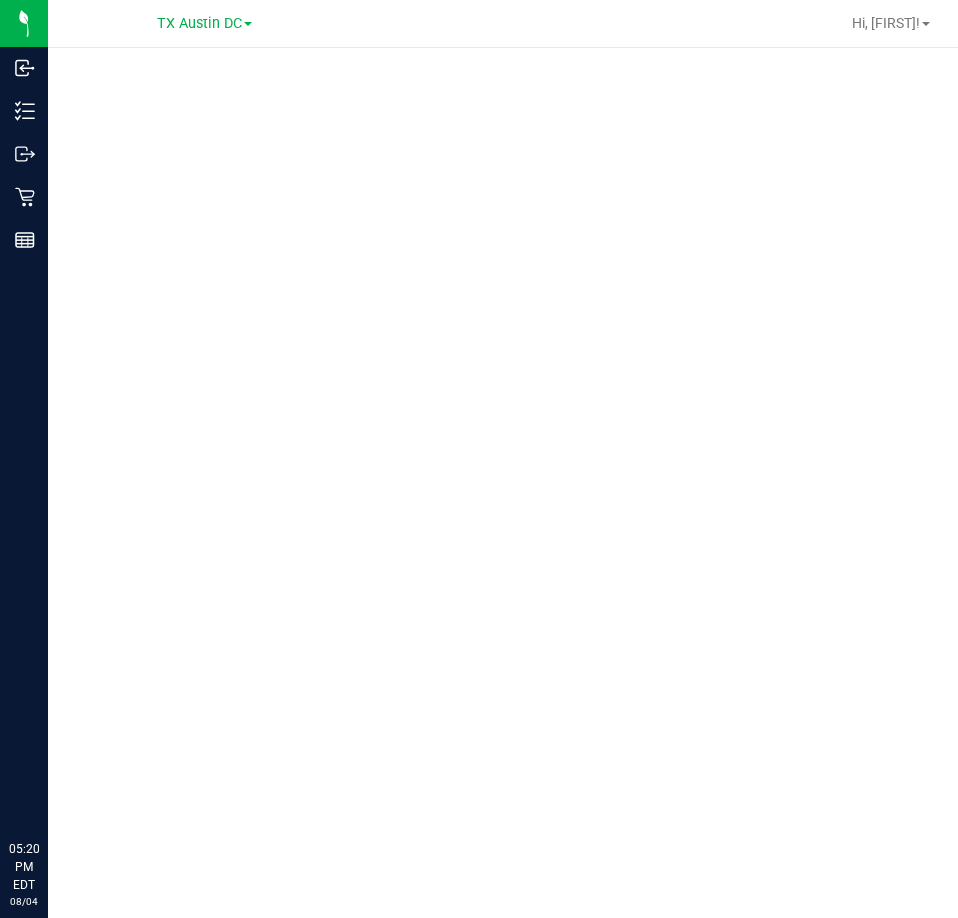 scroll, scrollTop: 0, scrollLeft: 0, axis: both 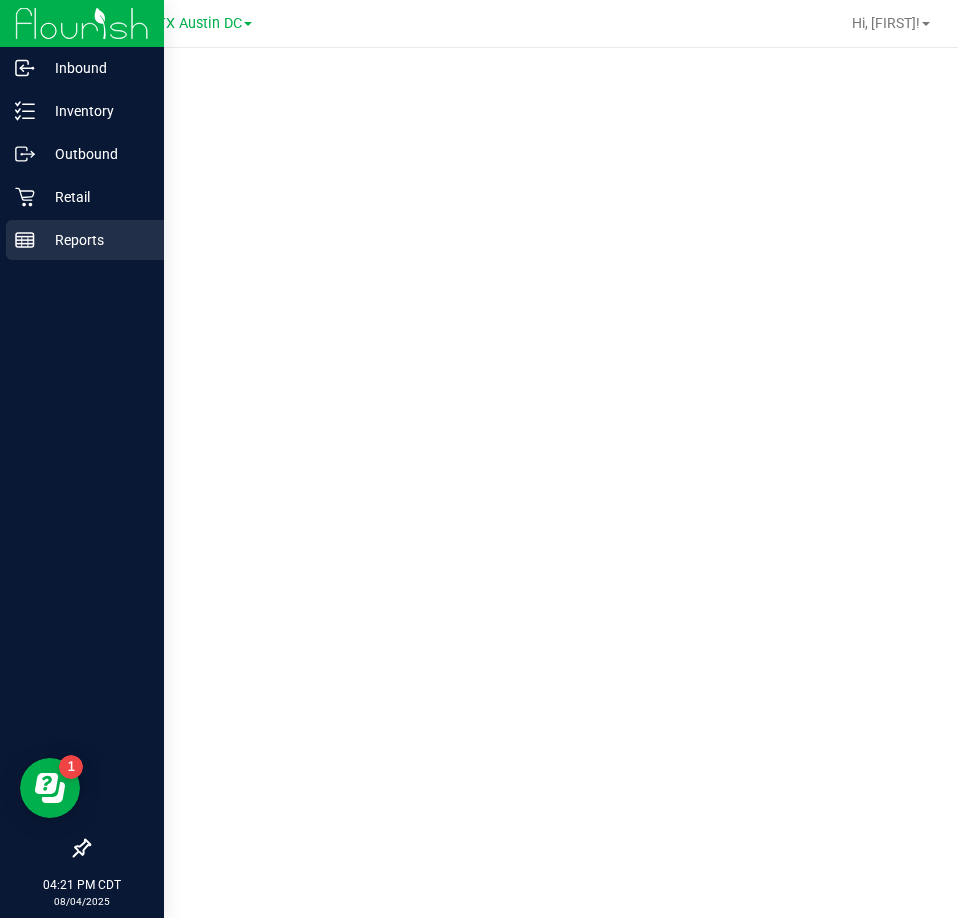 click on "Reports" at bounding box center [95, 240] 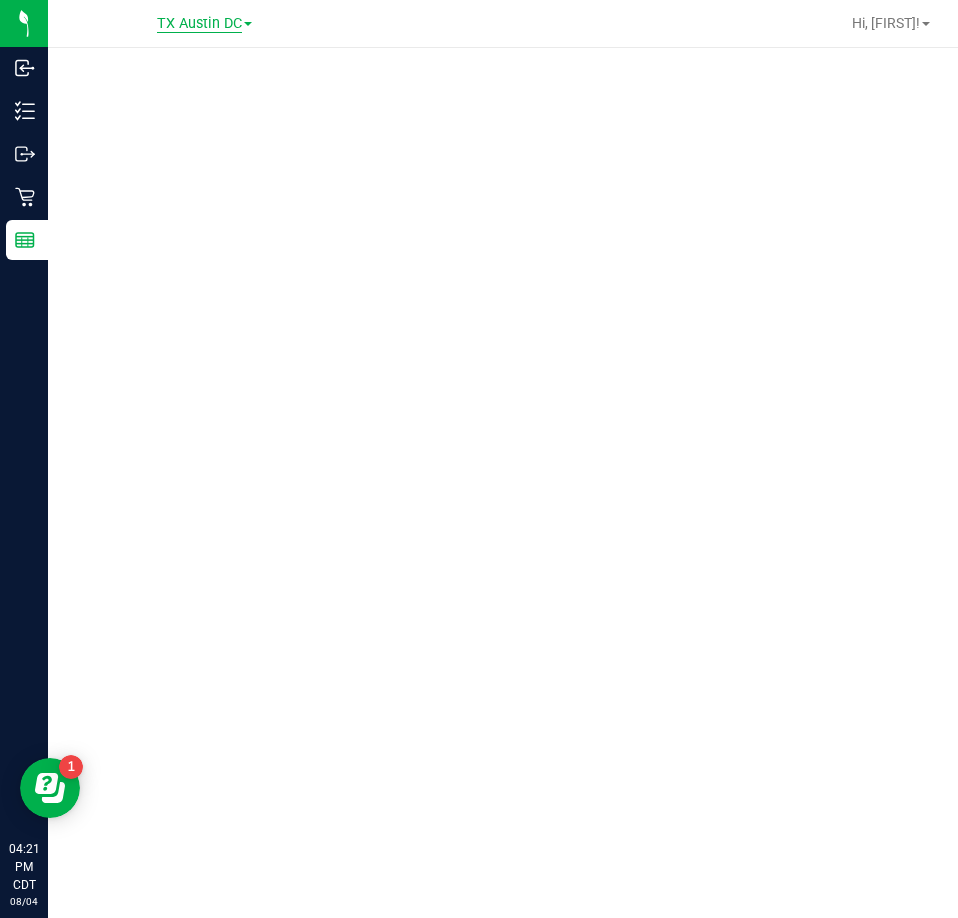 click on "TX Austin DC" at bounding box center (199, 24) 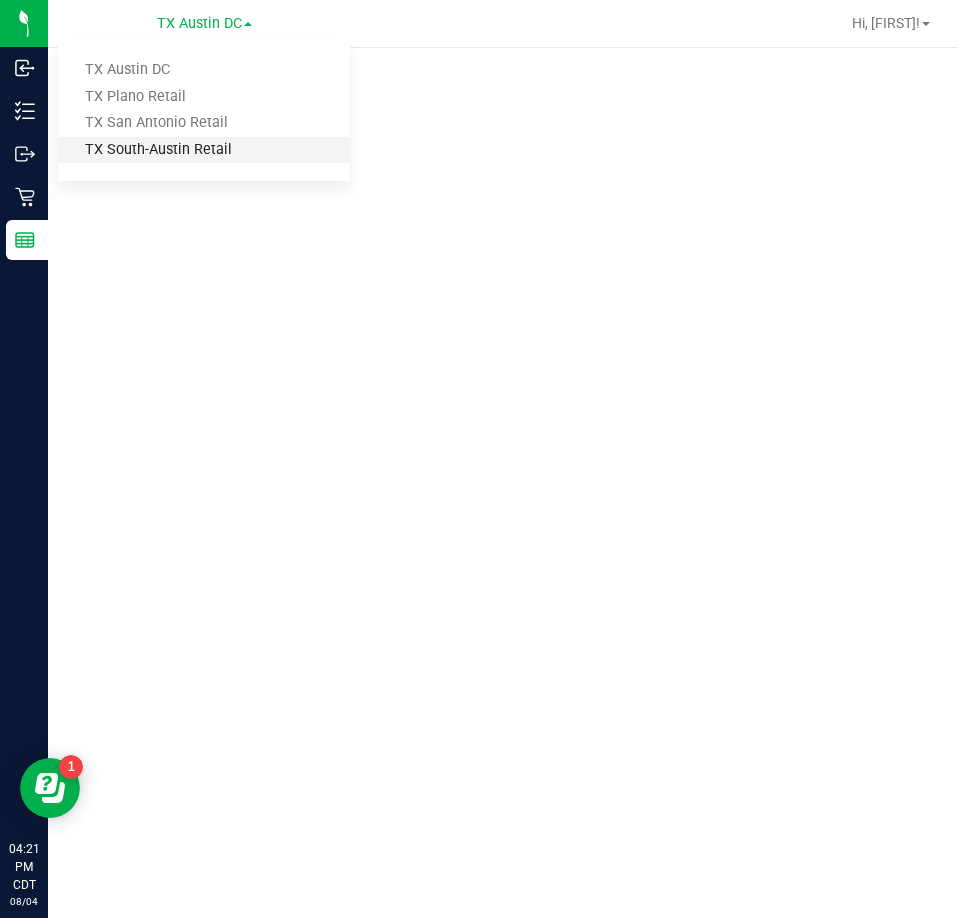 click on "TX South-Austin Retail" at bounding box center (204, 150) 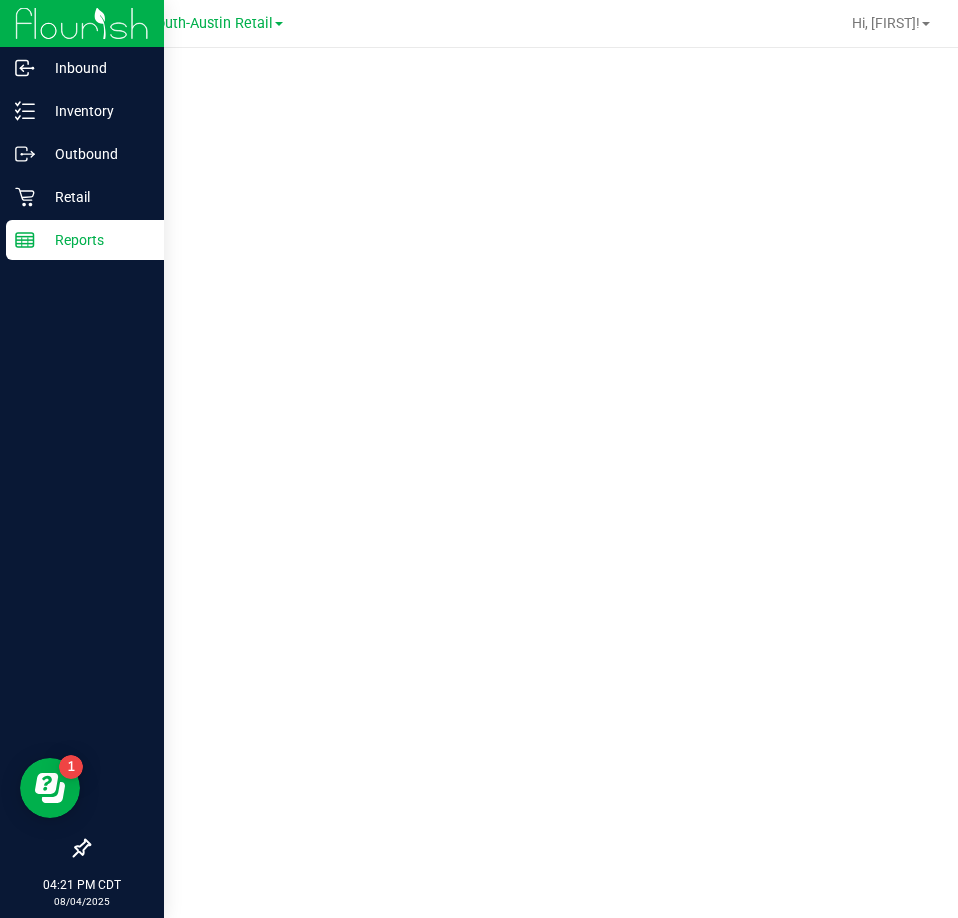 click on "Reports" at bounding box center [85, 240] 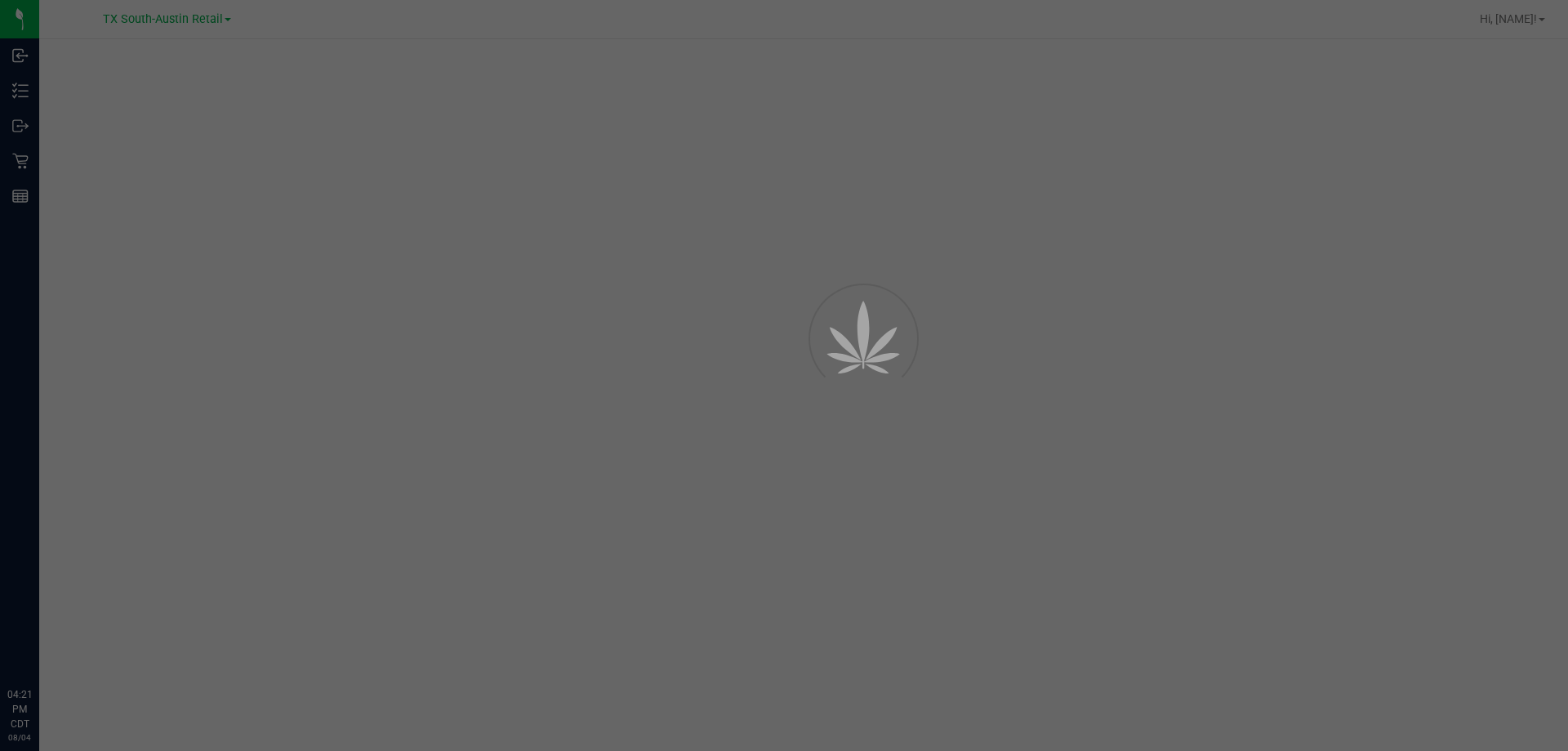 scroll, scrollTop: 0, scrollLeft: 0, axis: both 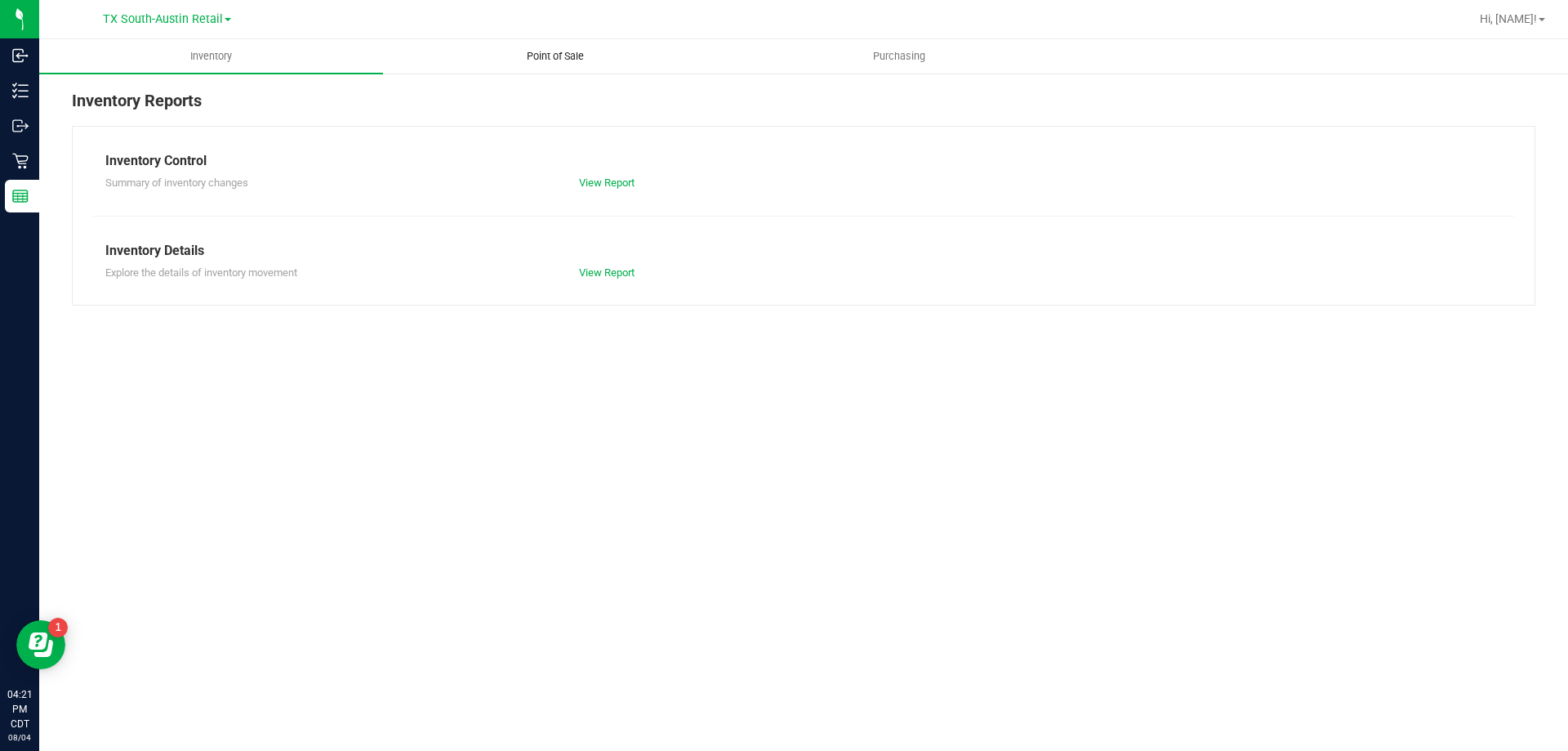click on "Point of Sale" at bounding box center [555, 56] 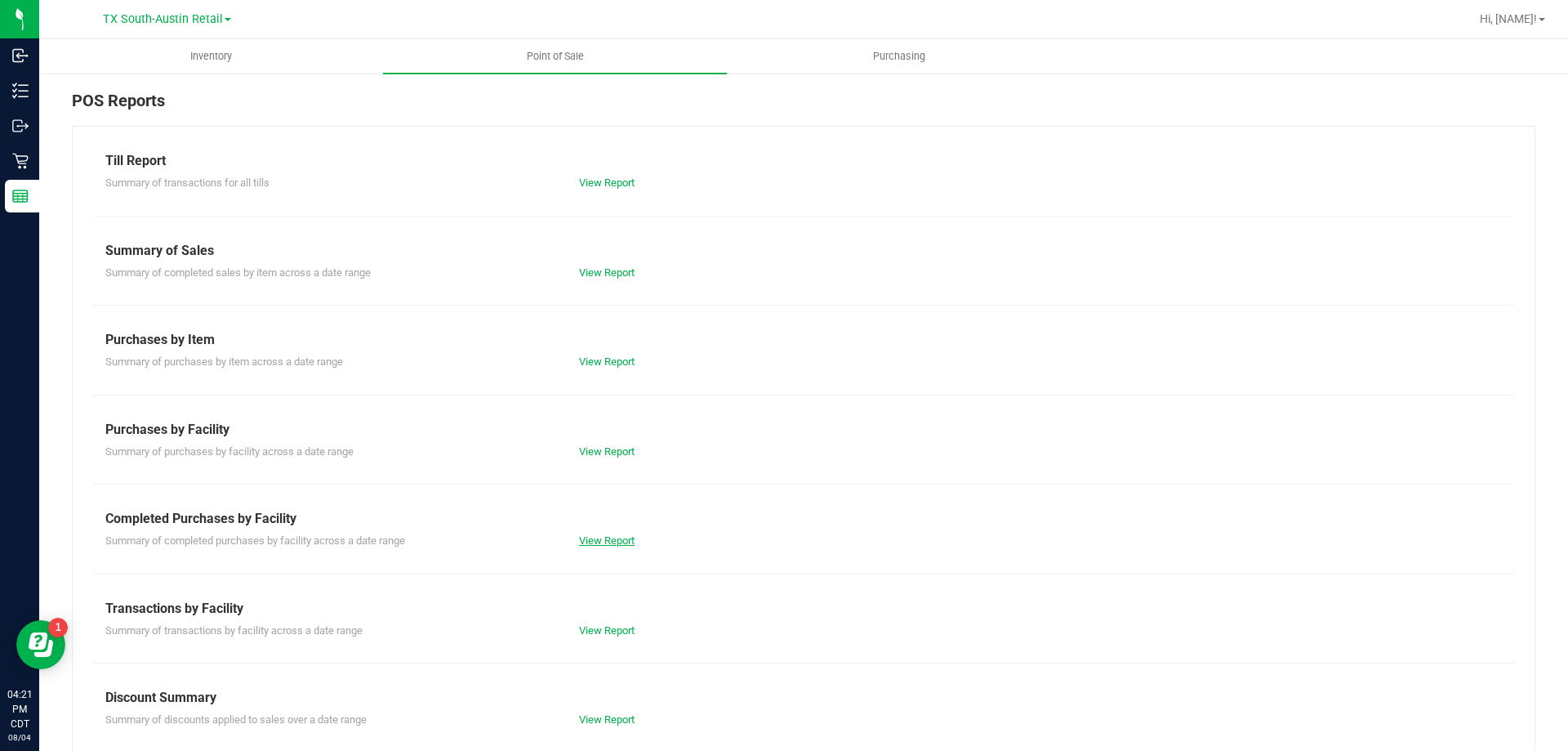 click on "View Report" at bounding box center (607, 540) 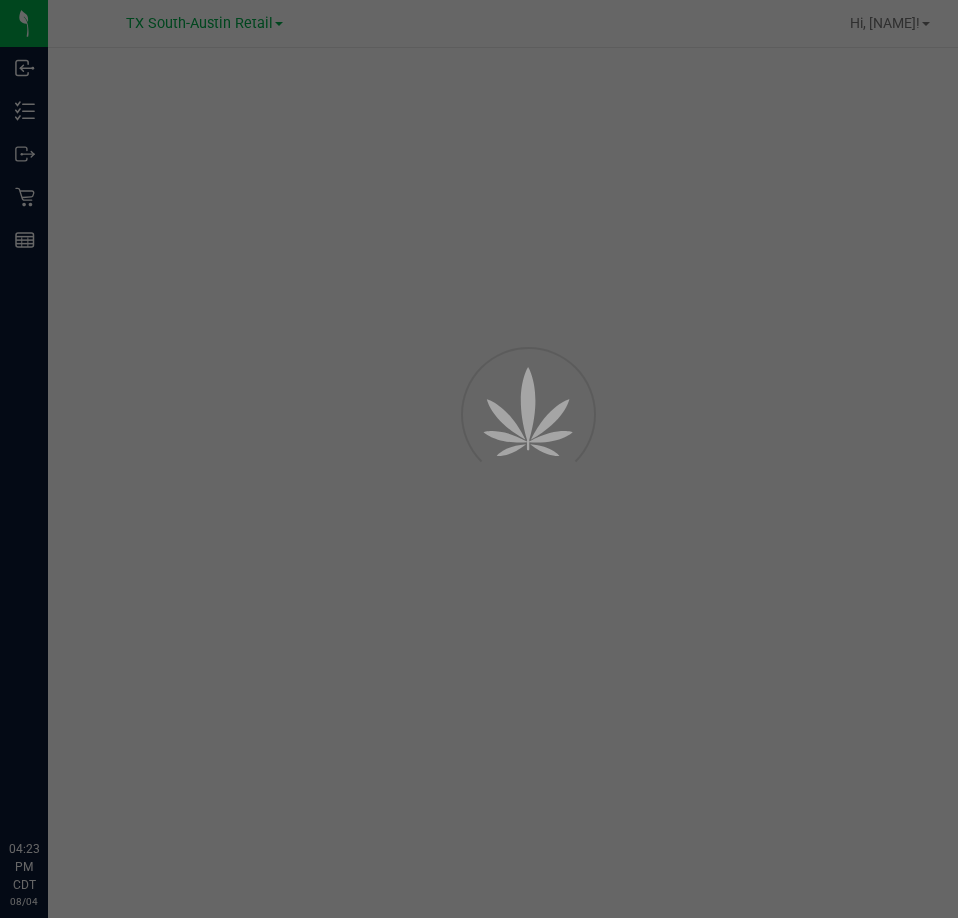 scroll, scrollTop: 0, scrollLeft: 0, axis: both 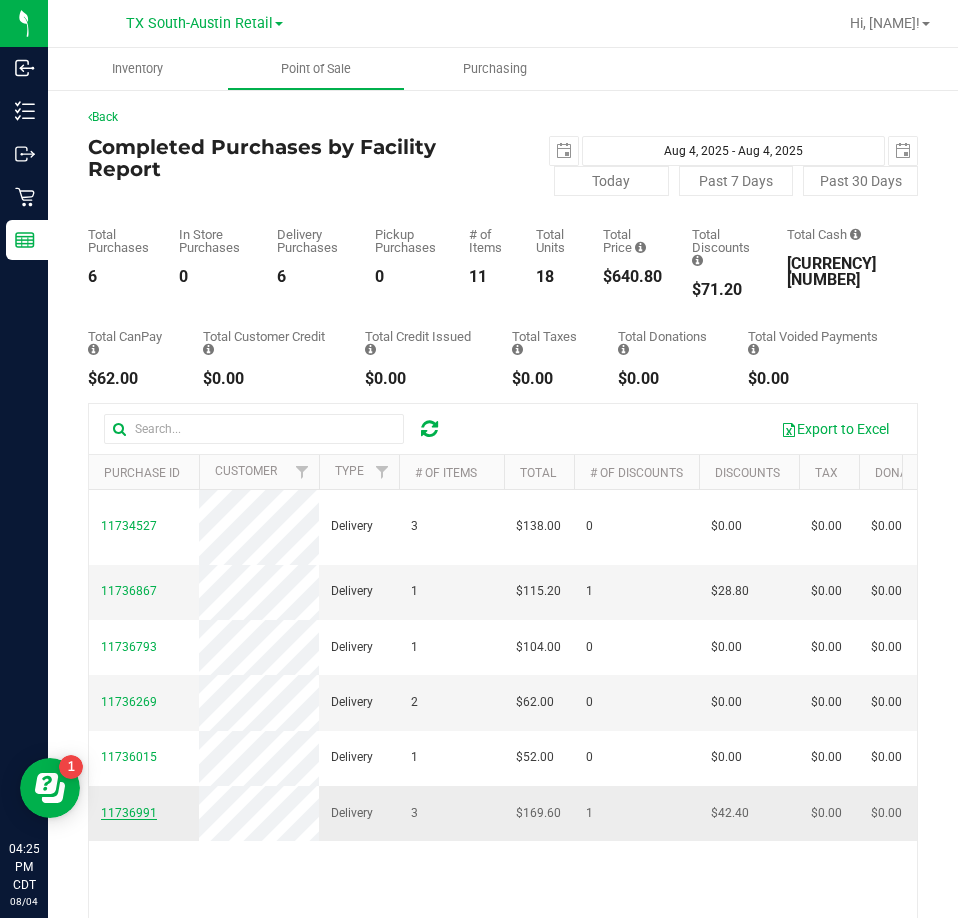 click on "11736991" at bounding box center (129, 813) 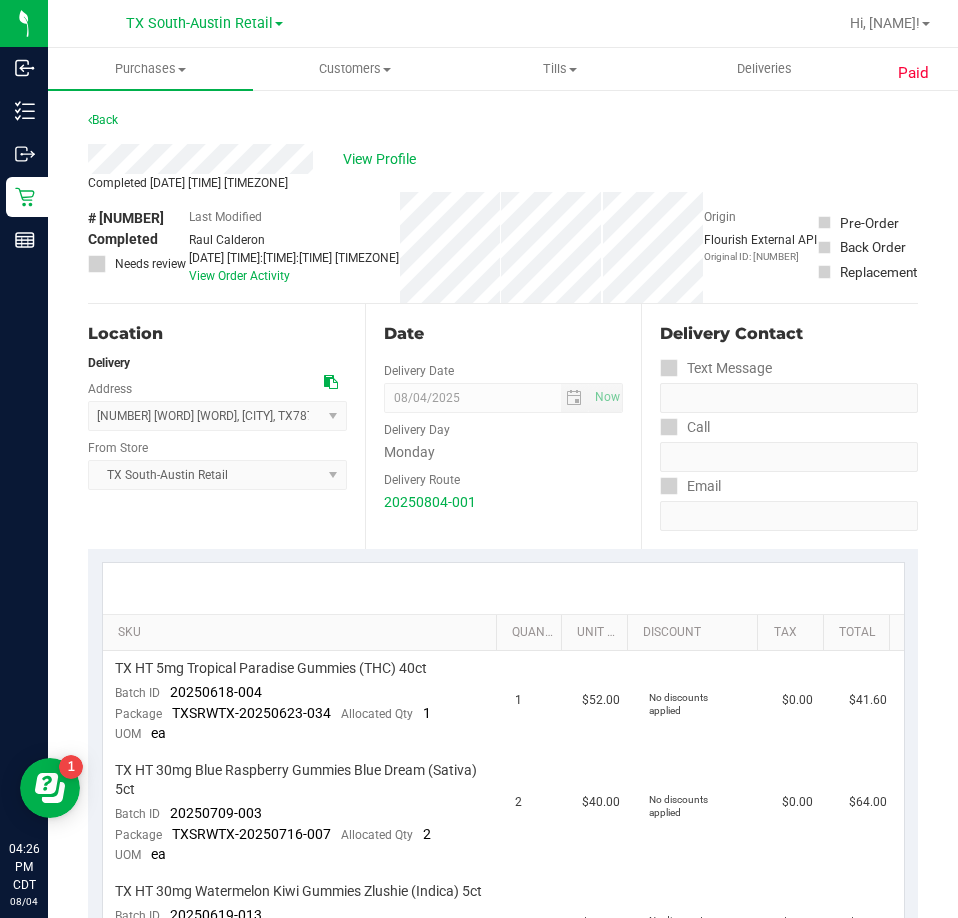 click on "View Profile" at bounding box center (503, 159) 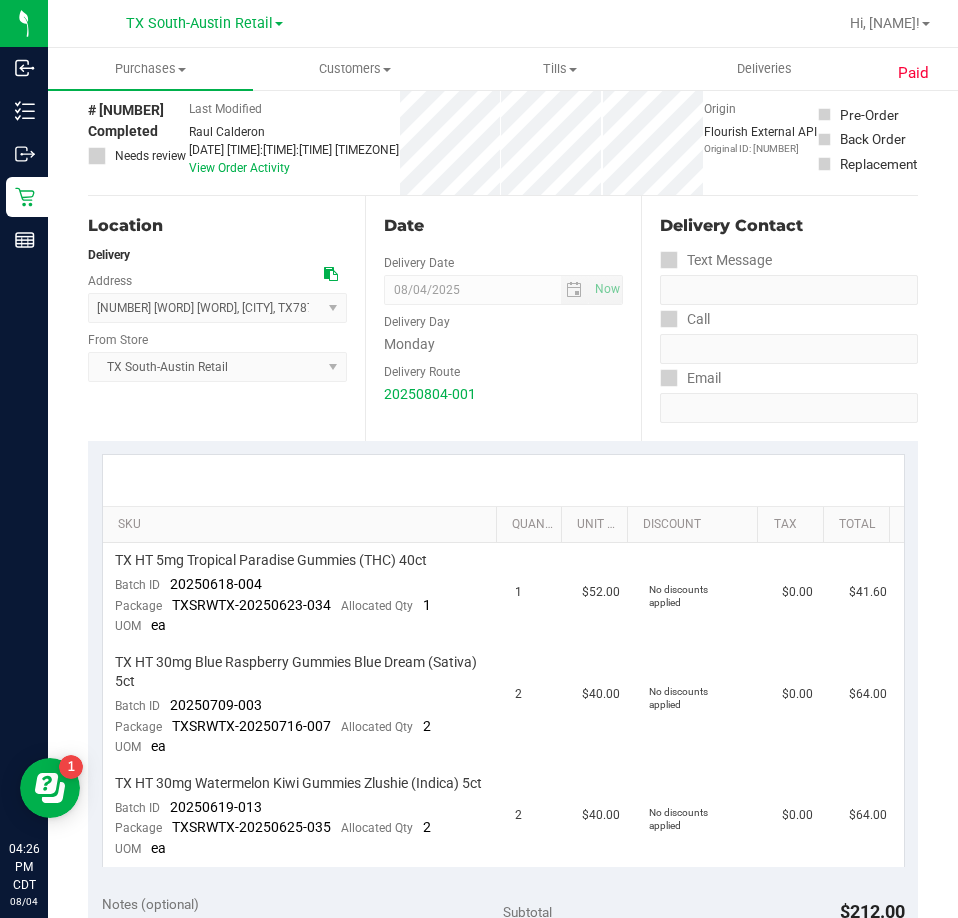 scroll, scrollTop: 200, scrollLeft: 0, axis: vertical 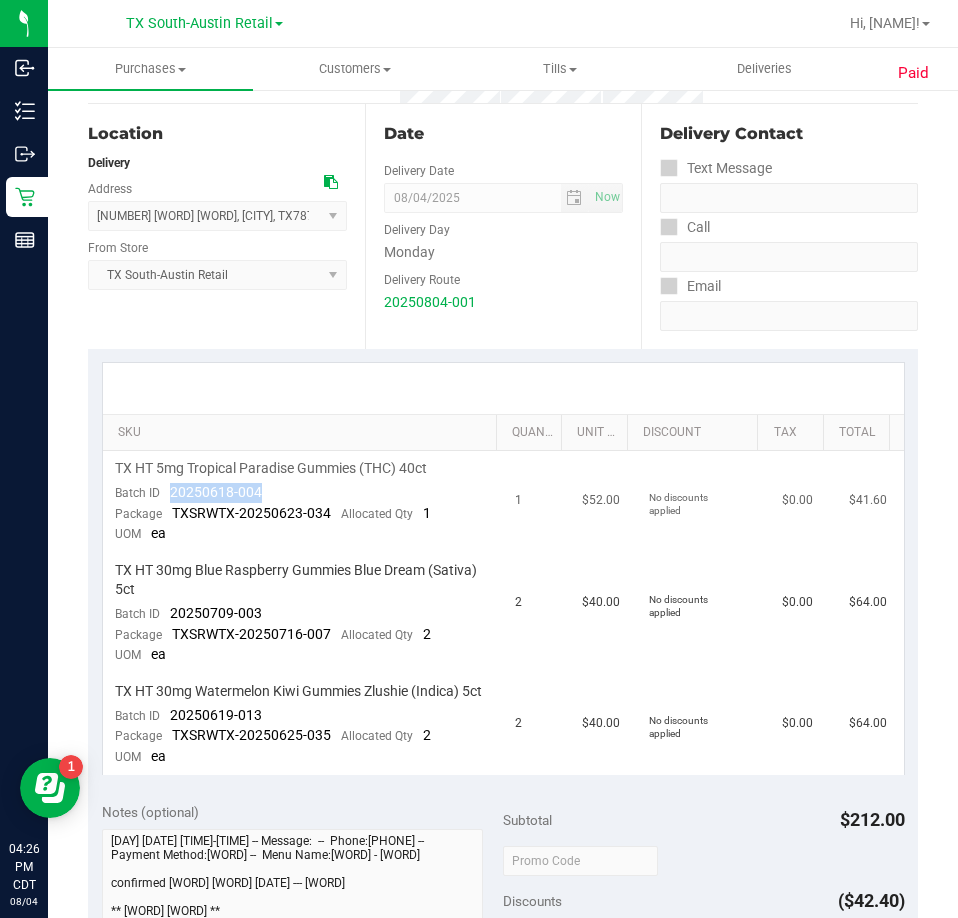 drag, startPoint x: 270, startPoint y: 497, endPoint x: 169, endPoint y: 494, distance: 101.04455 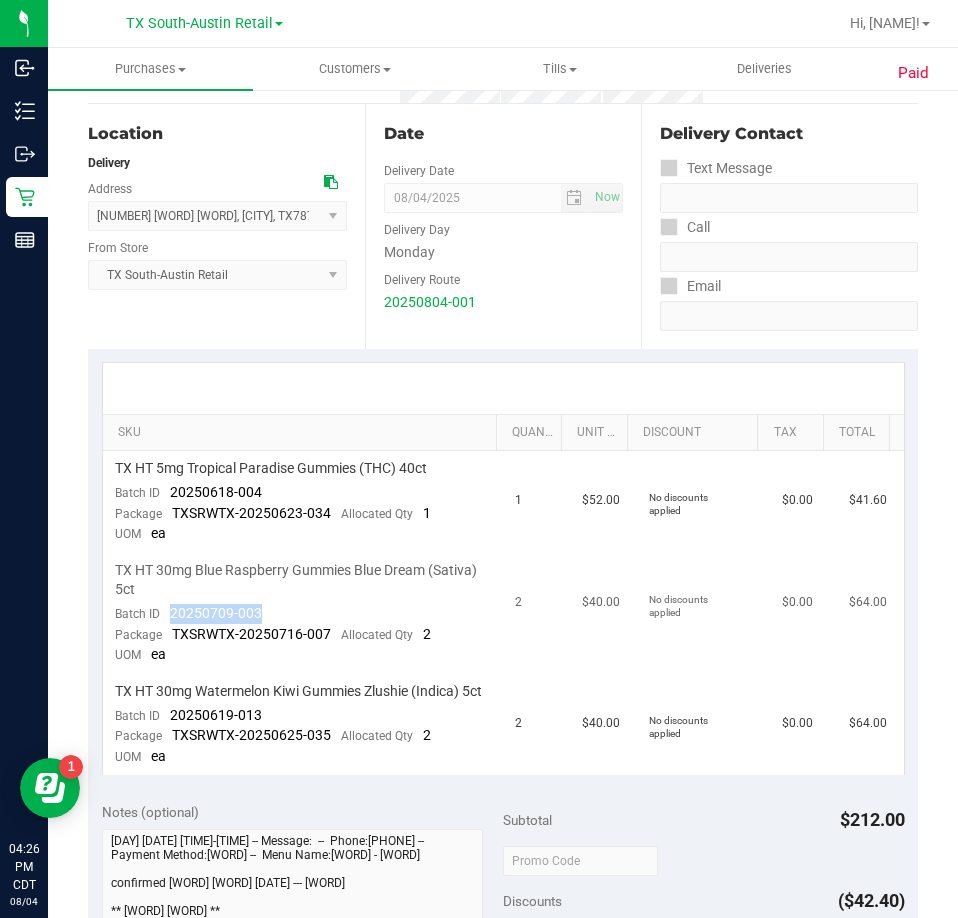 drag, startPoint x: 270, startPoint y: 606, endPoint x: 171, endPoint y: 614, distance: 99.32271 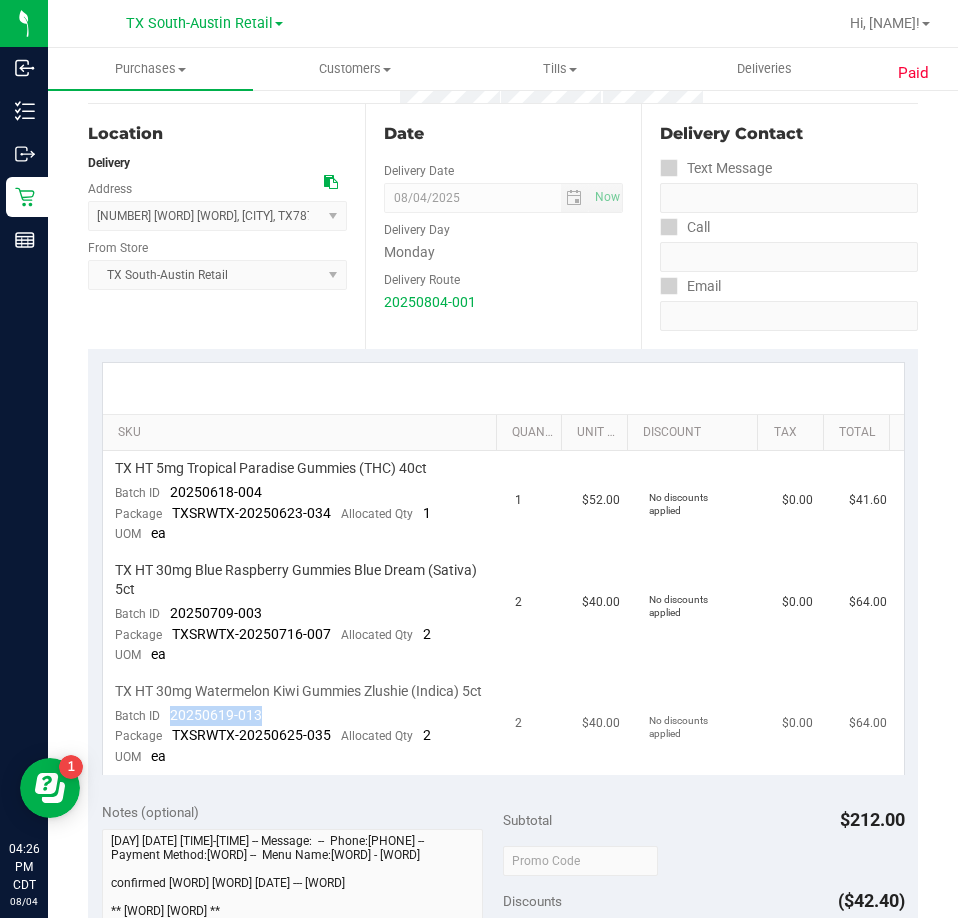 drag, startPoint x: 278, startPoint y: 727, endPoint x: 170, endPoint y: 734, distance: 108.226616 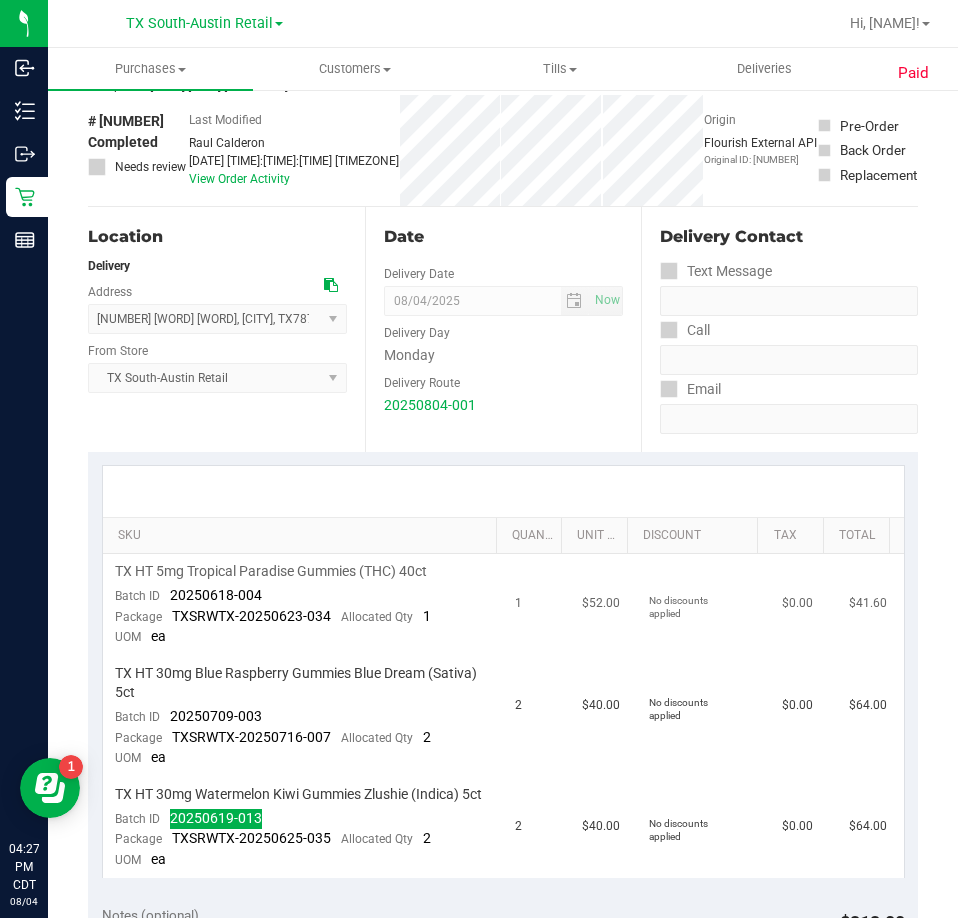 scroll, scrollTop: 0, scrollLeft: 0, axis: both 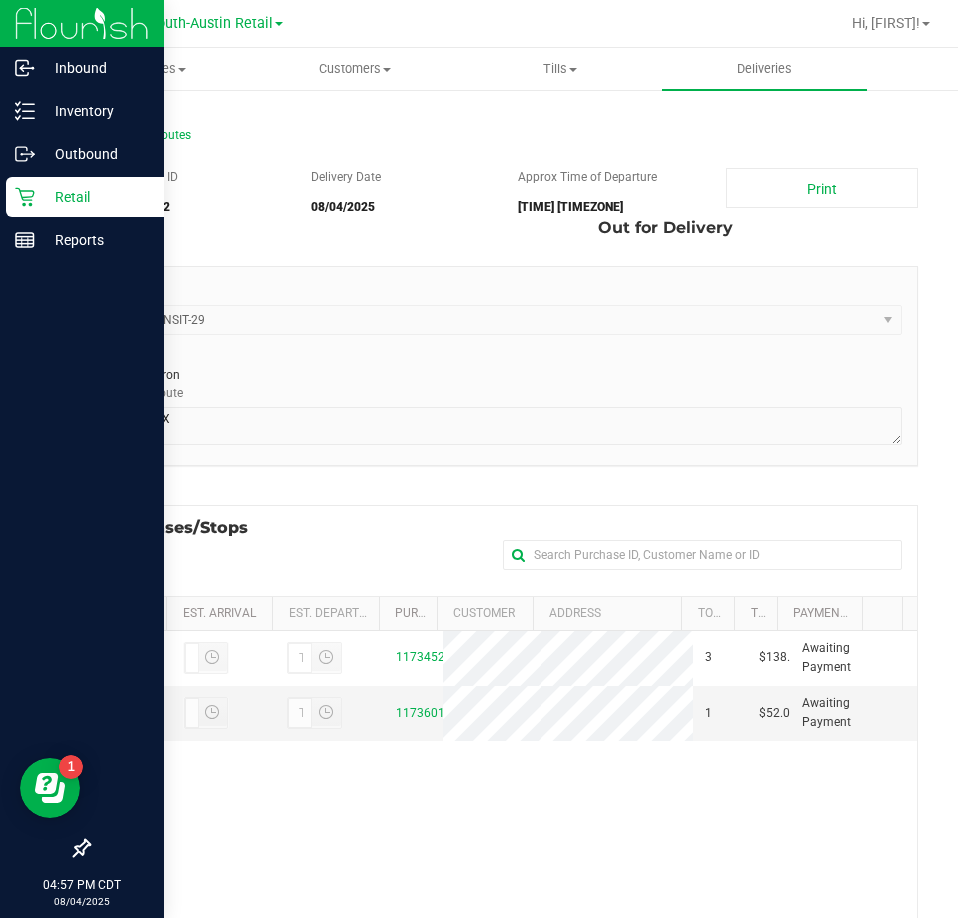 click on "Retail" at bounding box center (95, 197) 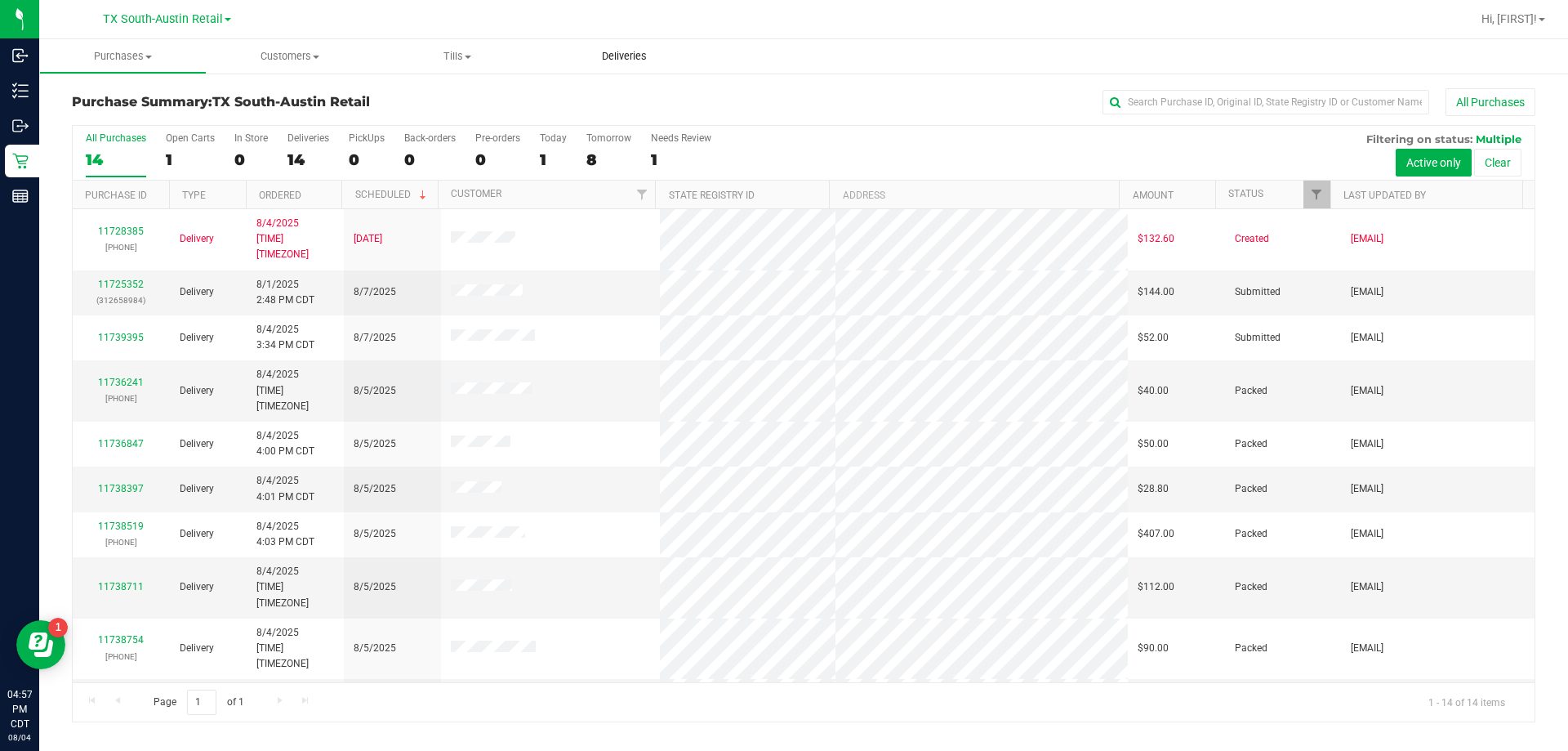 click on "Deliveries" at bounding box center (624, 56) 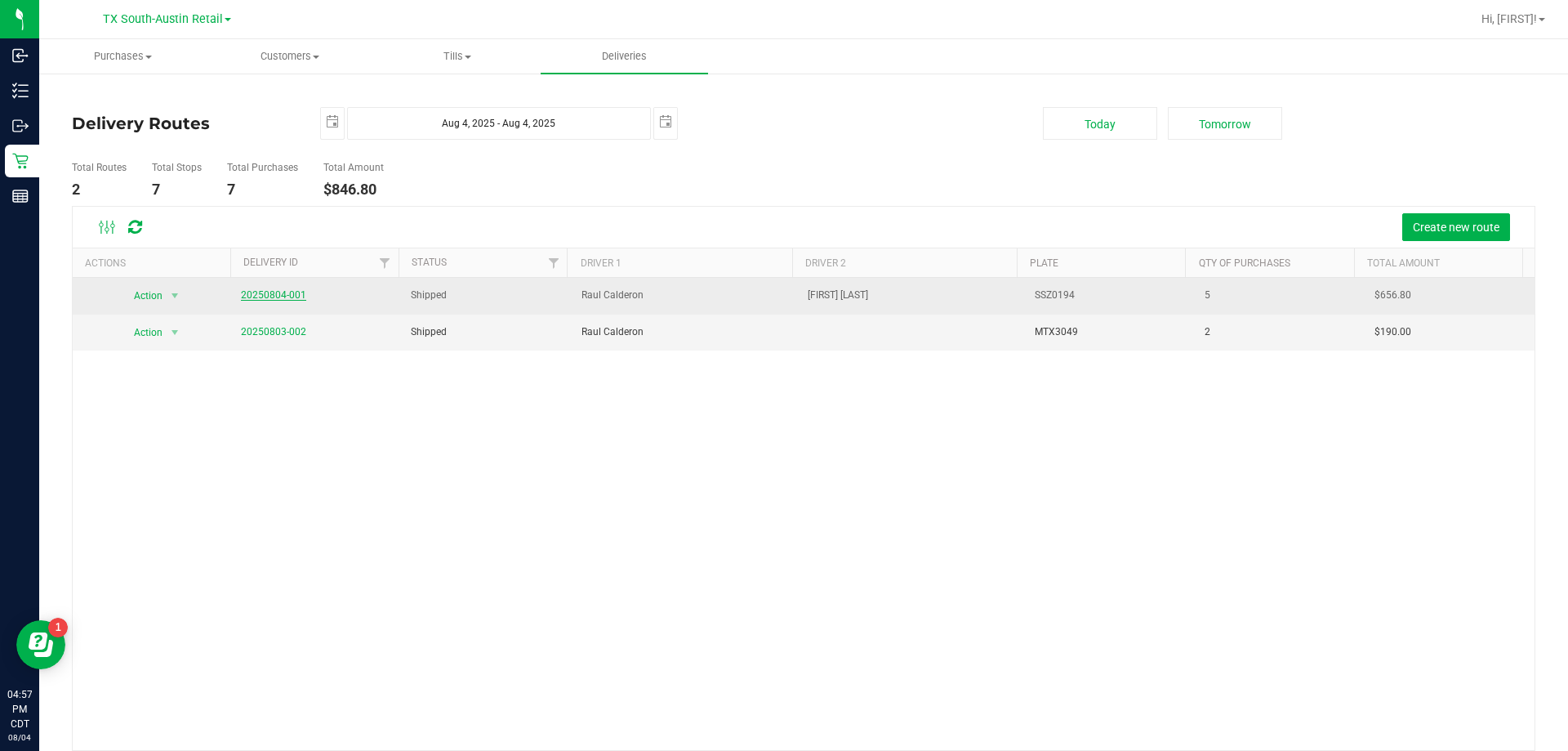 click on "20250804-001" at bounding box center [274, 295] 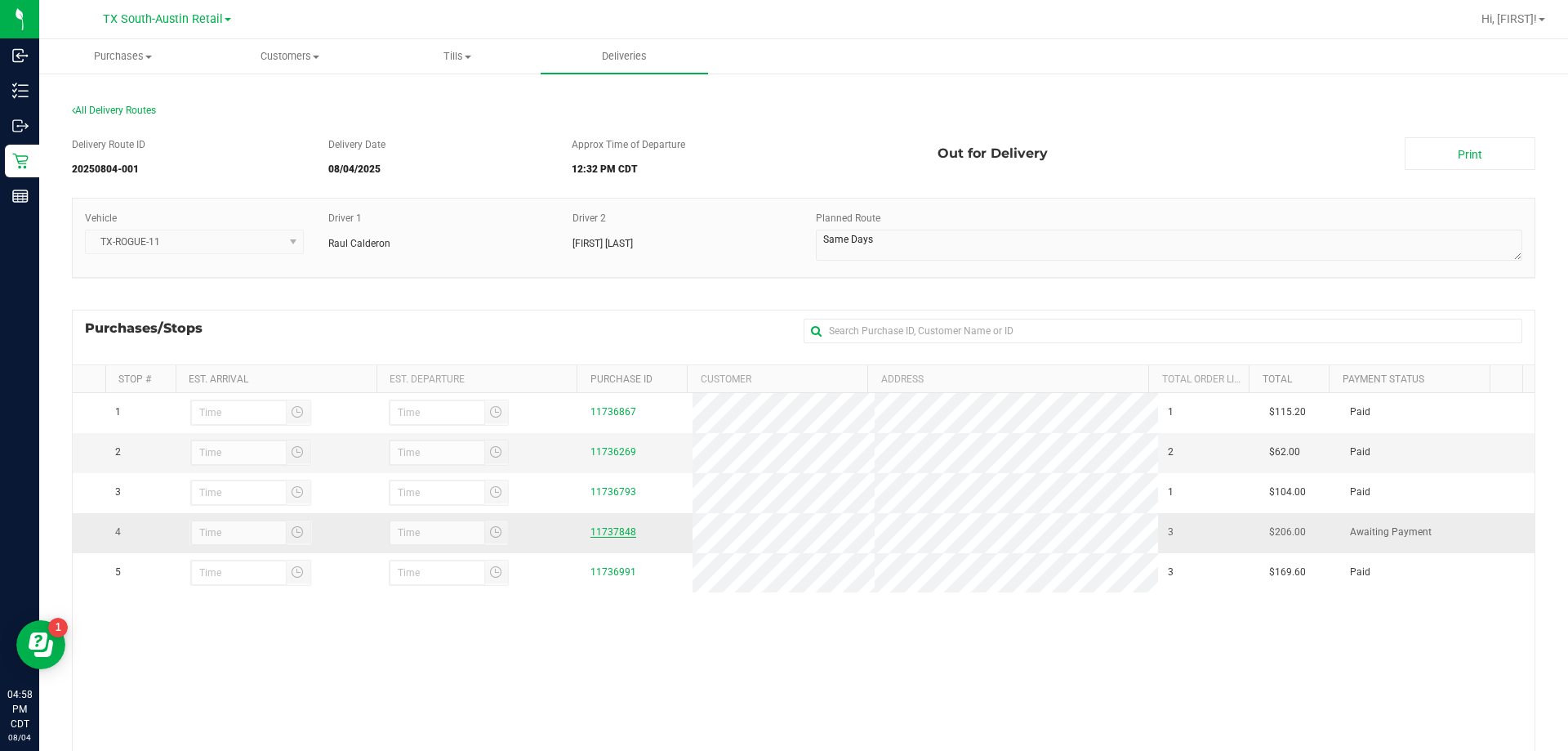 click on "11737848" at bounding box center [613, 532] 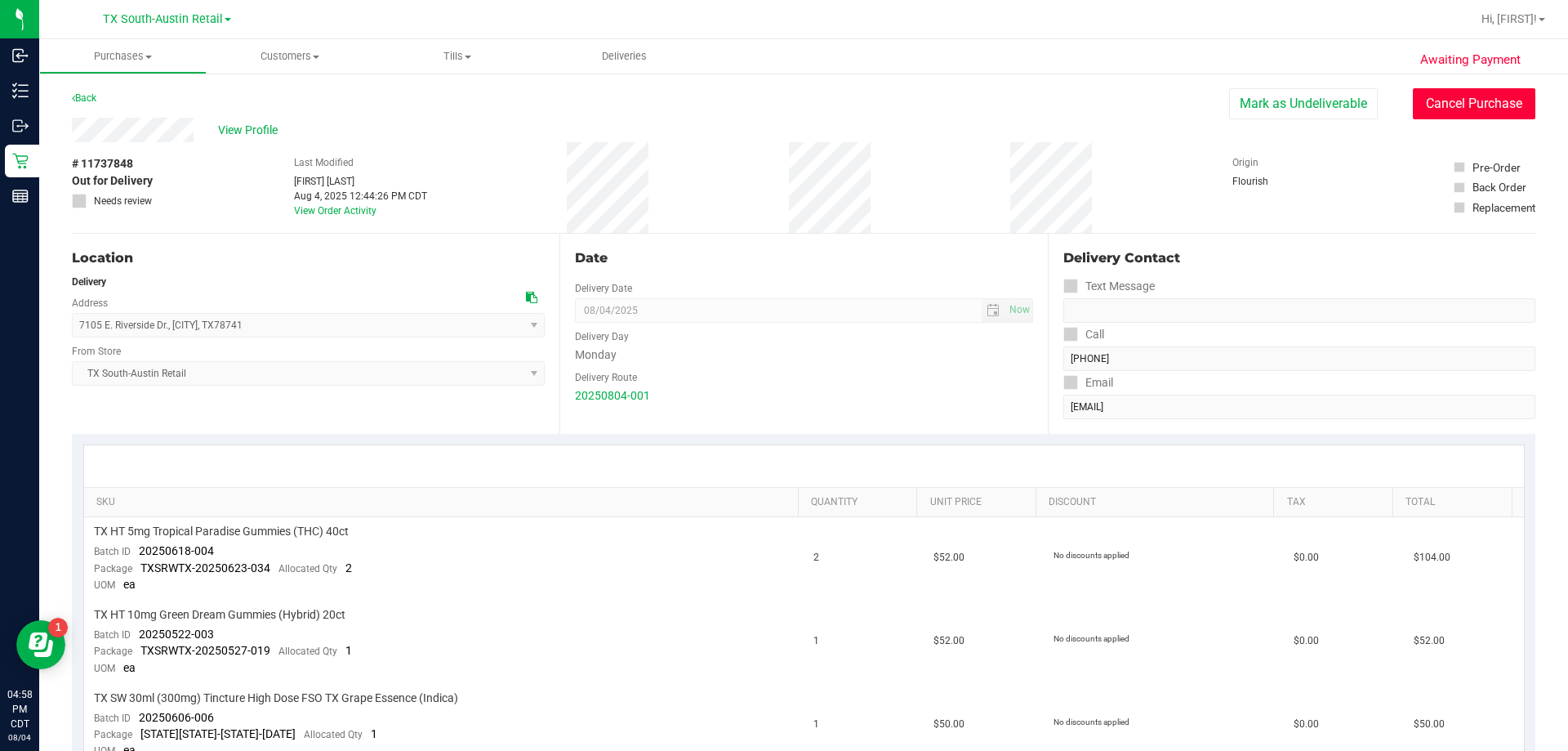click on "Cancel Purchase" at bounding box center [1474, 104] 